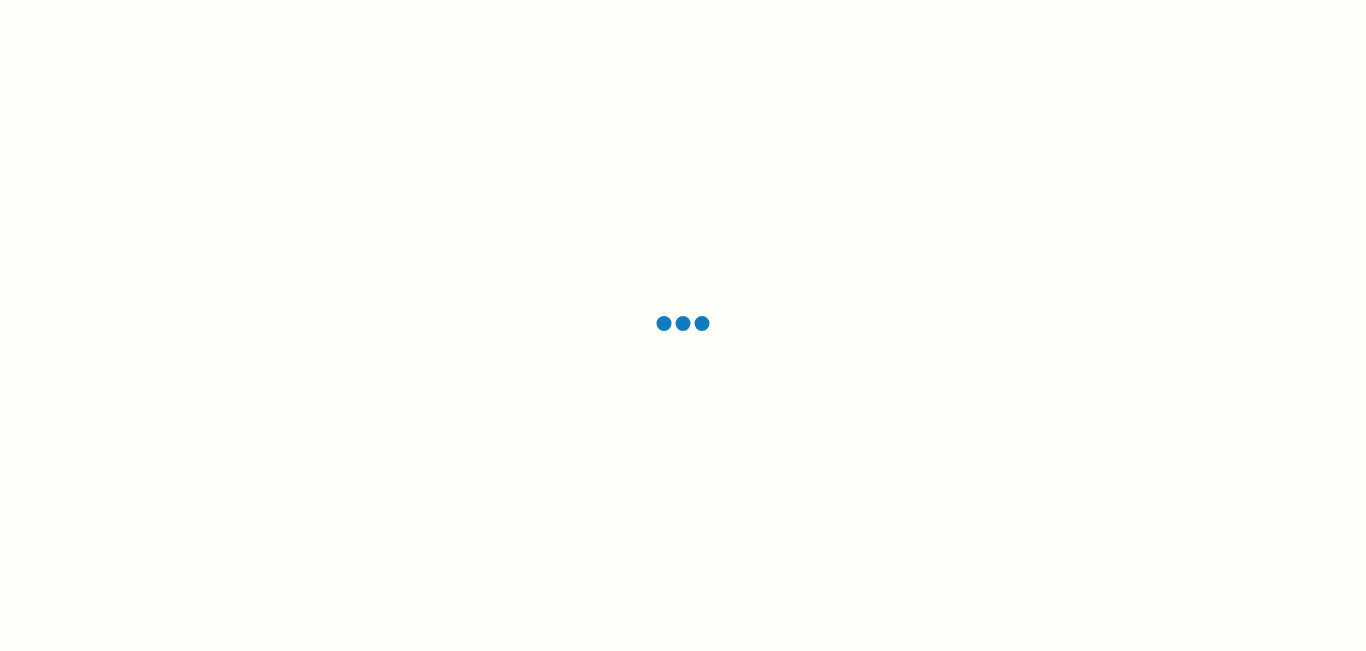 scroll, scrollTop: 0, scrollLeft: 0, axis: both 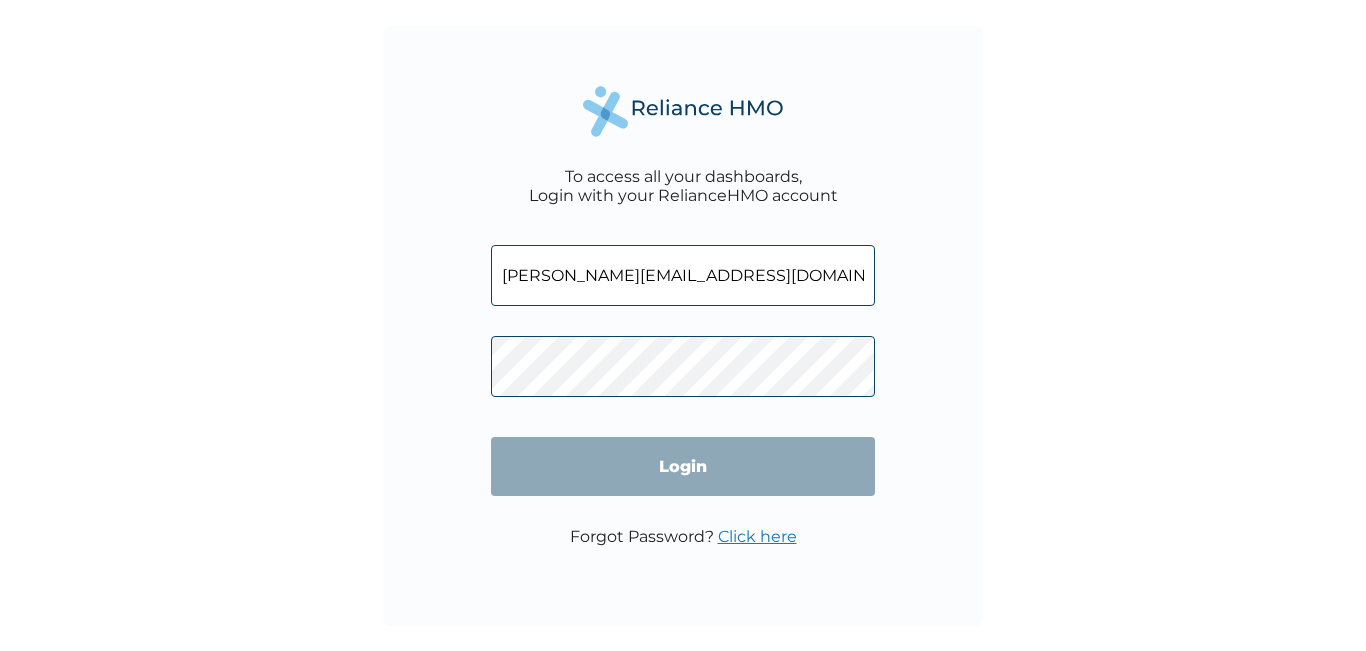 click on "Login" at bounding box center (683, 466) 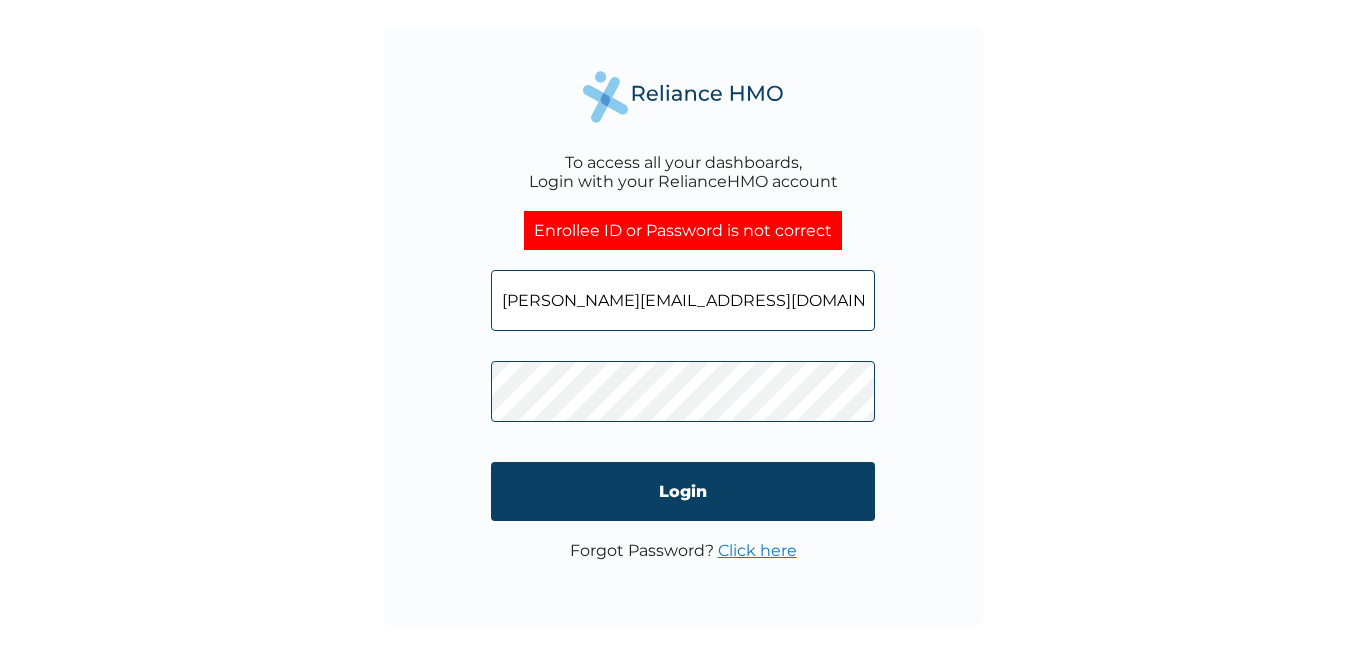 click on "[PERSON_NAME][EMAIL_ADDRESS][DOMAIN_NAME]" at bounding box center (683, 300) 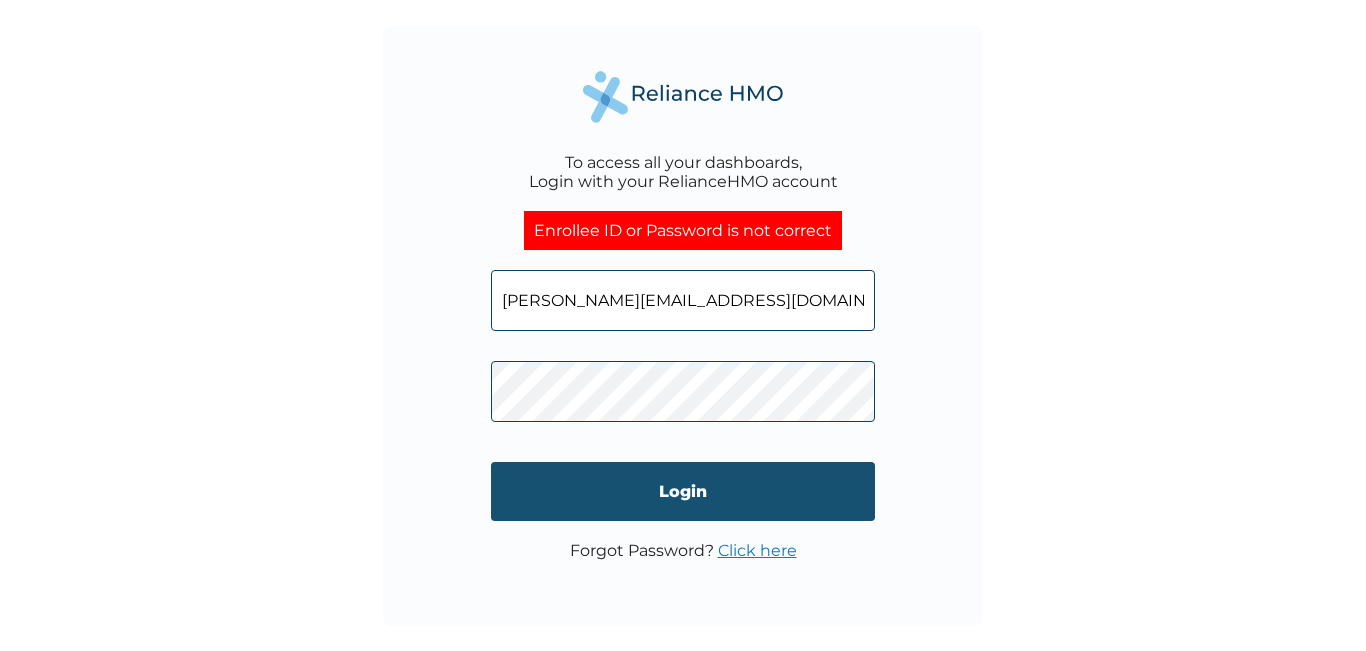 click on "Login" at bounding box center (683, 491) 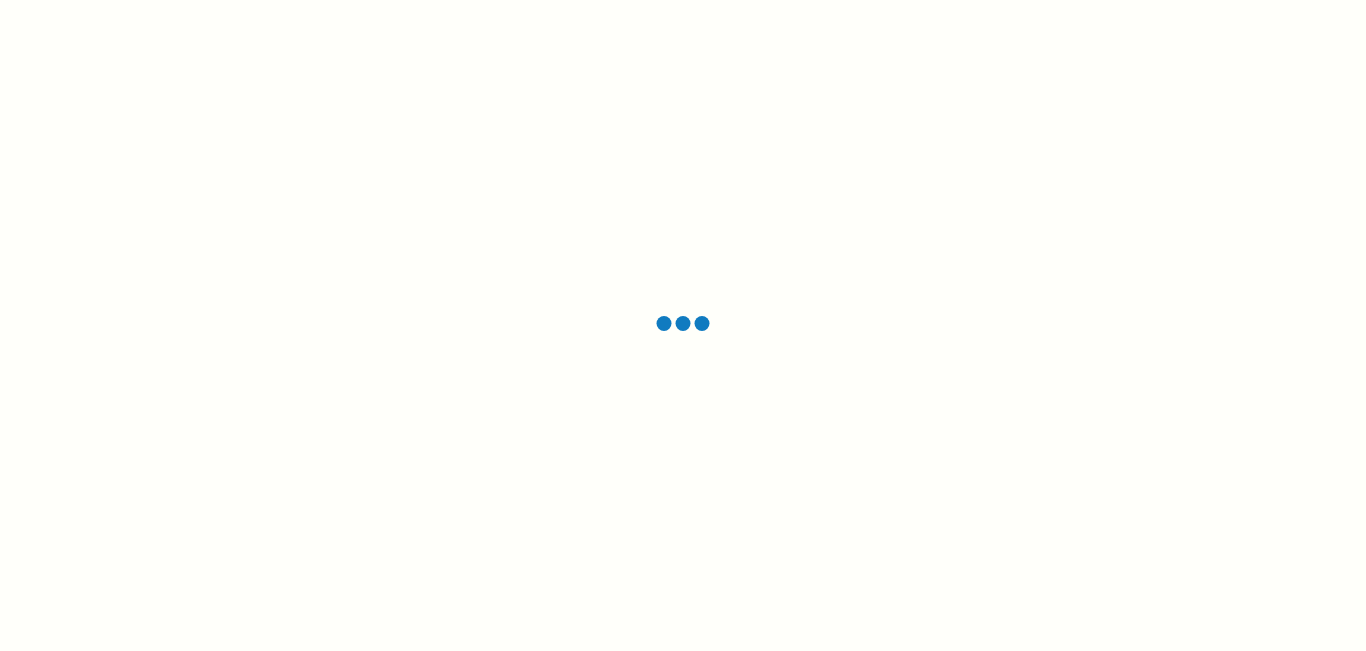 scroll, scrollTop: 0, scrollLeft: 0, axis: both 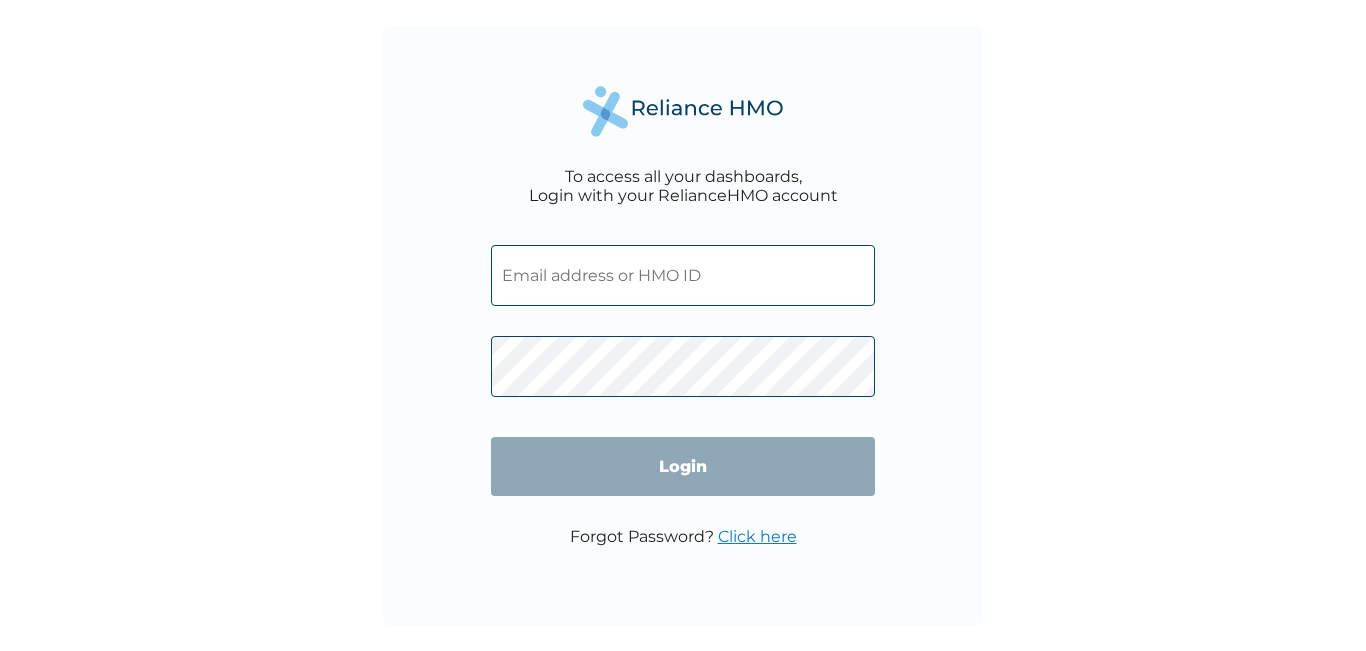 type on "[PERSON_NAME][EMAIL_ADDRESS][DOMAIN_NAME]" 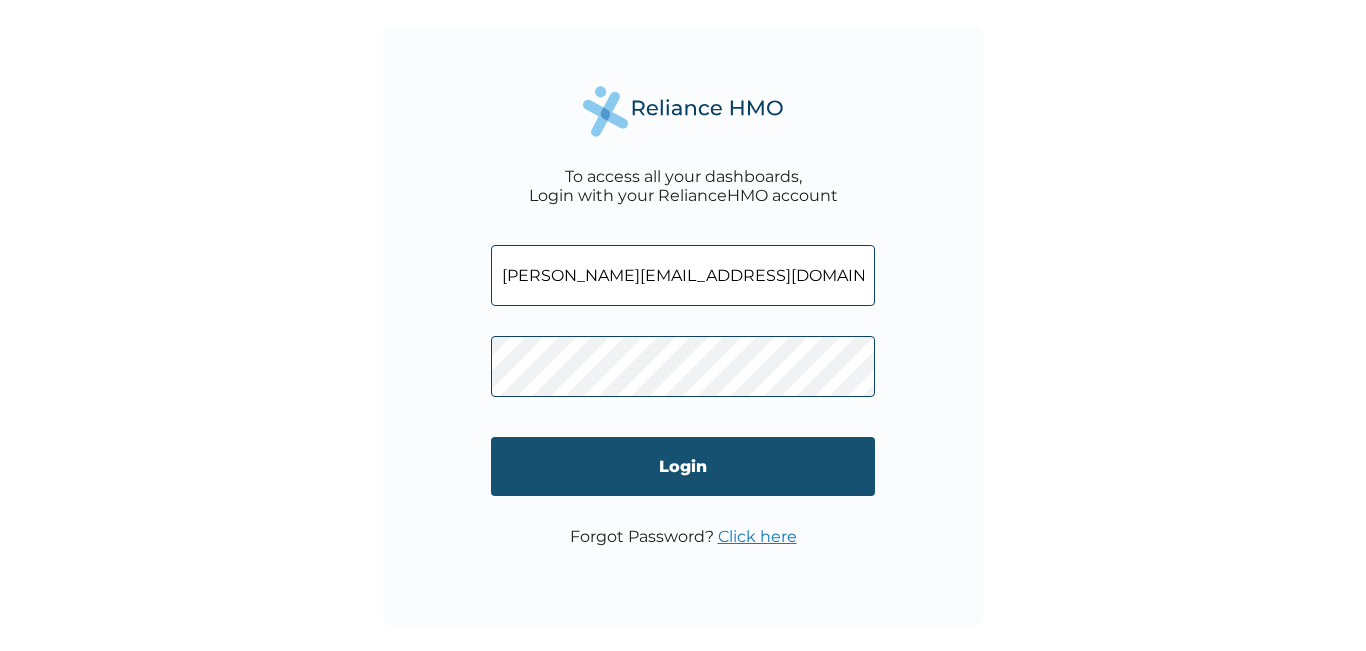 click on "Login" at bounding box center (683, 466) 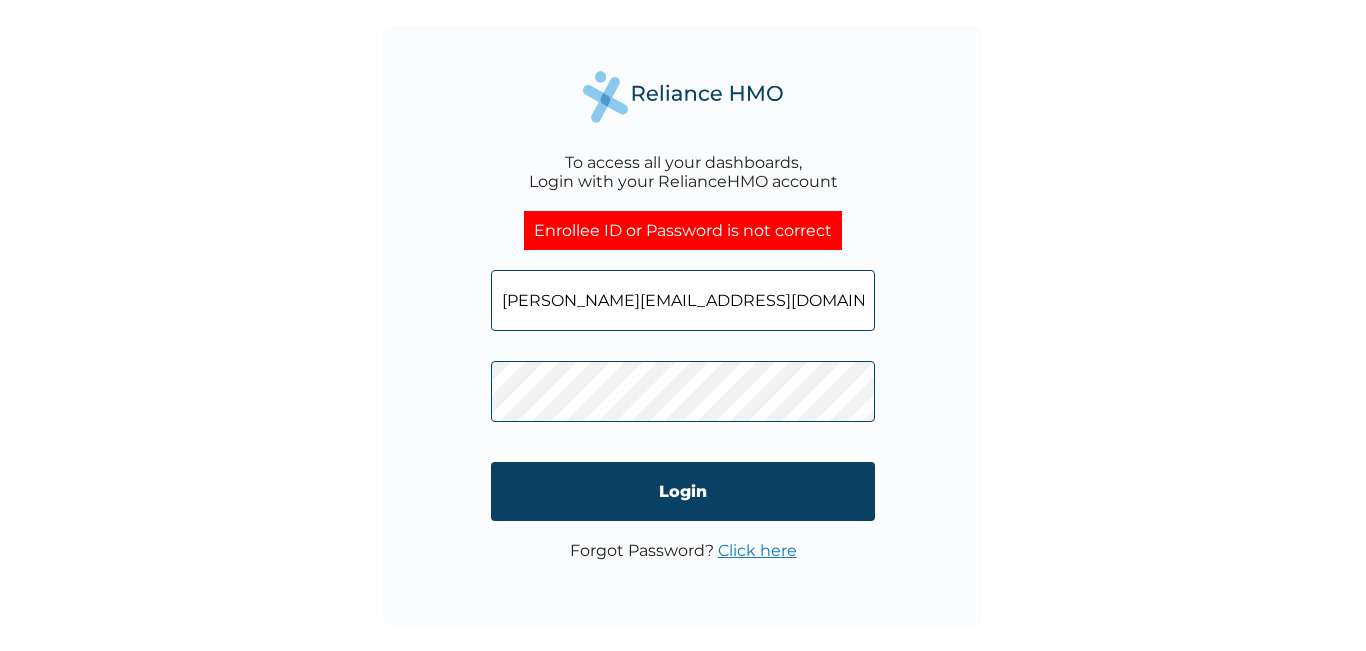 click on "paul@tunga.io" at bounding box center (683, 300) 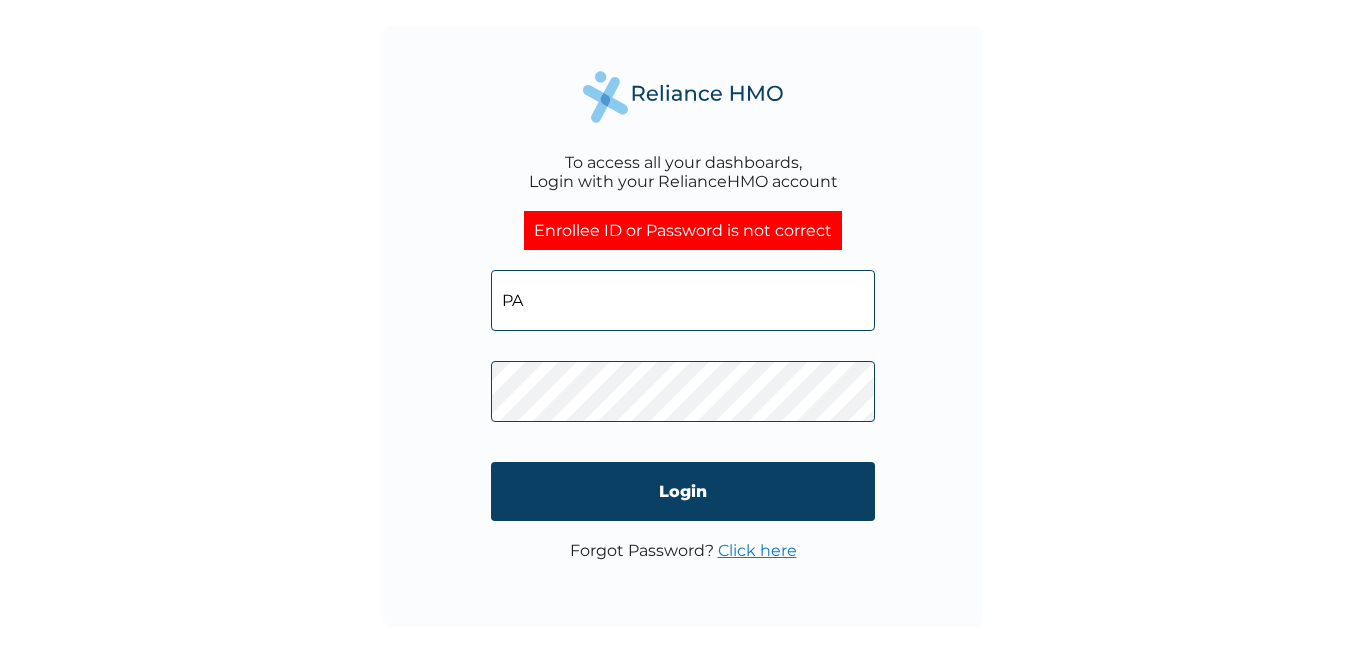 type on "P" 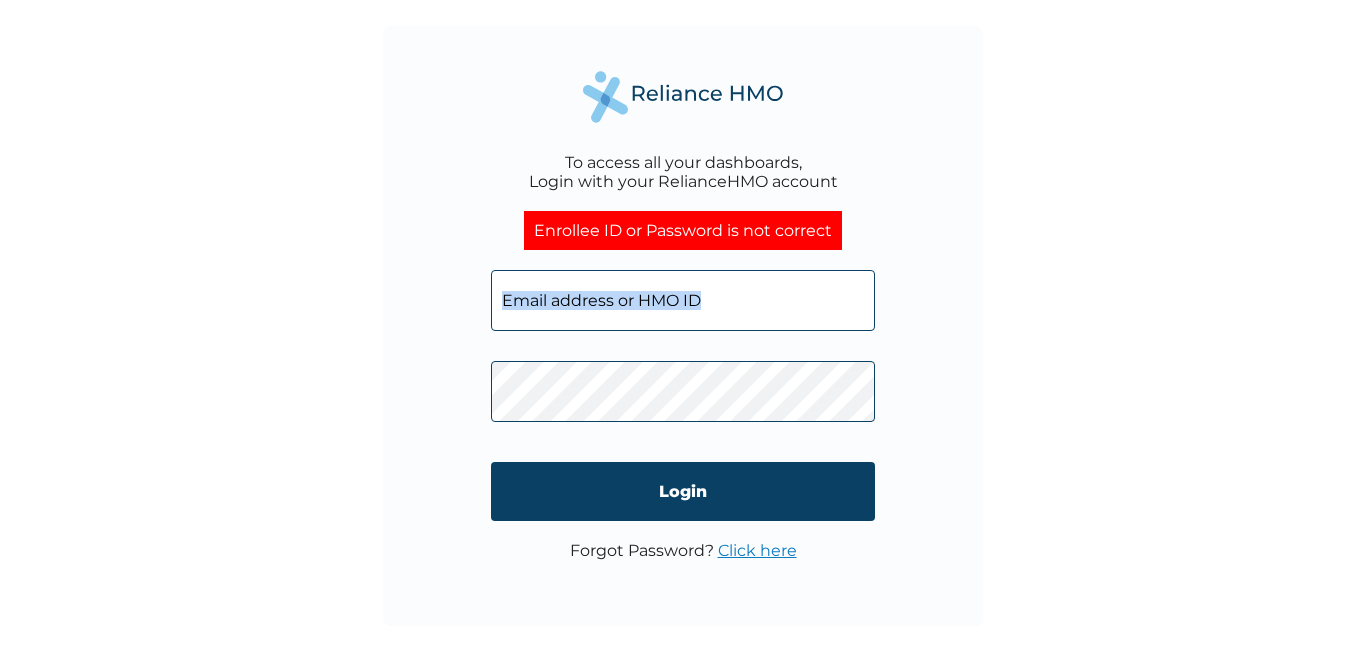 click on "To access all your dashboards, Login with your RelianceHMO account Enrollee ID or Password is not correct Login Forgot Password?   Click here" at bounding box center [683, 325] 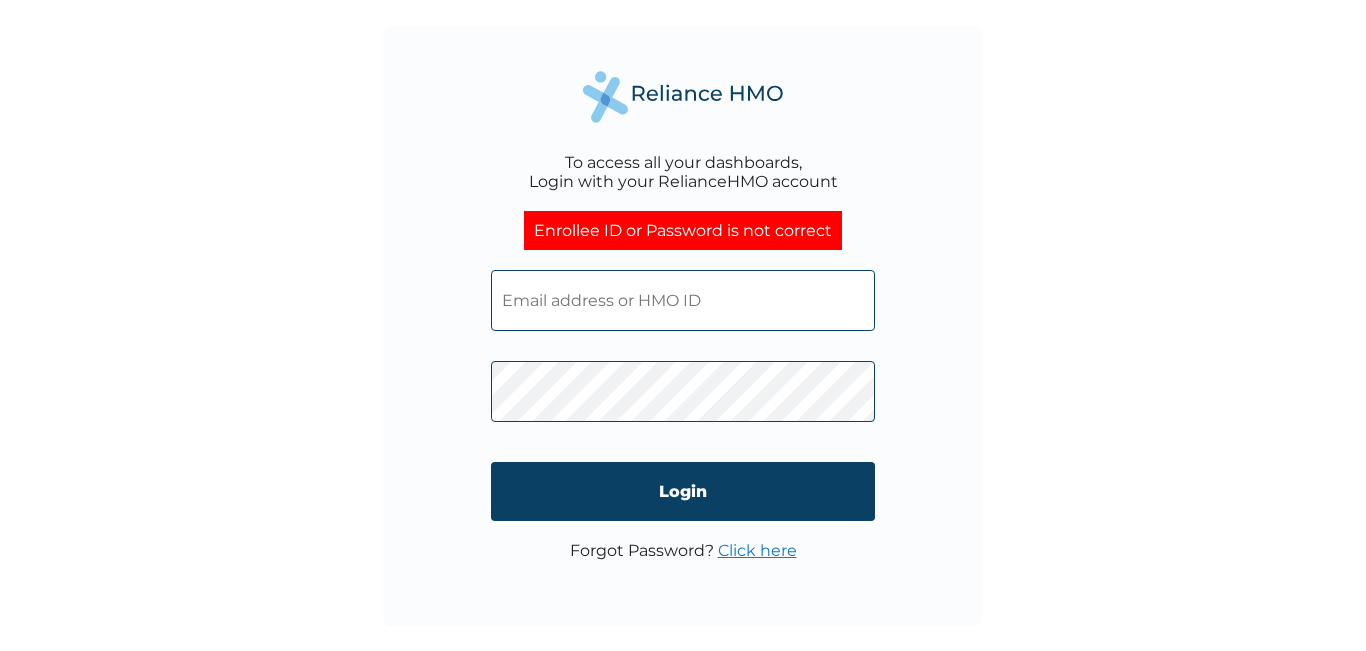 click at bounding box center (683, 386) 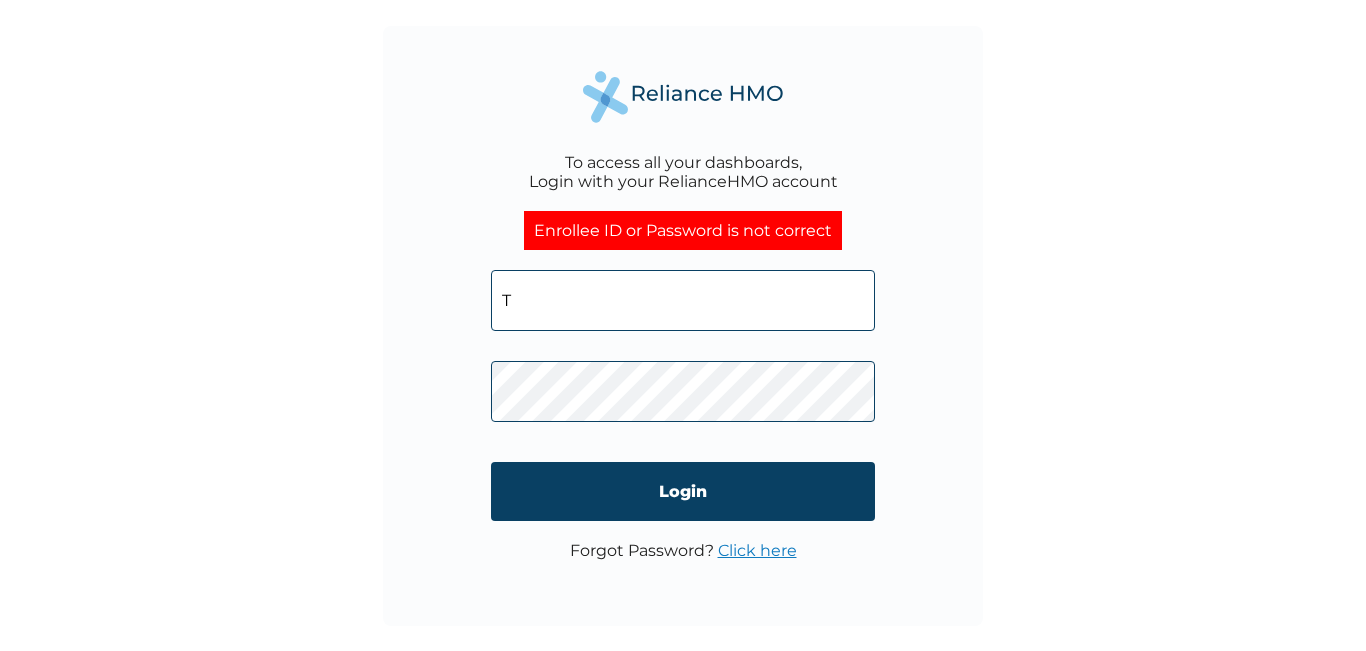 type on "TUN/10002/A" 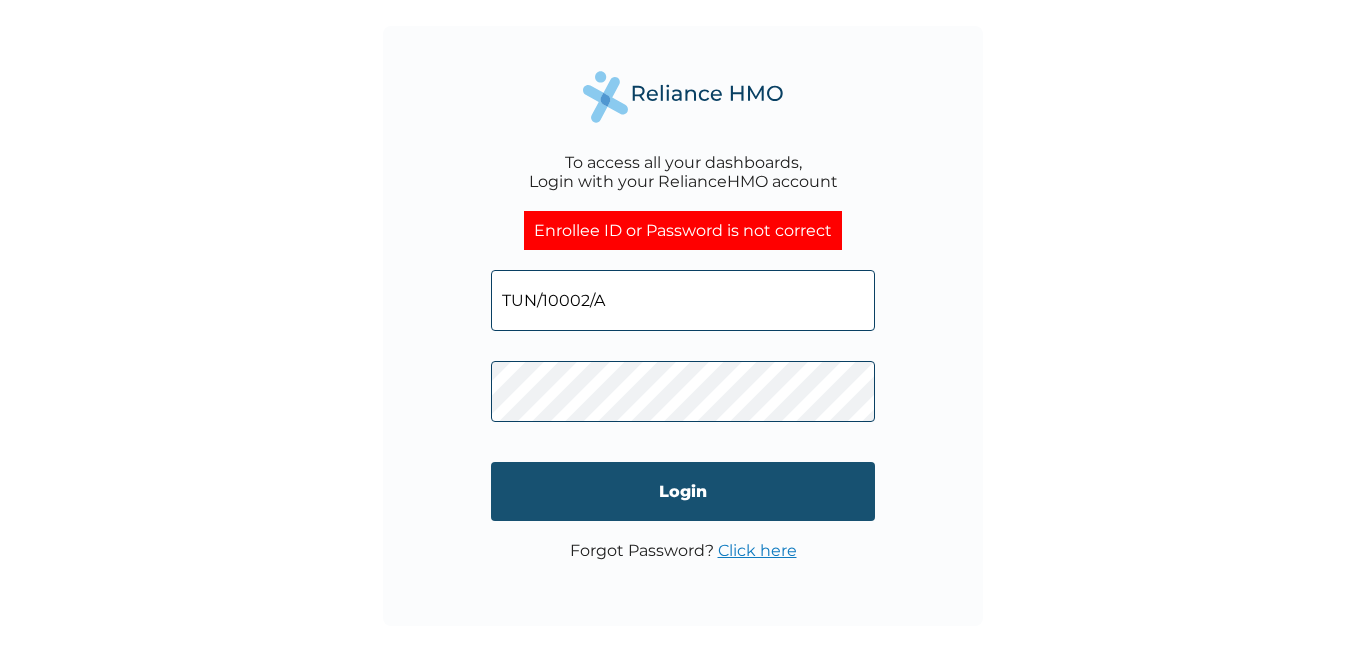 click on "Login" at bounding box center [683, 491] 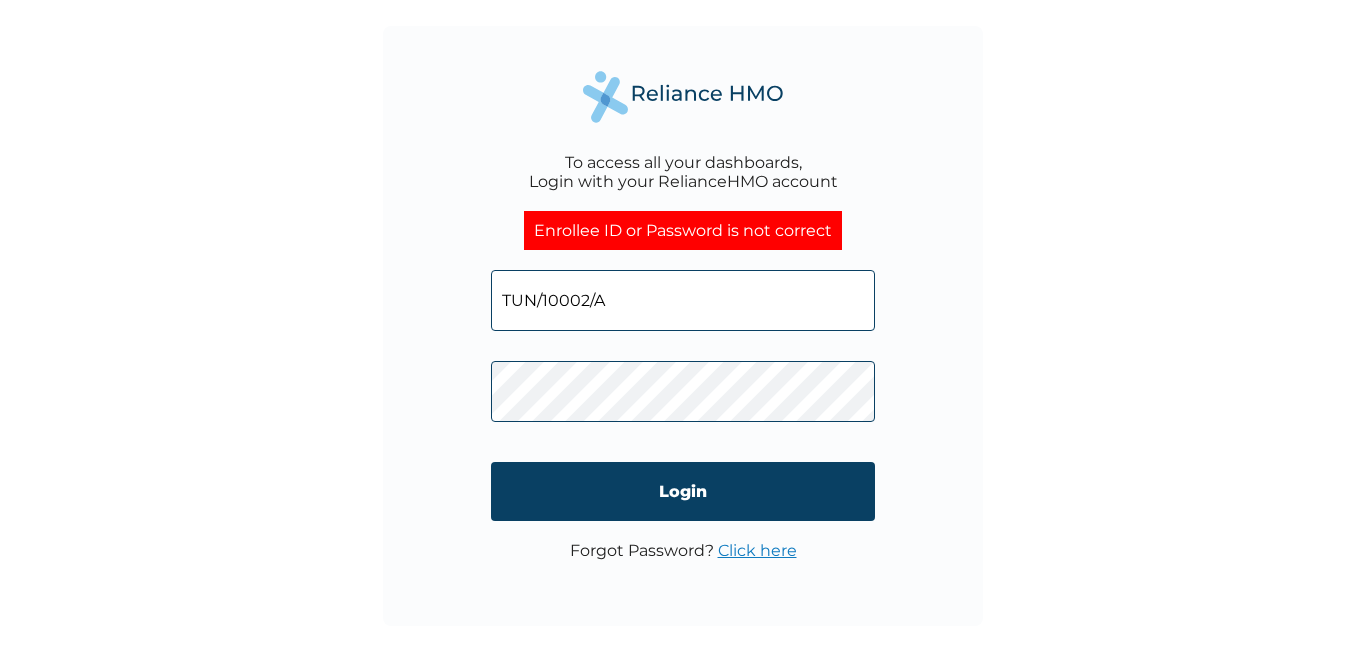 click on "Click here" at bounding box center [757, 550] 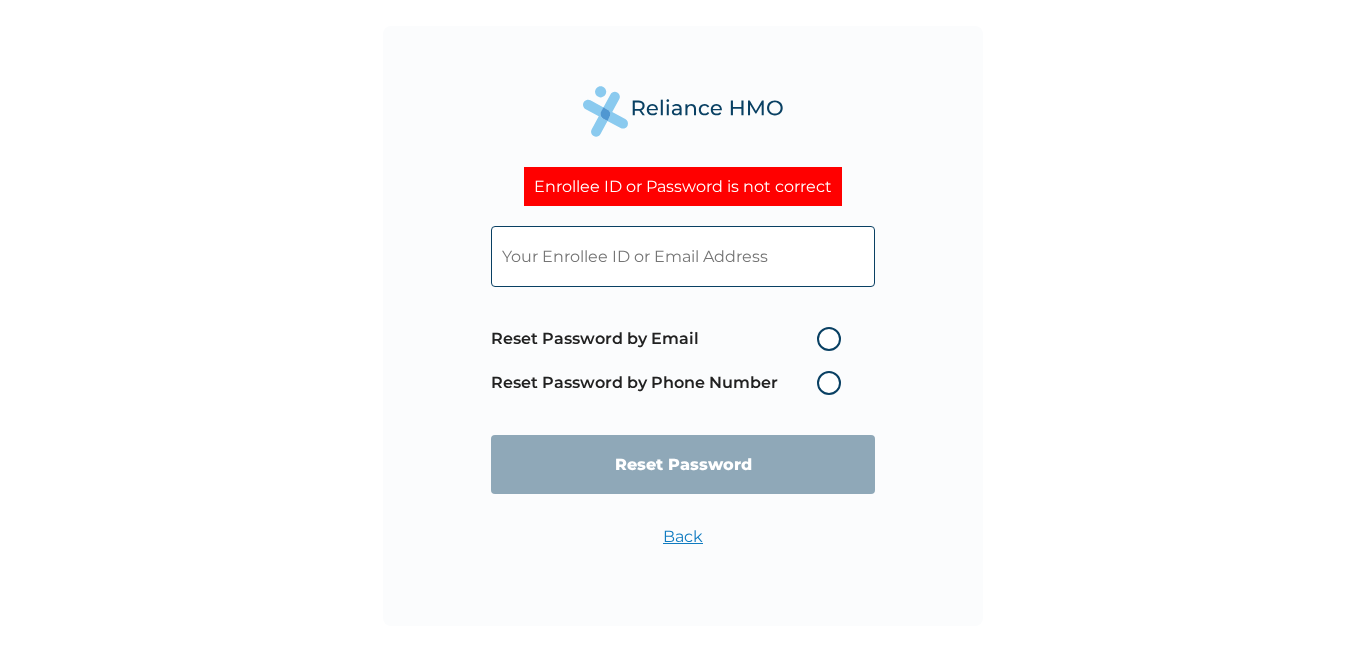 click on "Reset Password by Email" at bounding box center (671, 339) 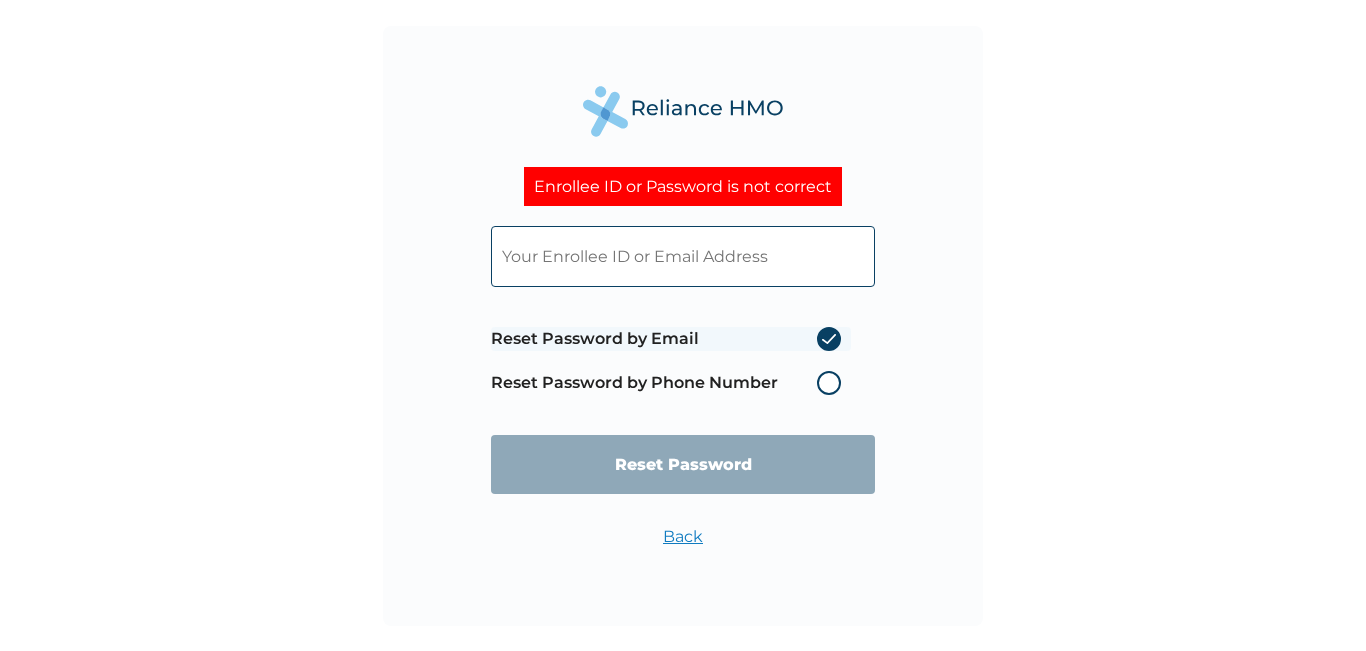 radio on "true" 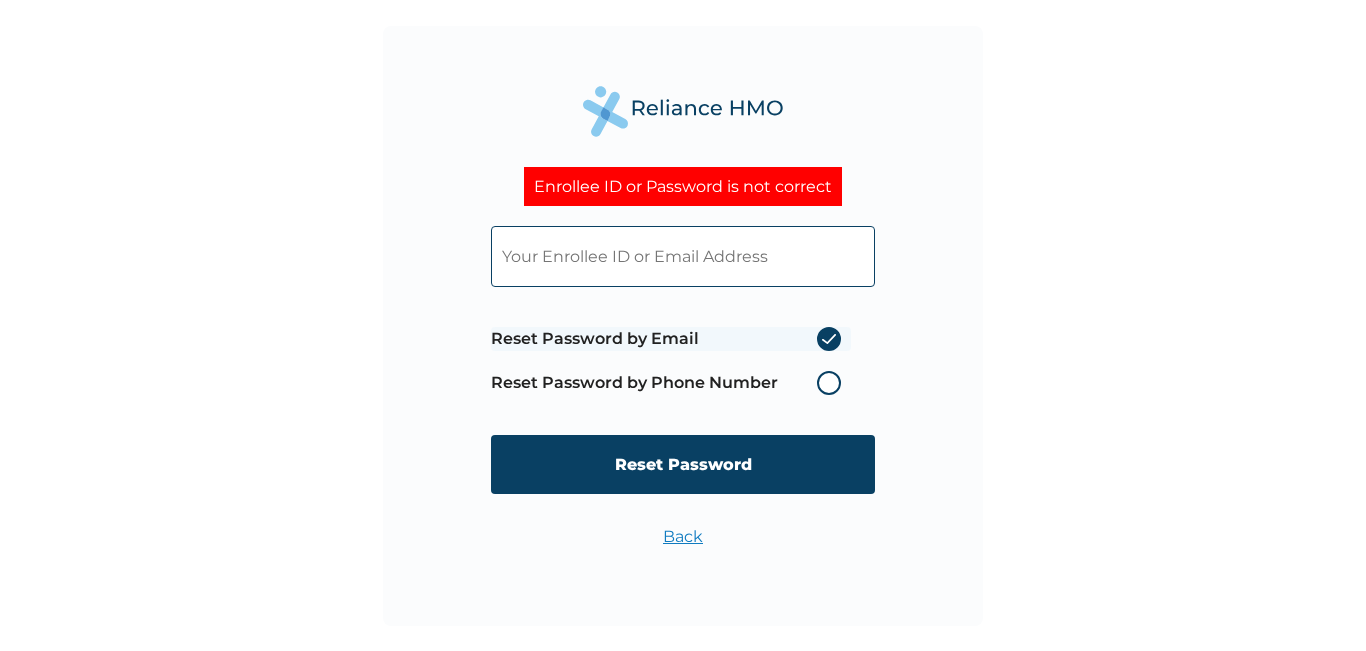 click at bounding box center [683, 256] 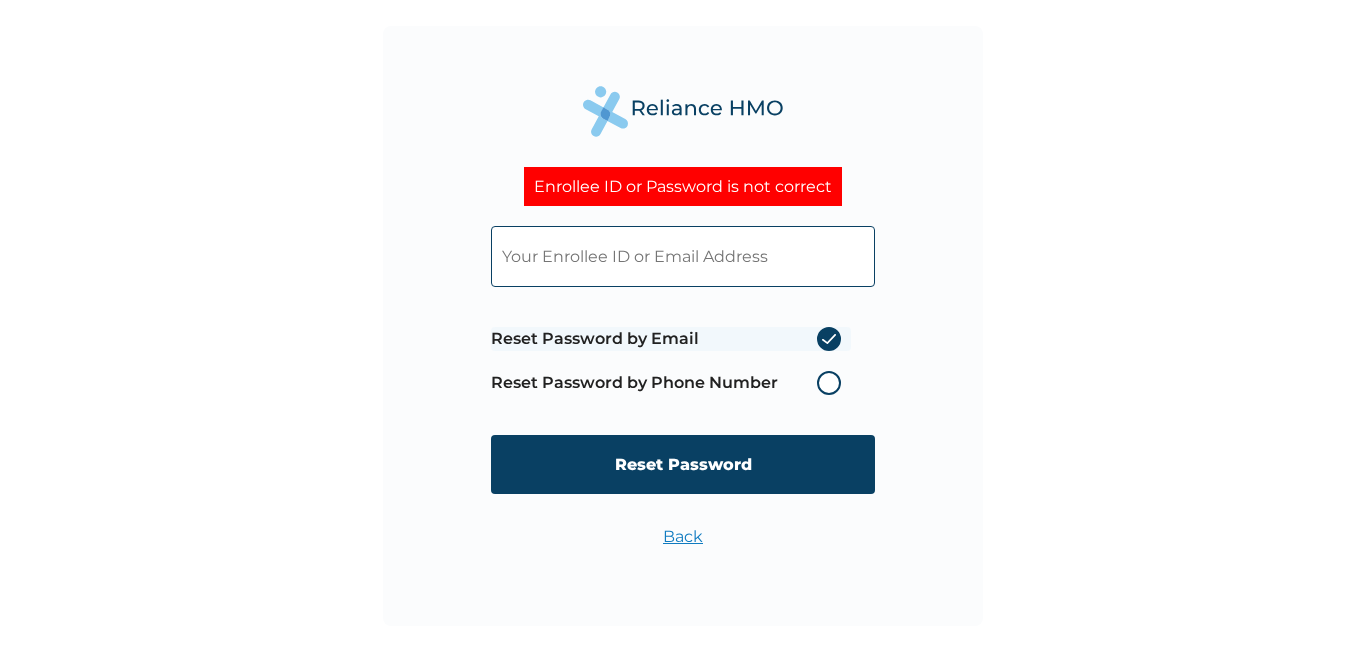 type on "TUN/10002/A" 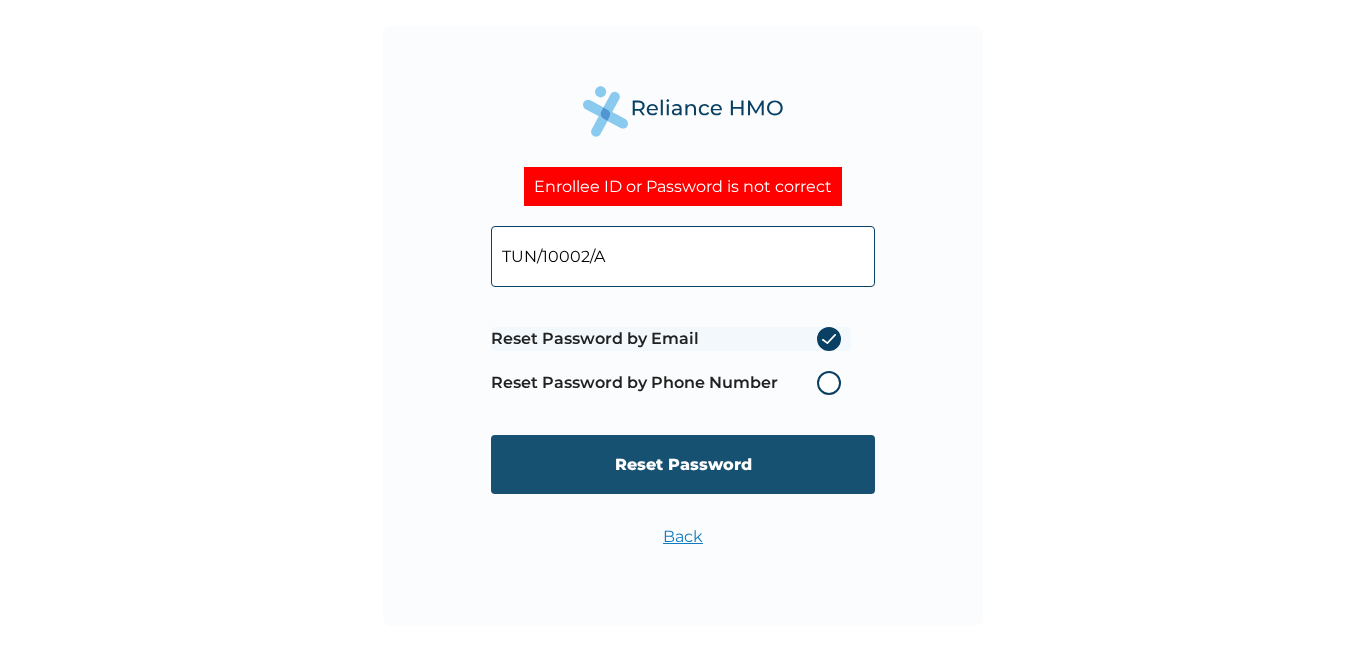 click on "Reset Password" at bounding box center (683, 464) 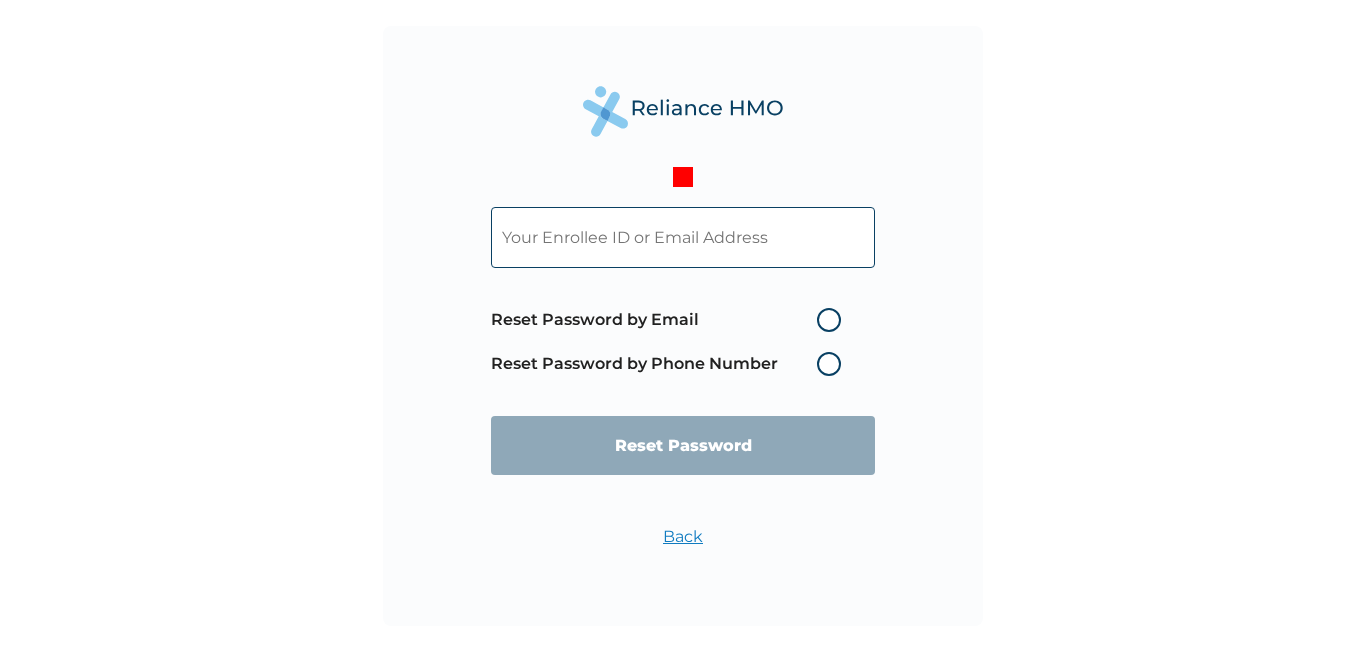 click on "Reset Password by Email" at bounding box center (671, 320) 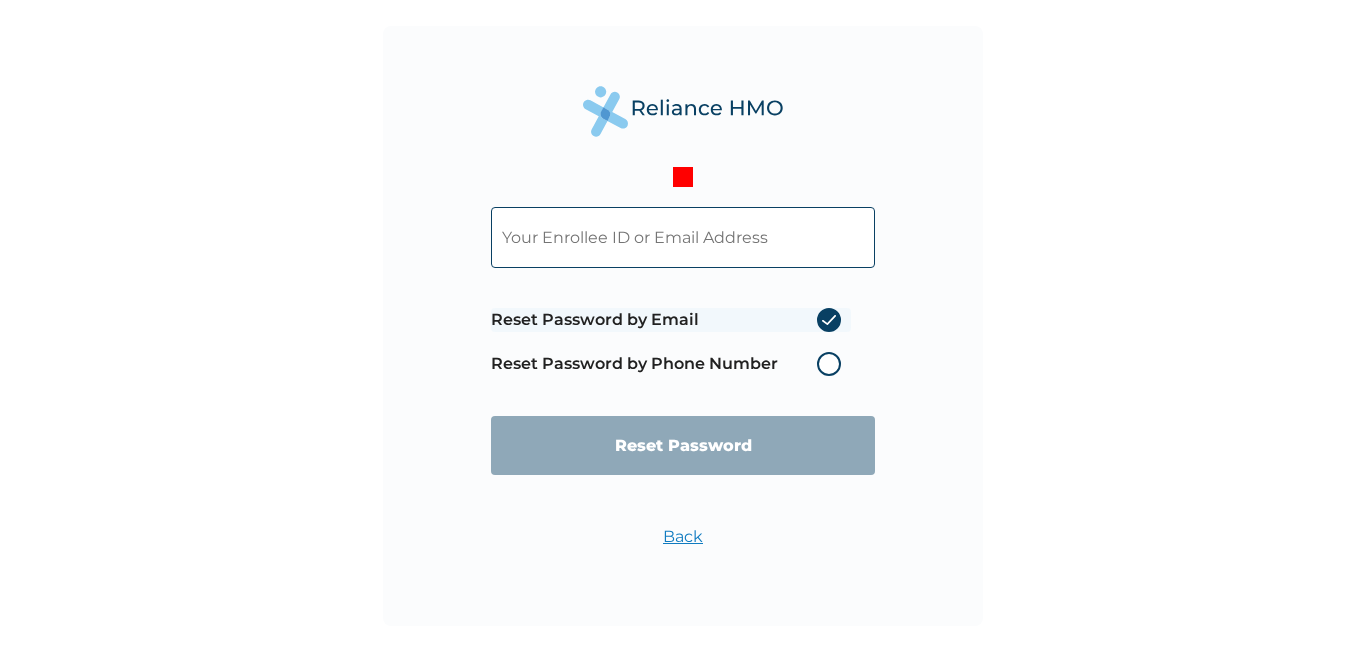 radio on "true" 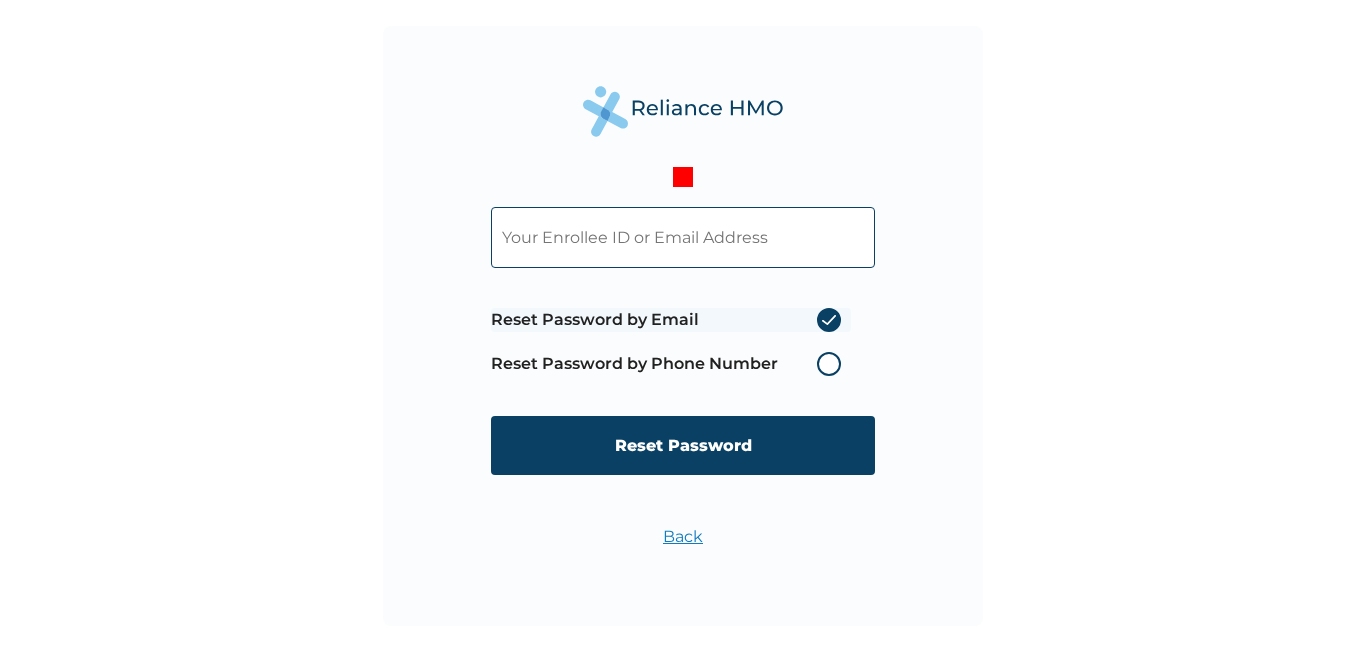 click at bounding box center (683, 237) 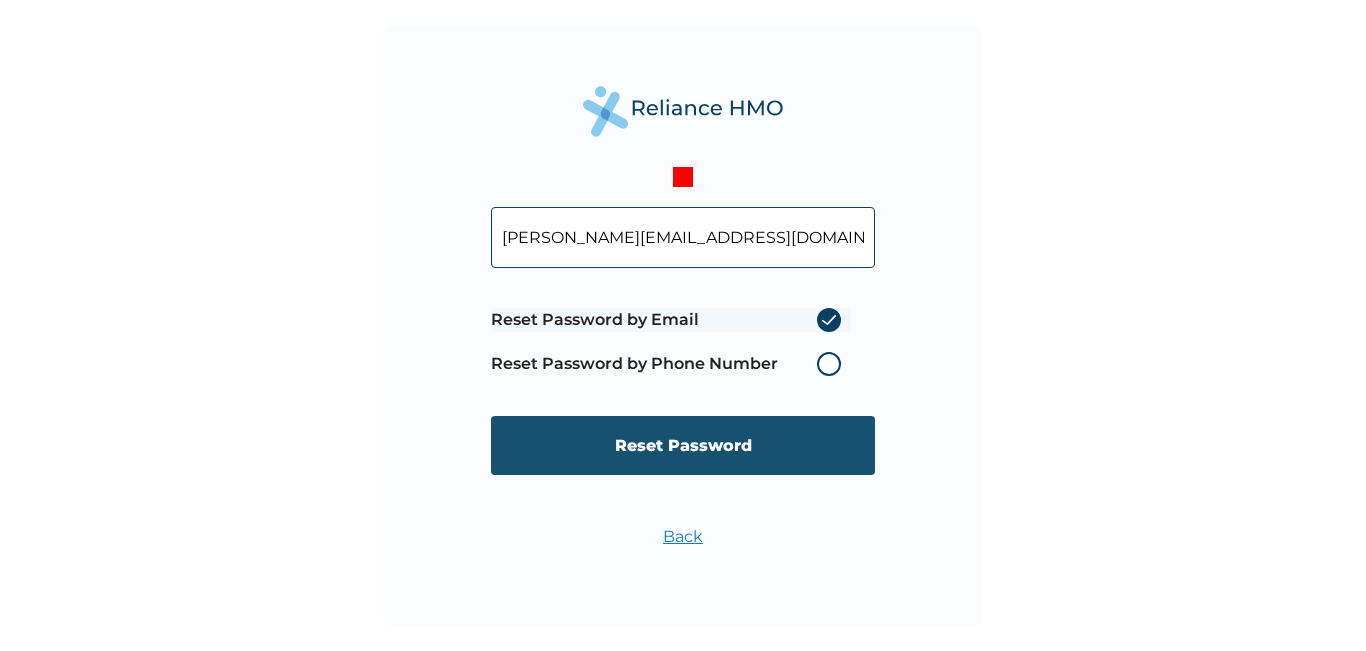 click on "Reset Password" at bounding box center (683, 445) 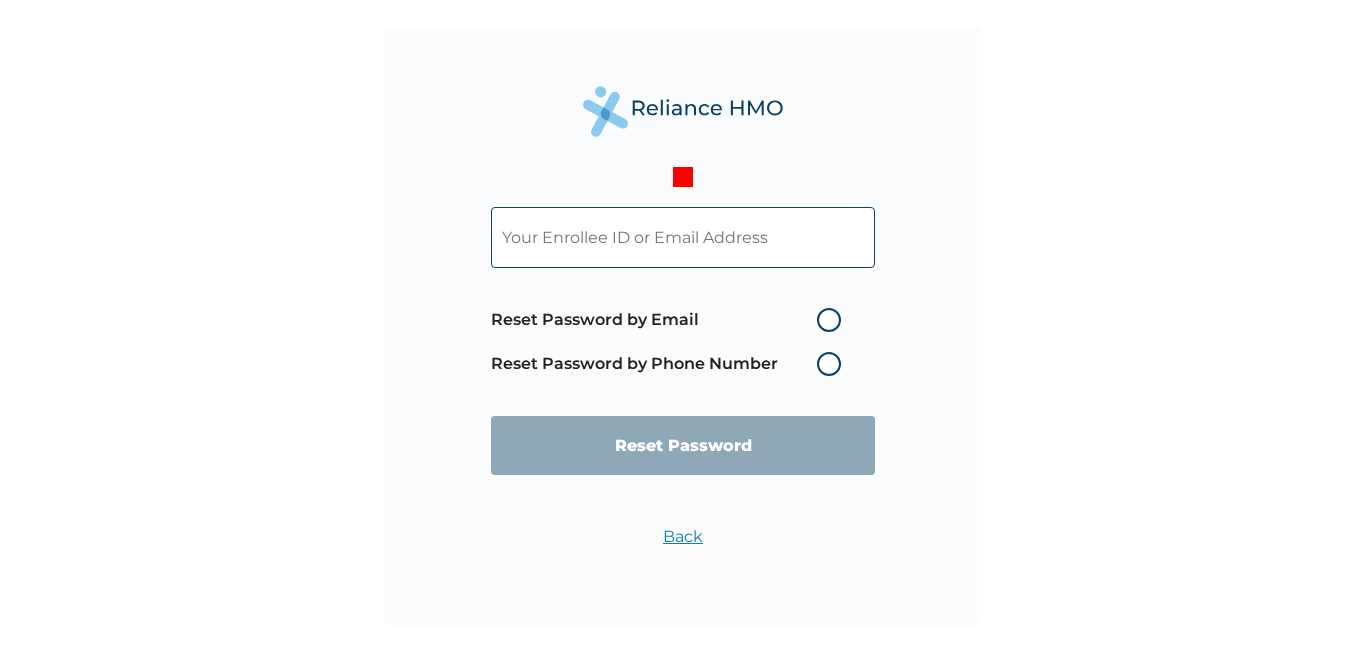 click at bounding box center [683, 237] 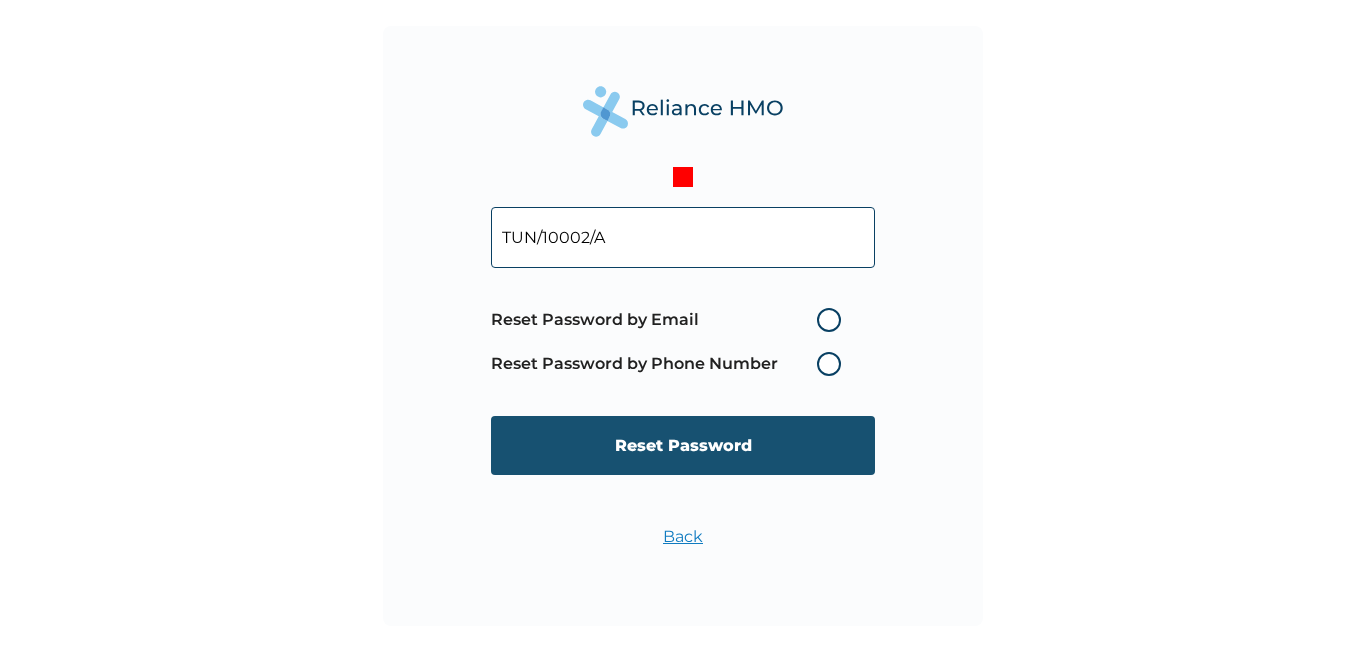 click on "Reset Password" at bounding box center [683, 445] 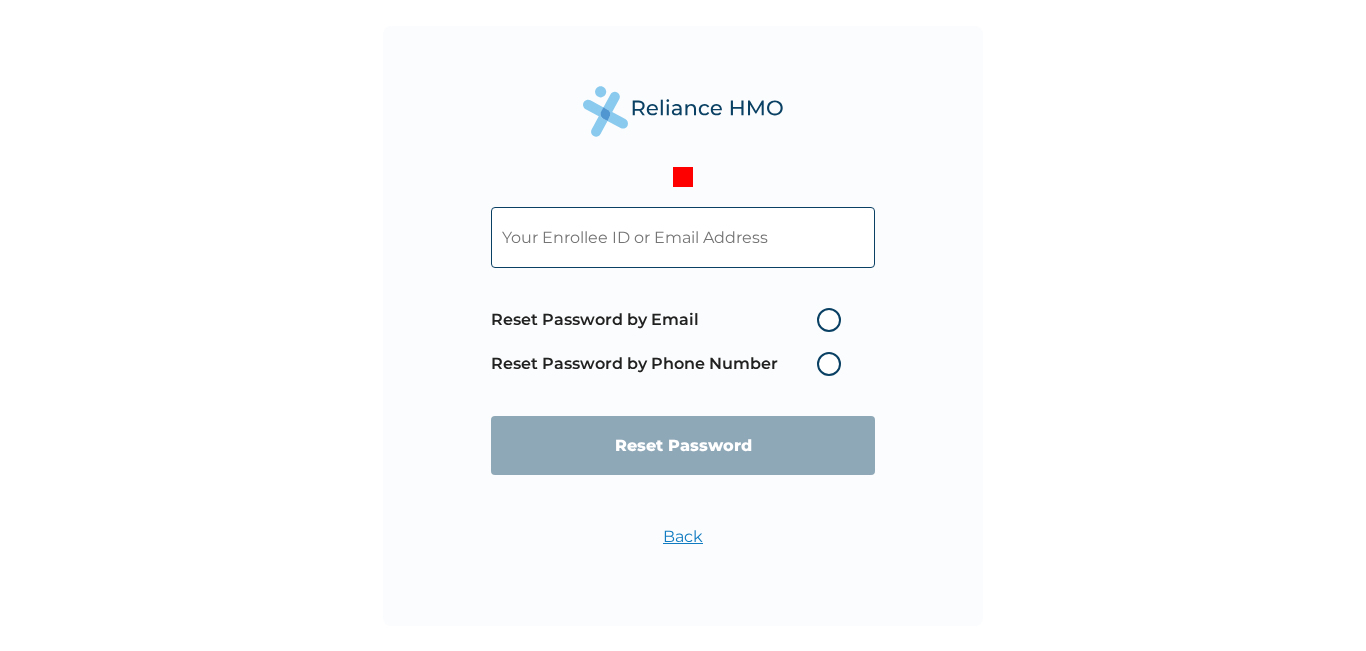 click on "Reset Password by Email" at bounding box center [671, 320] 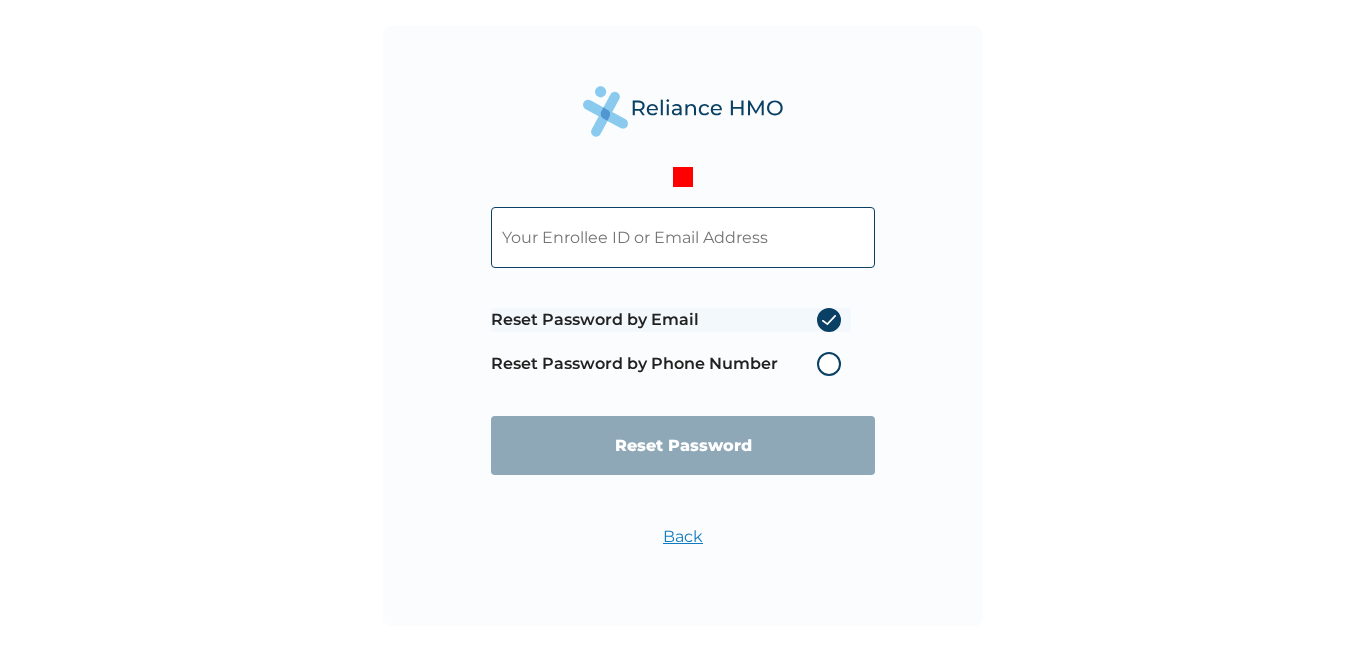radio on "true" 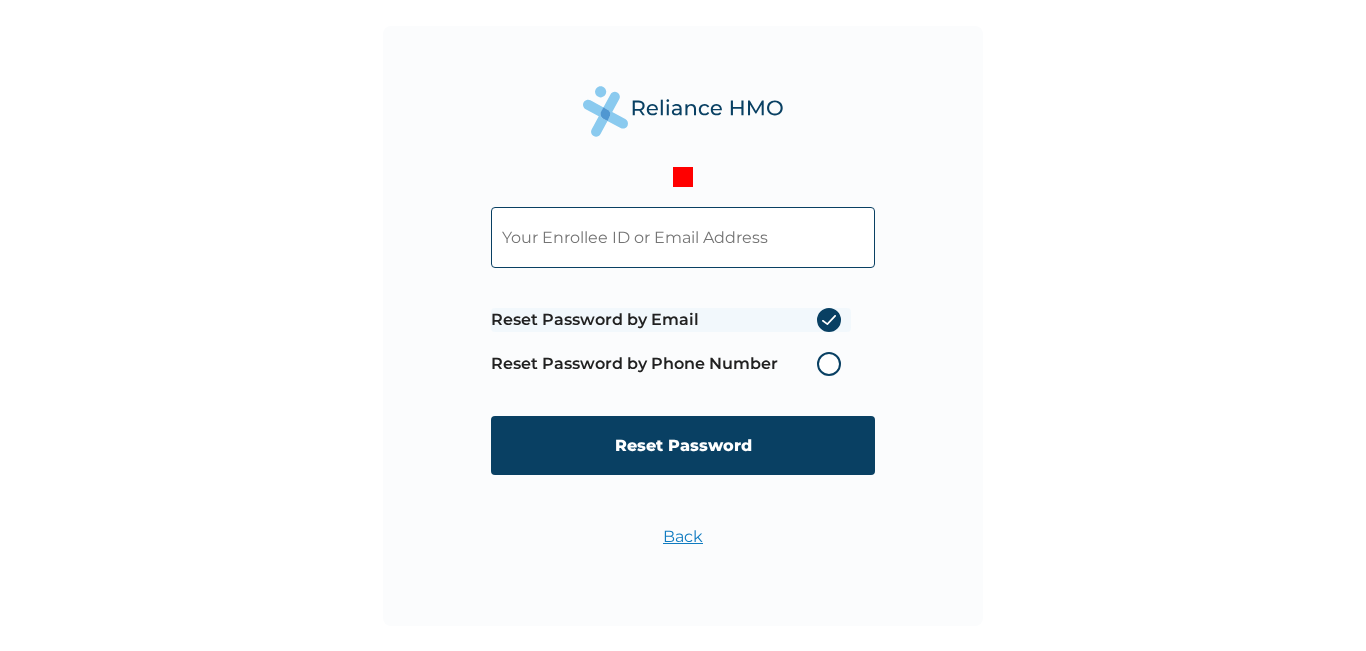 click at bounding box center [683, 237] 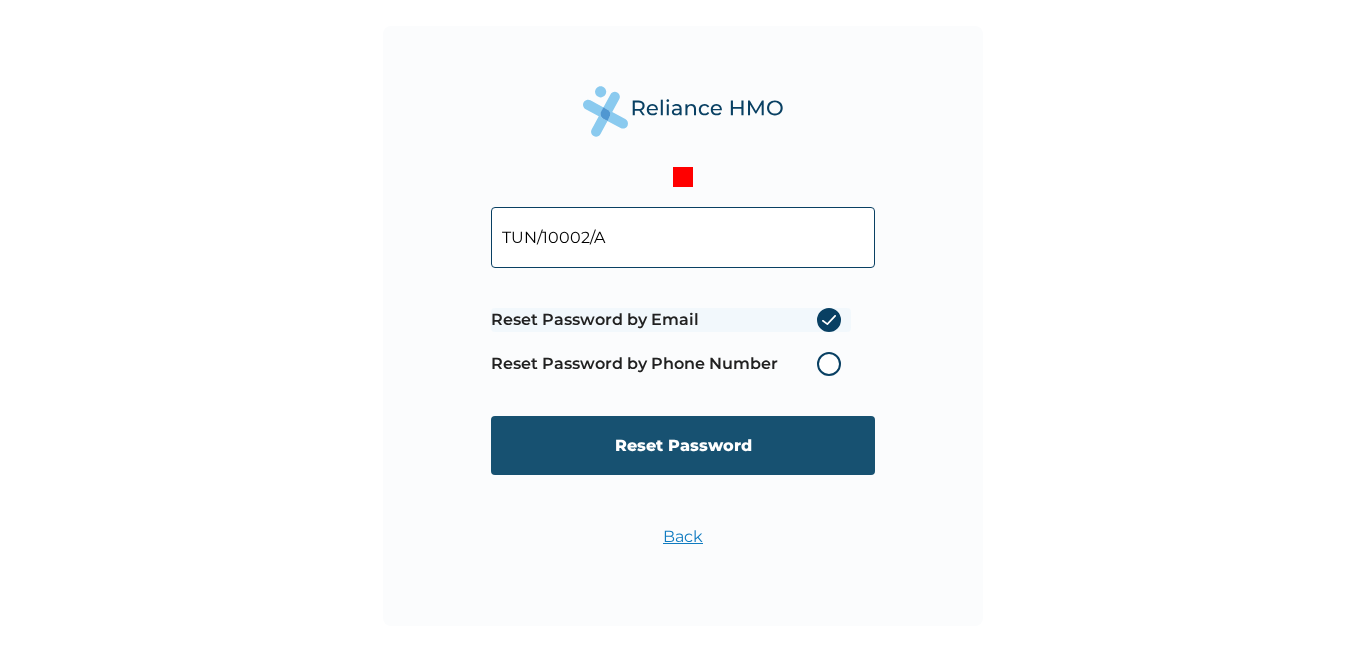 click on "Reset Password" at bounding box center (683, 445) 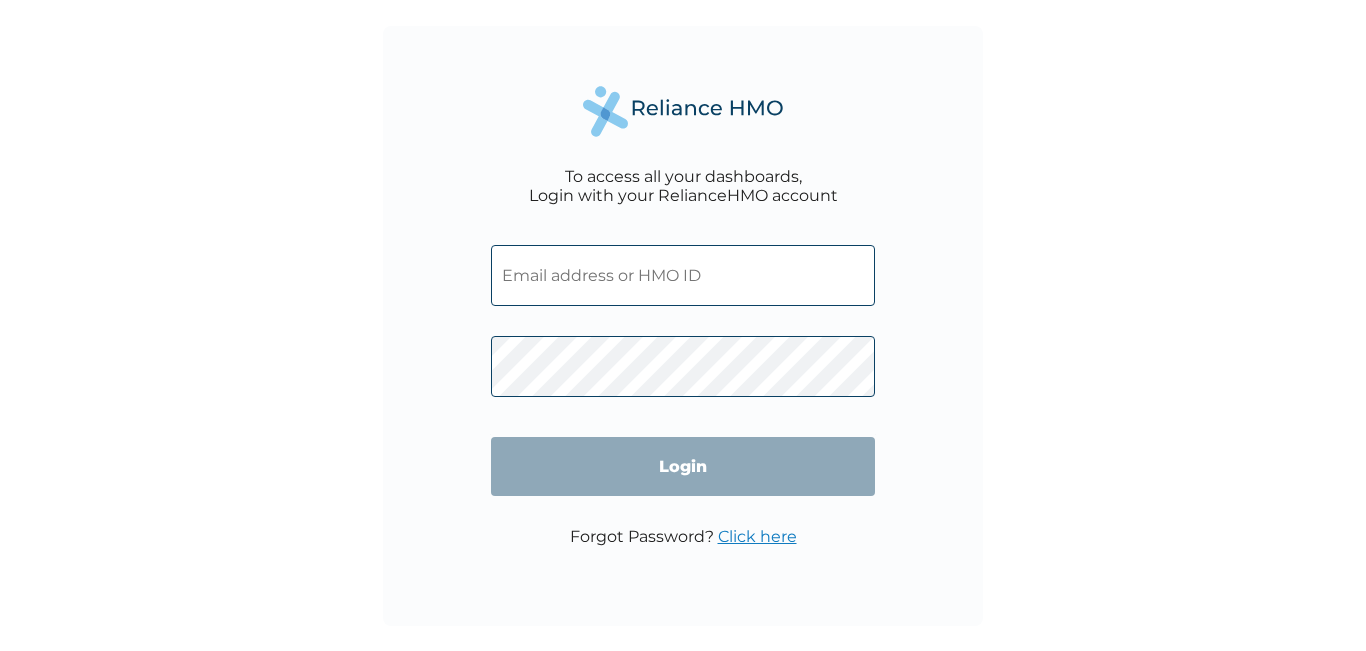 scroll, scrollTop: 0, scrollLeft: 0, axis: both 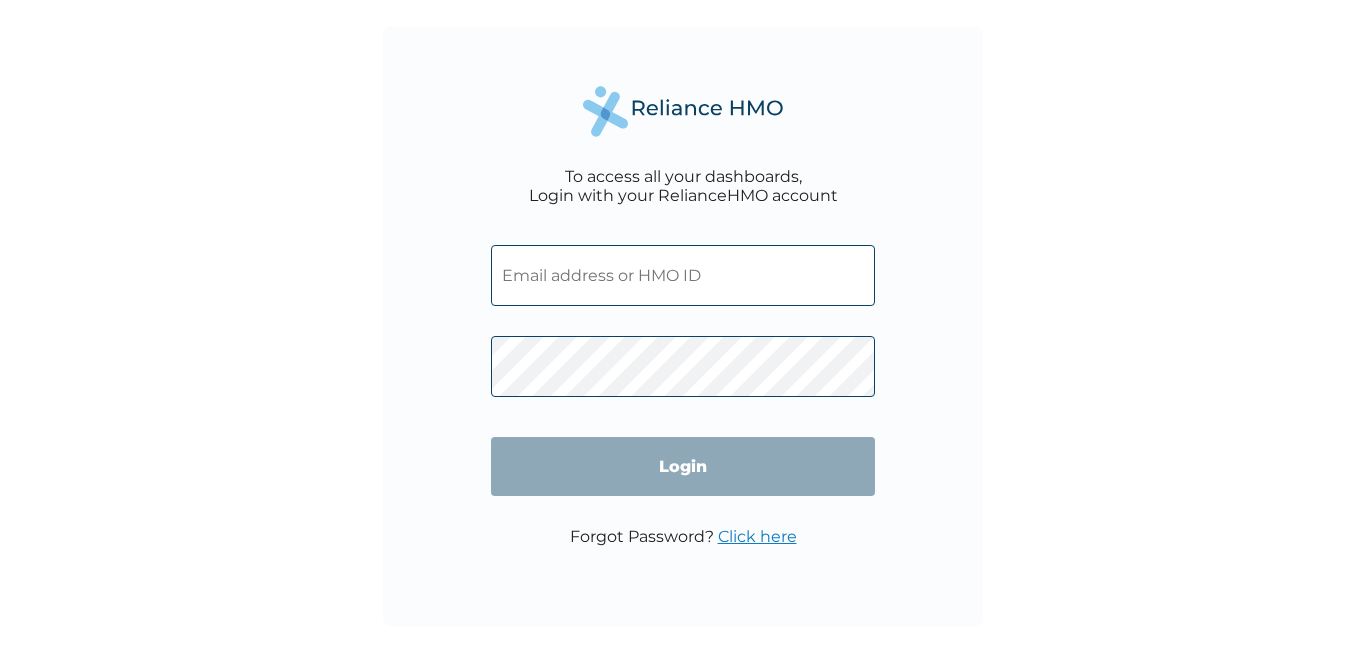 type on "TUN/10002/A" 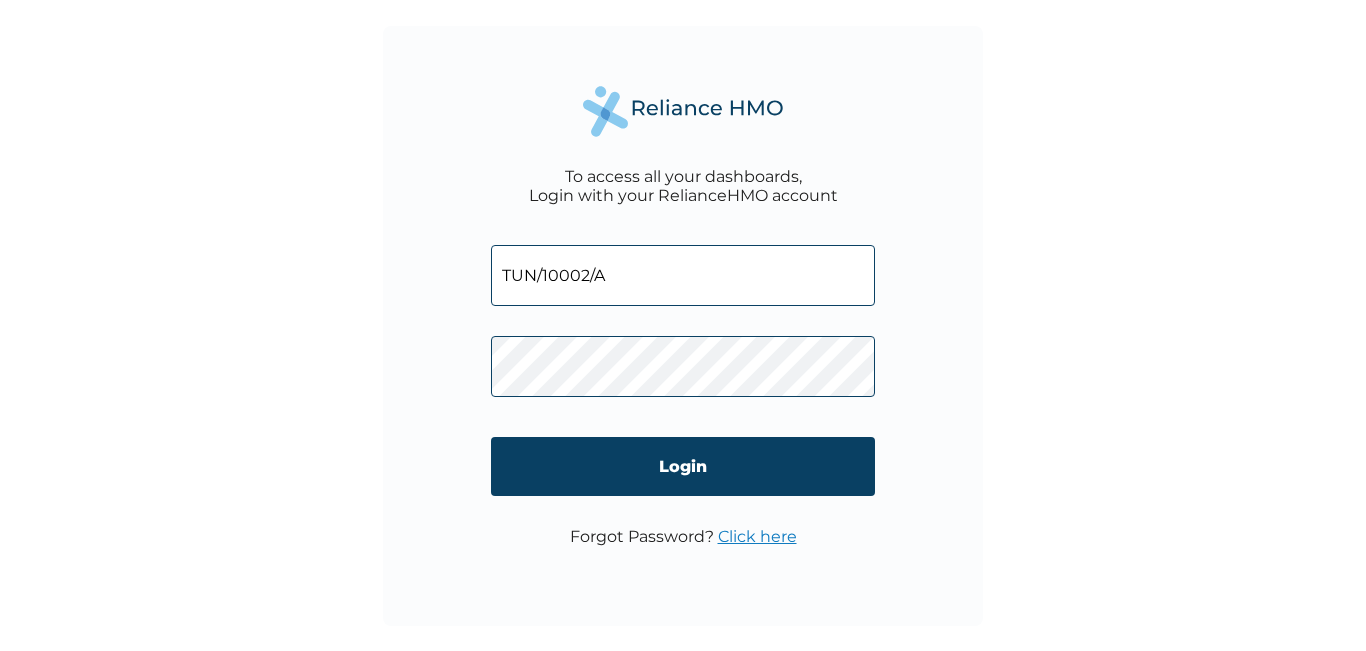 click on "TUN/10002/A" at bounding box center (683, 275) 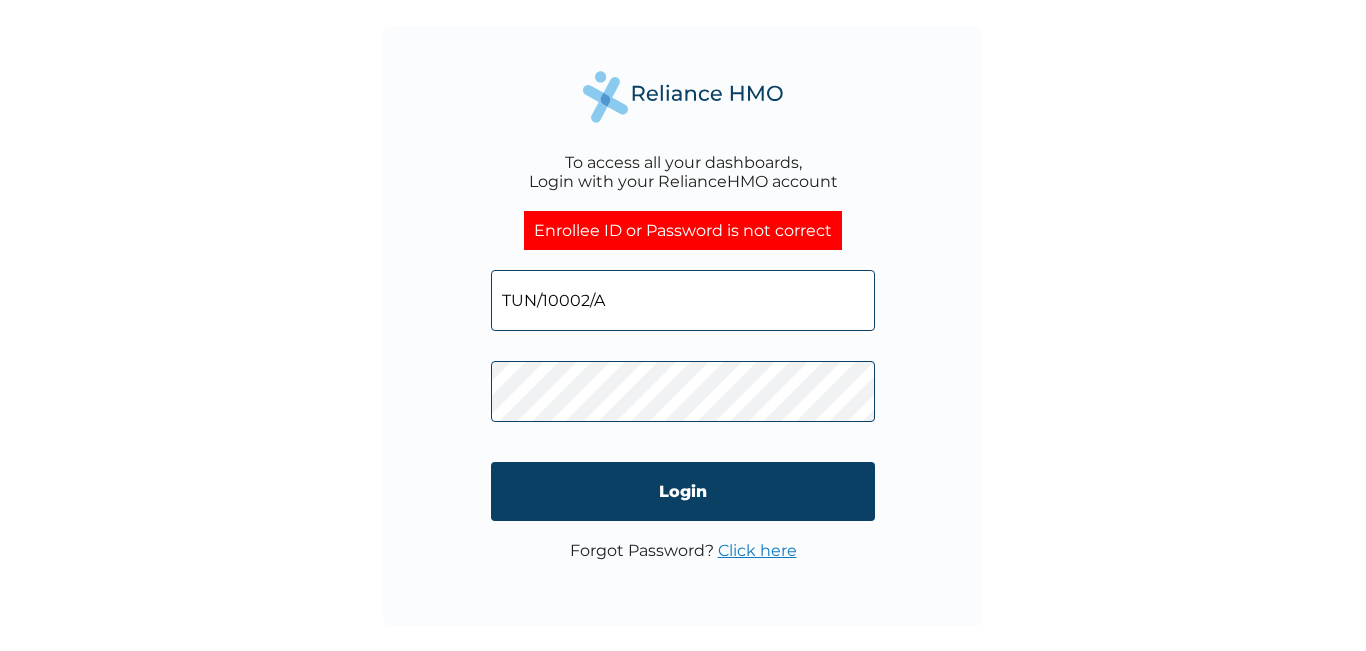 click on "TUN/10002/A" at bounding box center [683, 300] 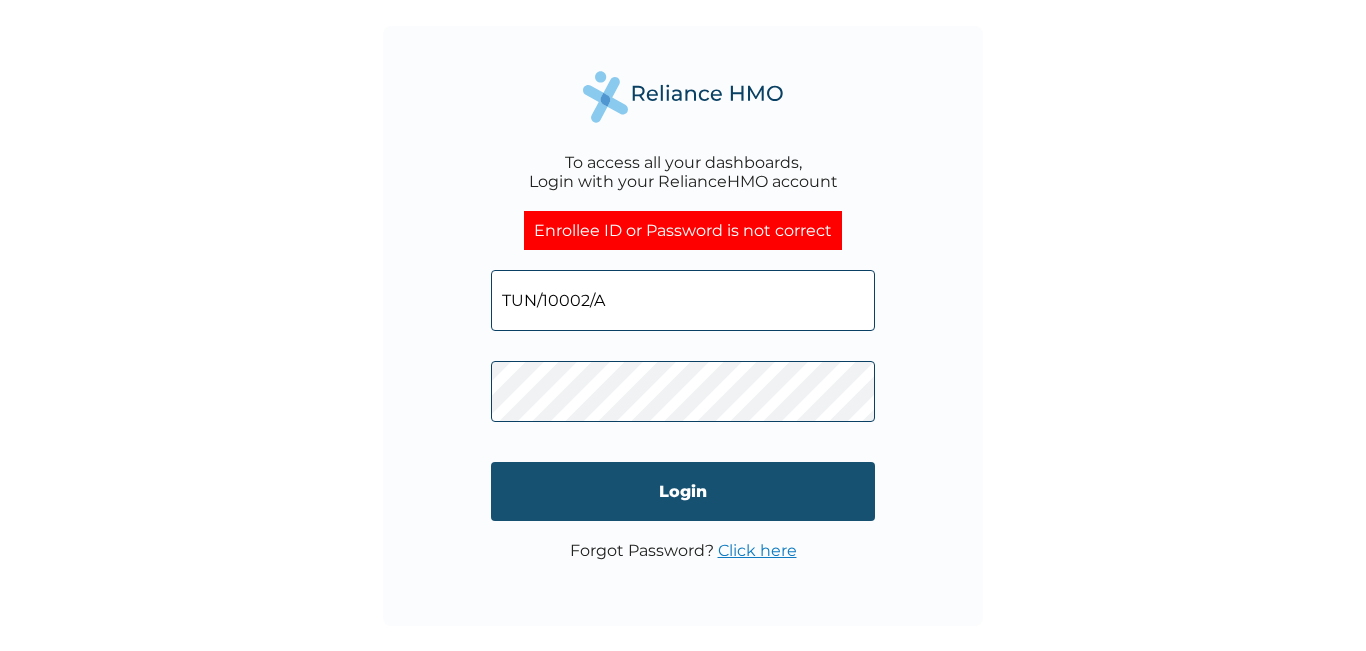 click on "Login" at bounding box center [683, 491] 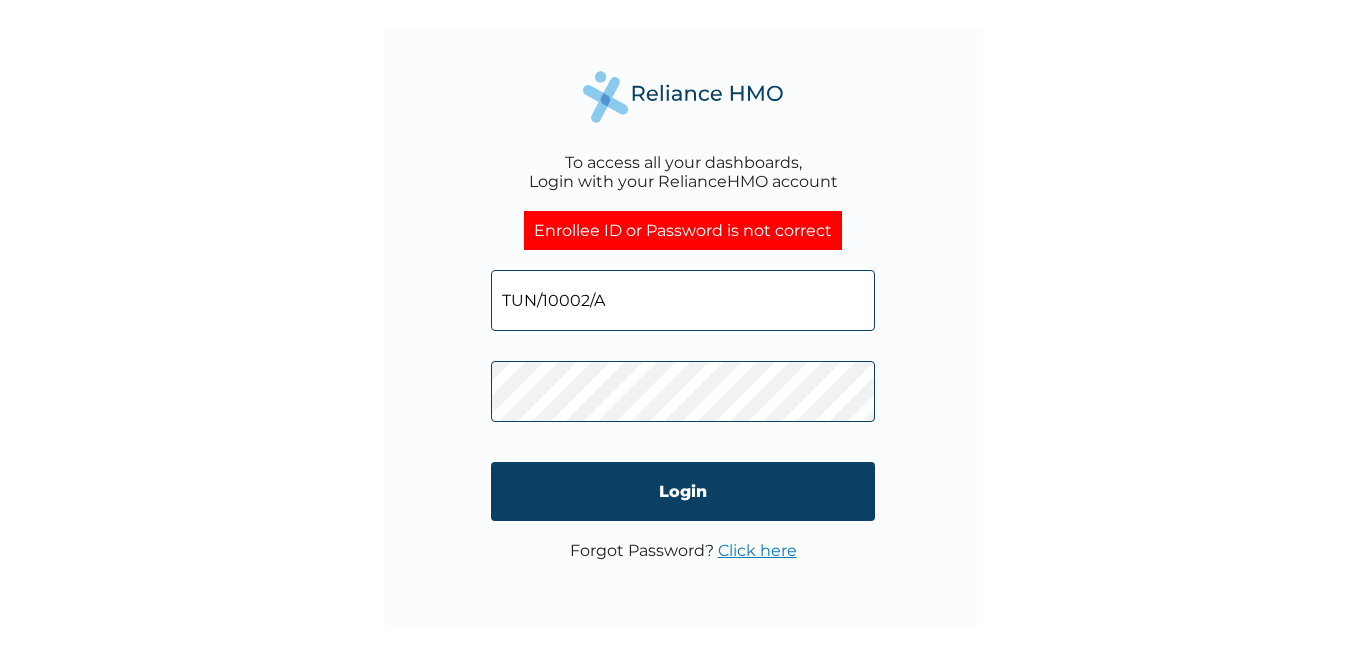 click on "Click here" at bounding box center (757, 550) 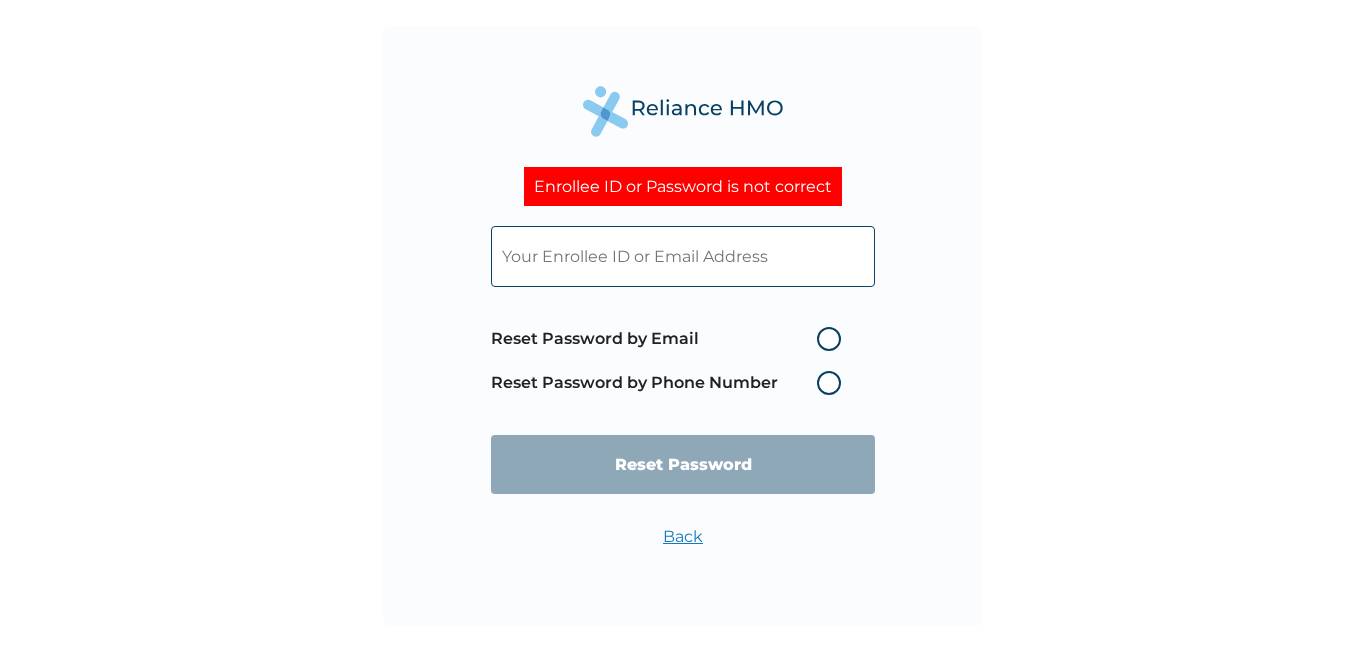 click at bounding box center (683, 256) 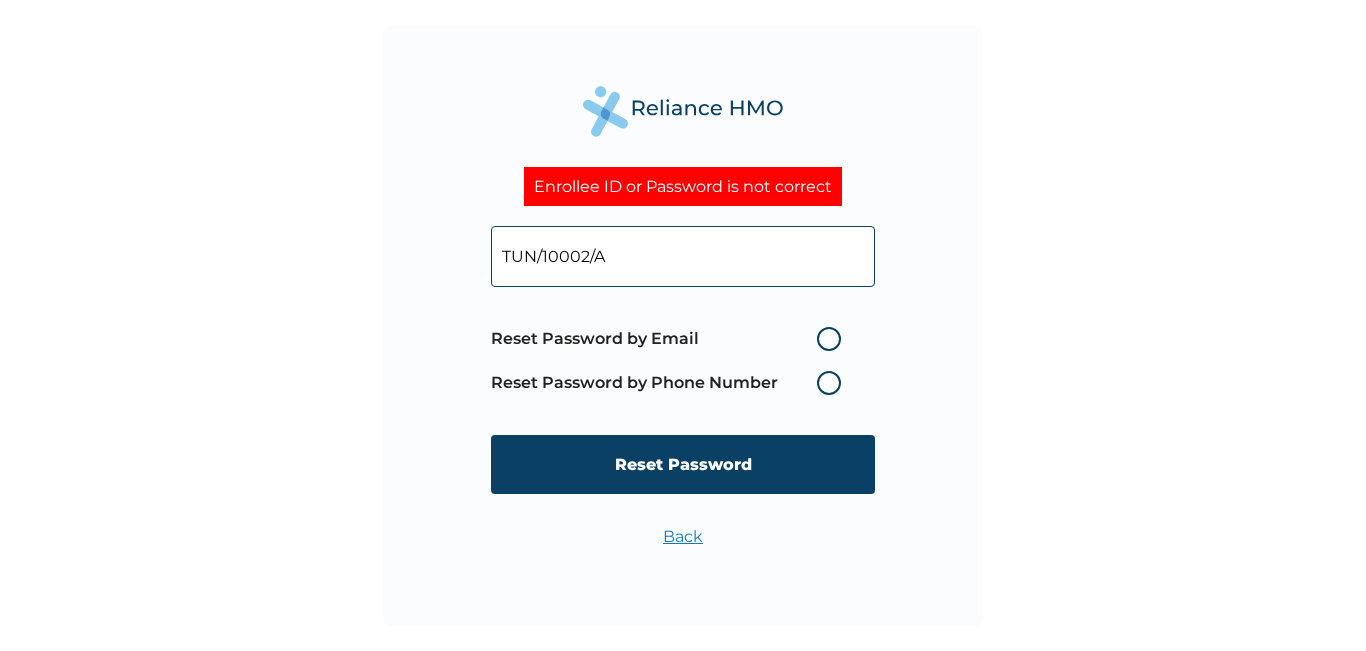 click on "Reset Password by Email" at bounding box center [671, 339] 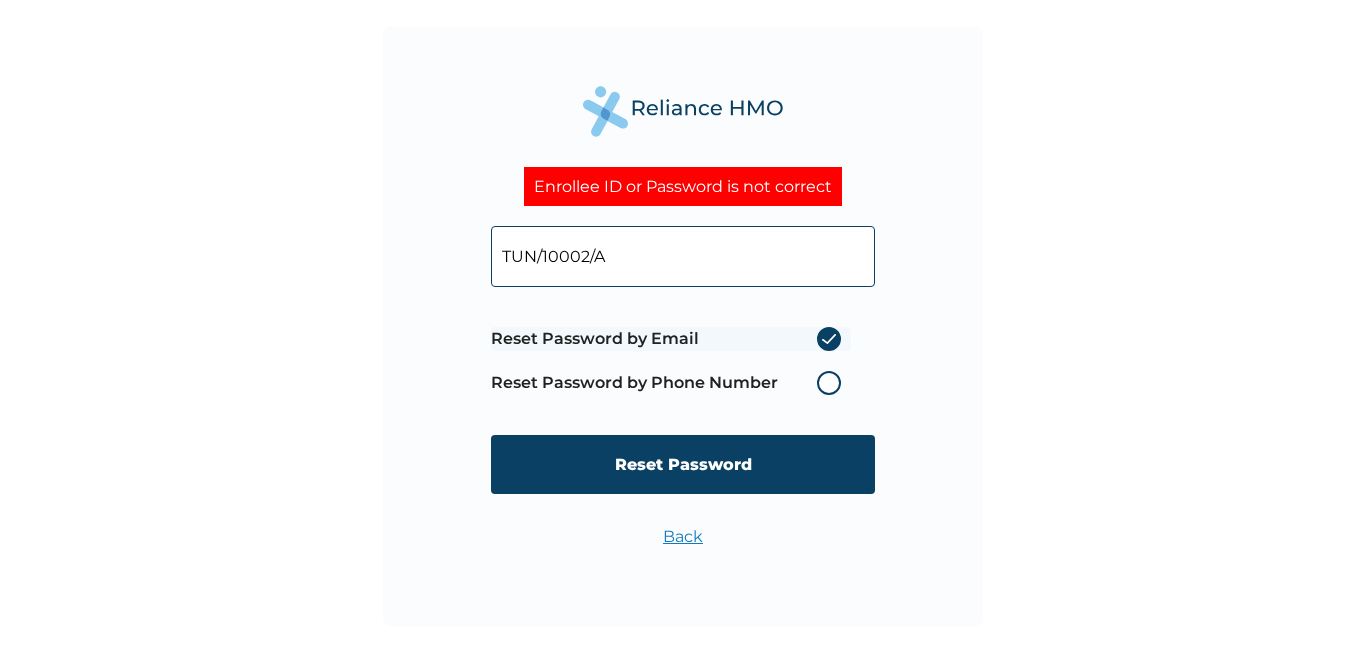 radio on "true" 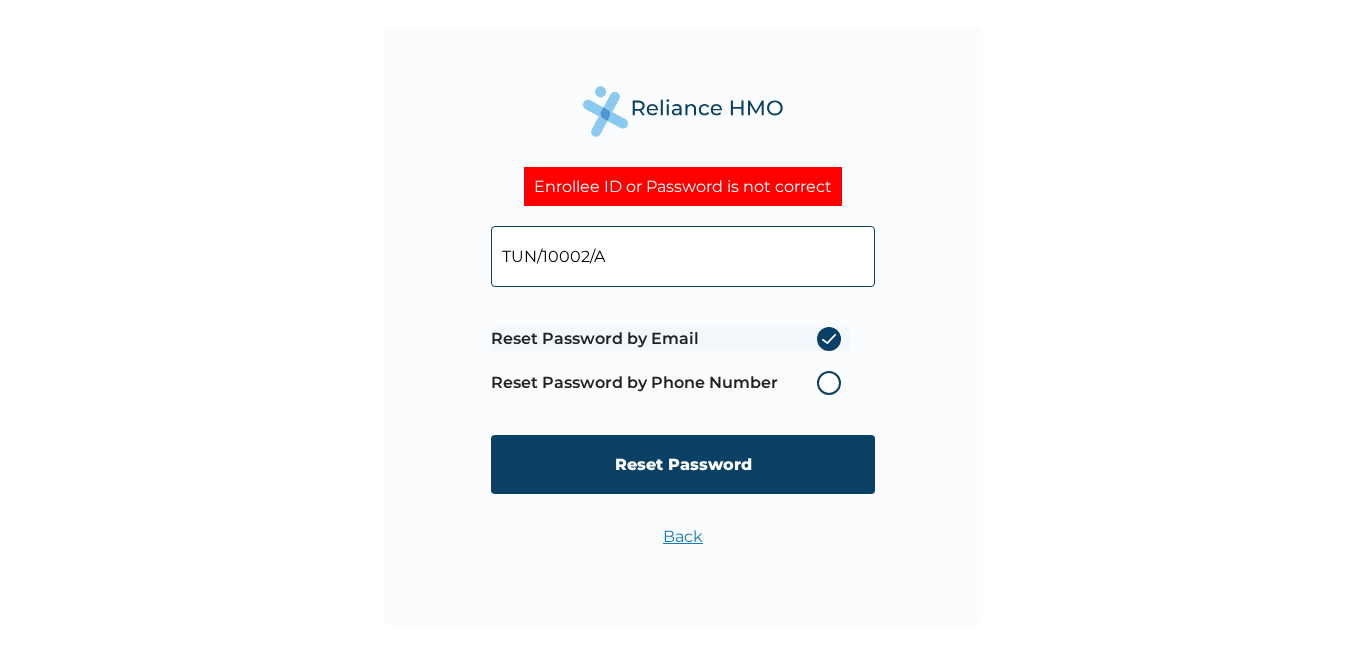 click on "Reset Password" at bounding box center [683, 464] 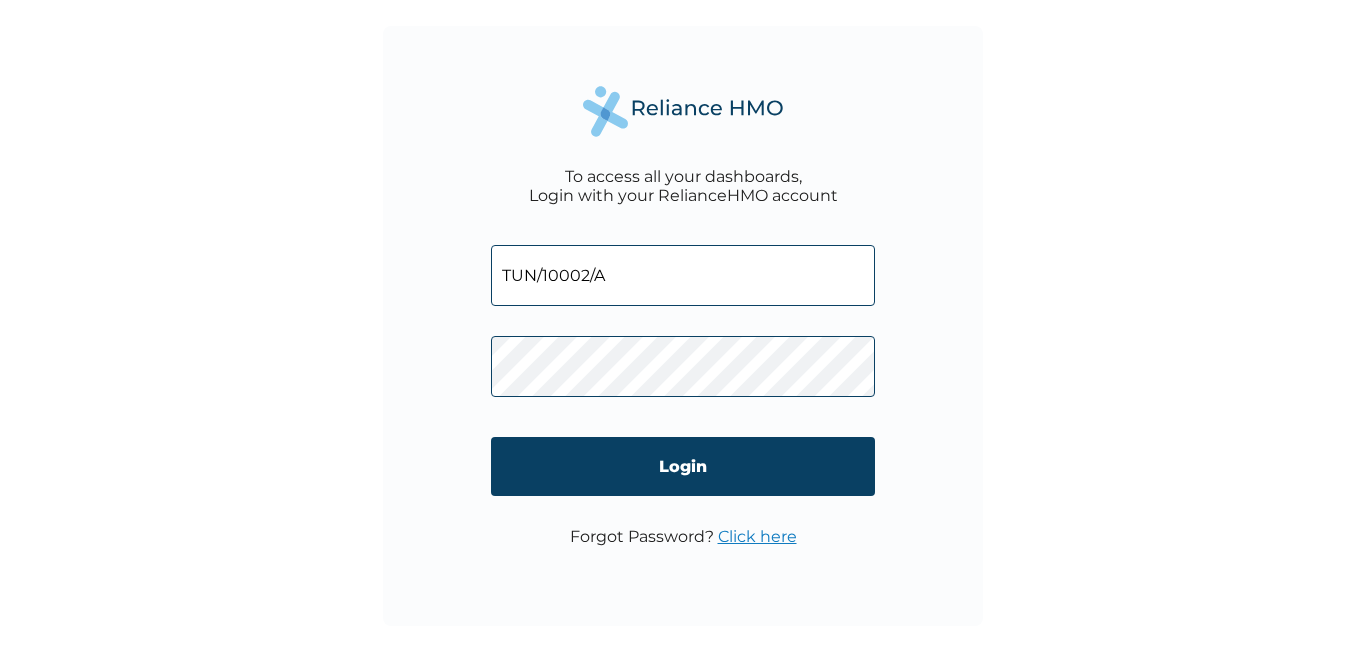 scroll, scrollTop: 0, scrollLeft: 0, axis: both 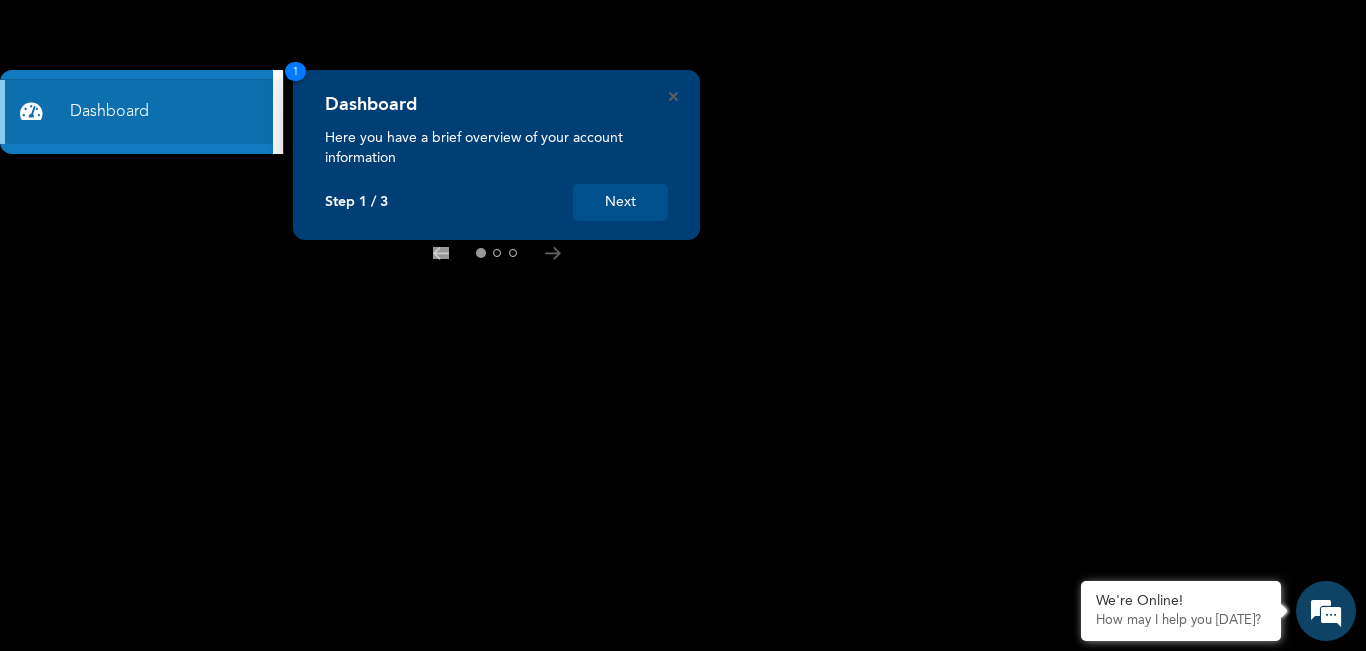 click on "Next" at bounding box center [620, 202] 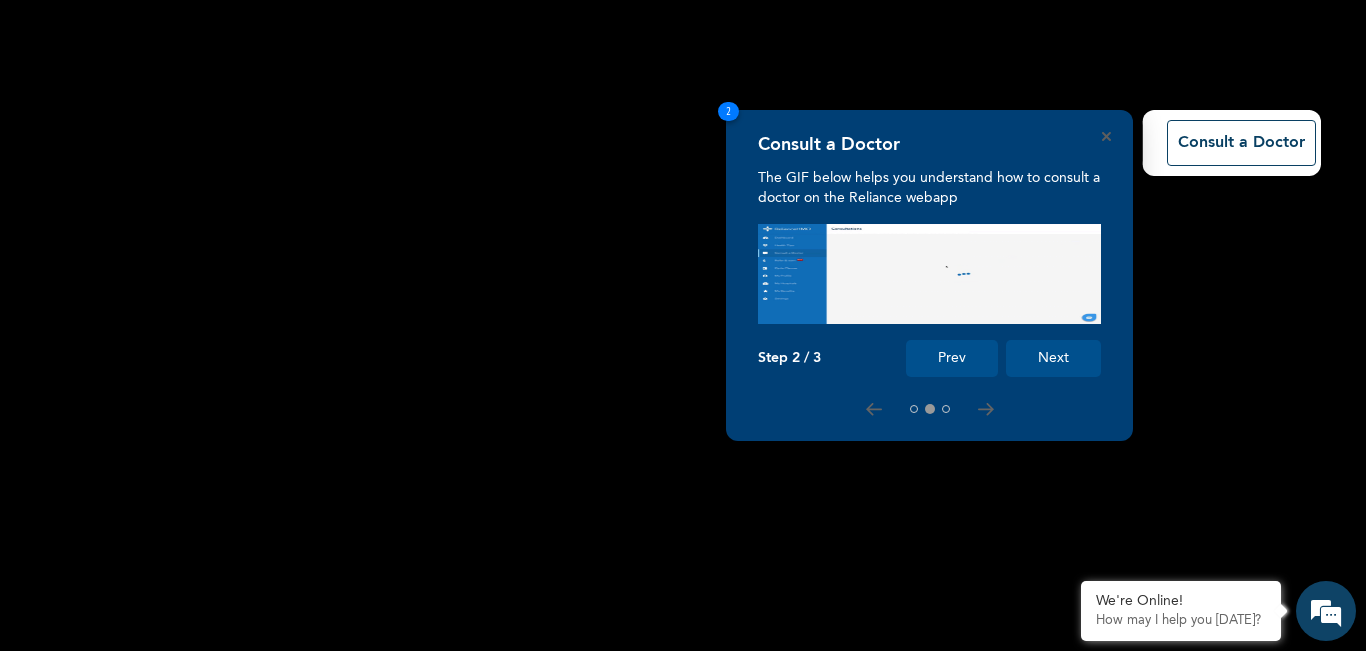 click on "Next" at bounding box center [1053, 358] 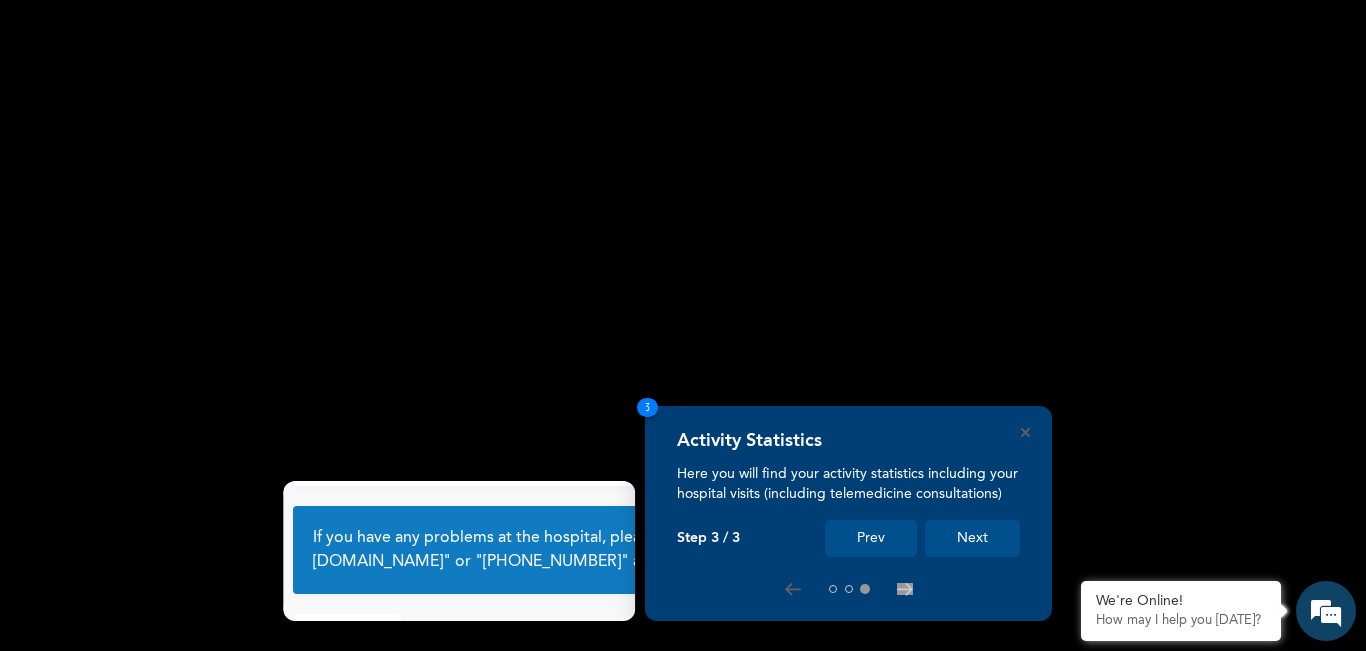 scroll, scrollTop: 123, scrollLeft: 0, axis: vertical 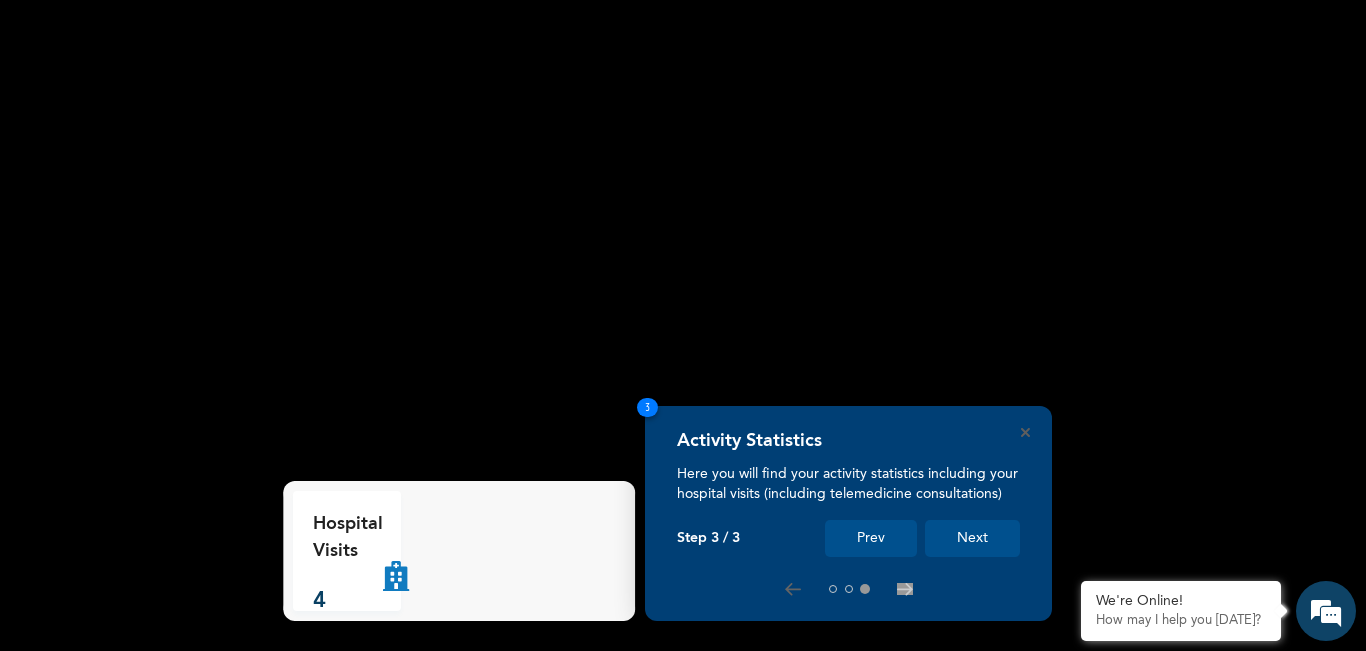 click on "Next" at bounding box center [972, 538] 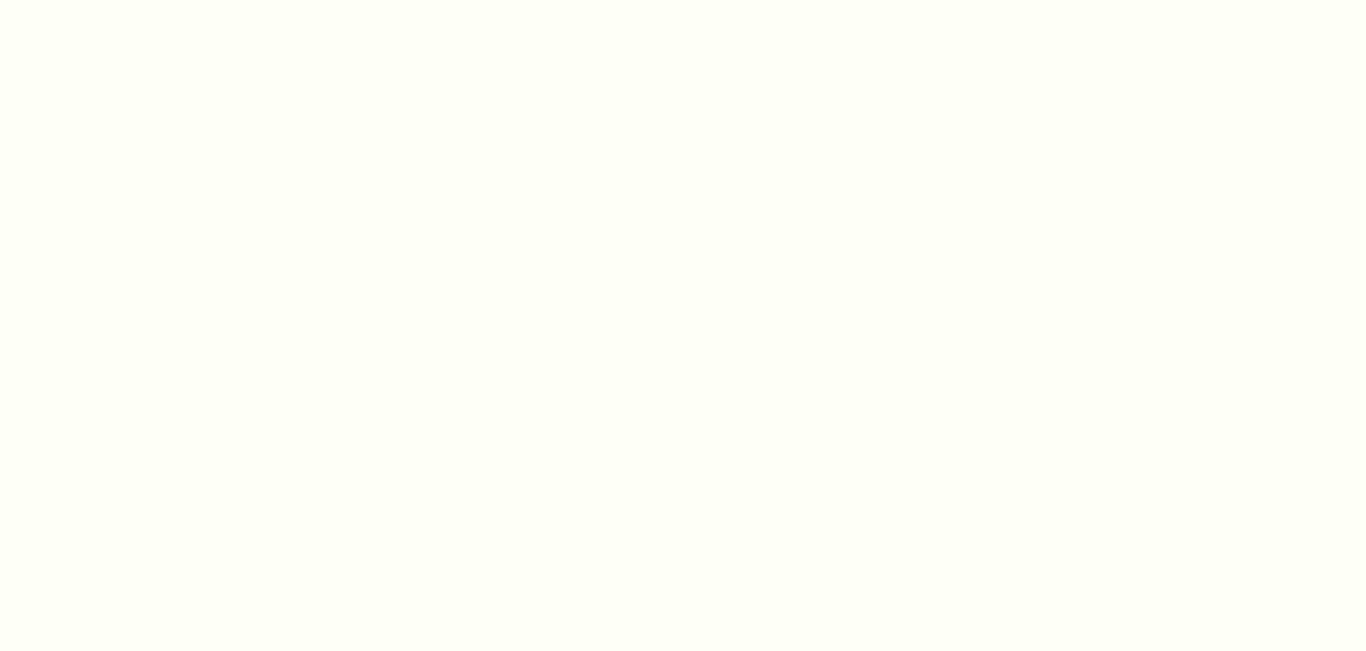 scroll, scrollTop: 0, scrollLeft: 0, axis: both 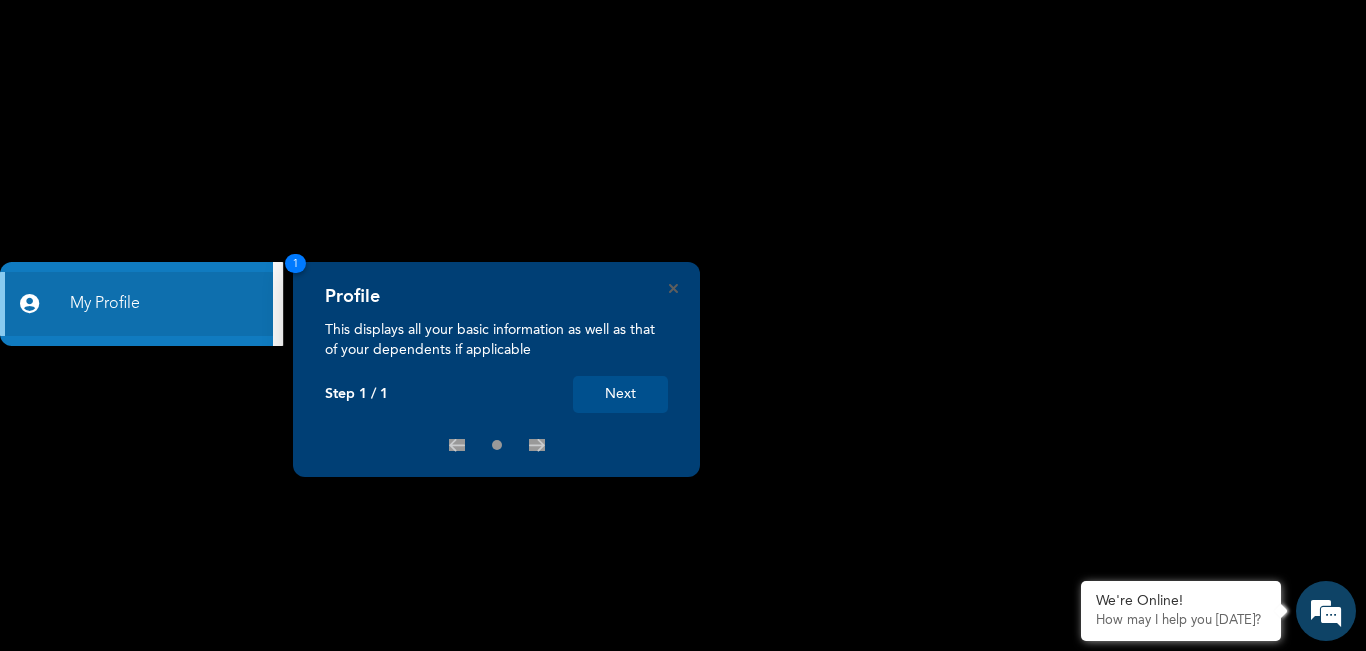 click on "Next" at bounding box center (620, 394) 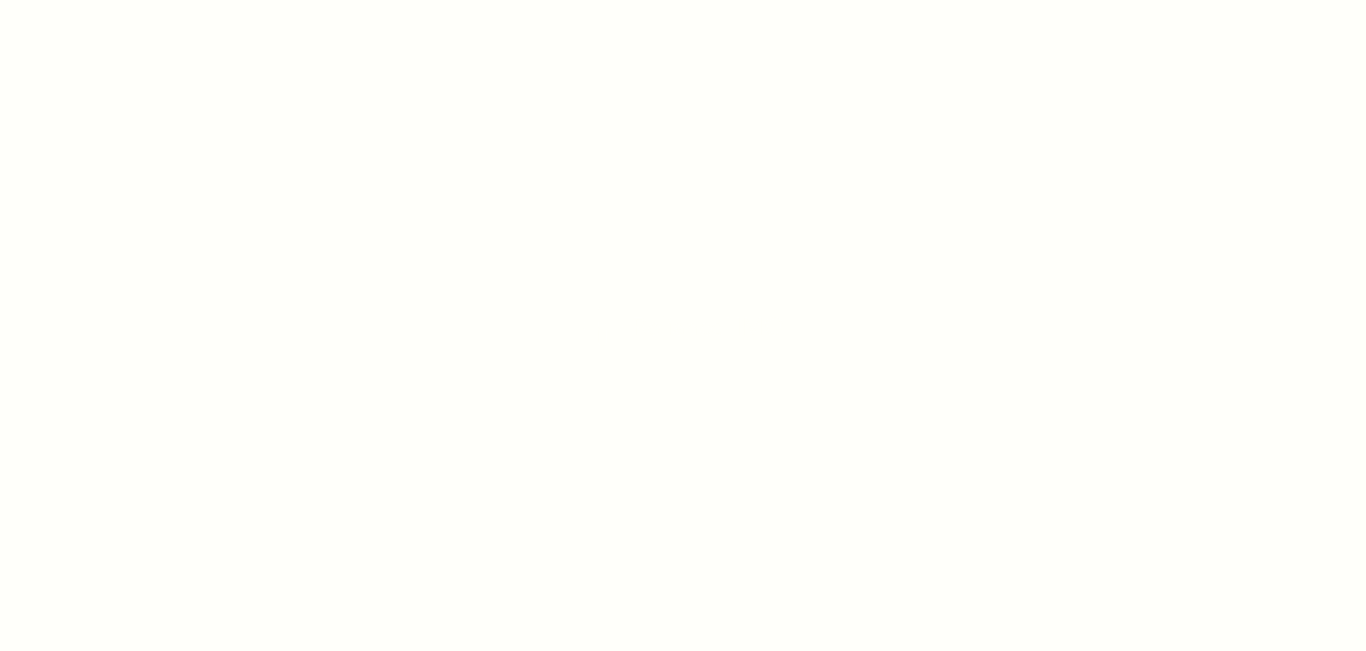 scroll, scrollTop: 0, scrollLeft: 0, axis: both 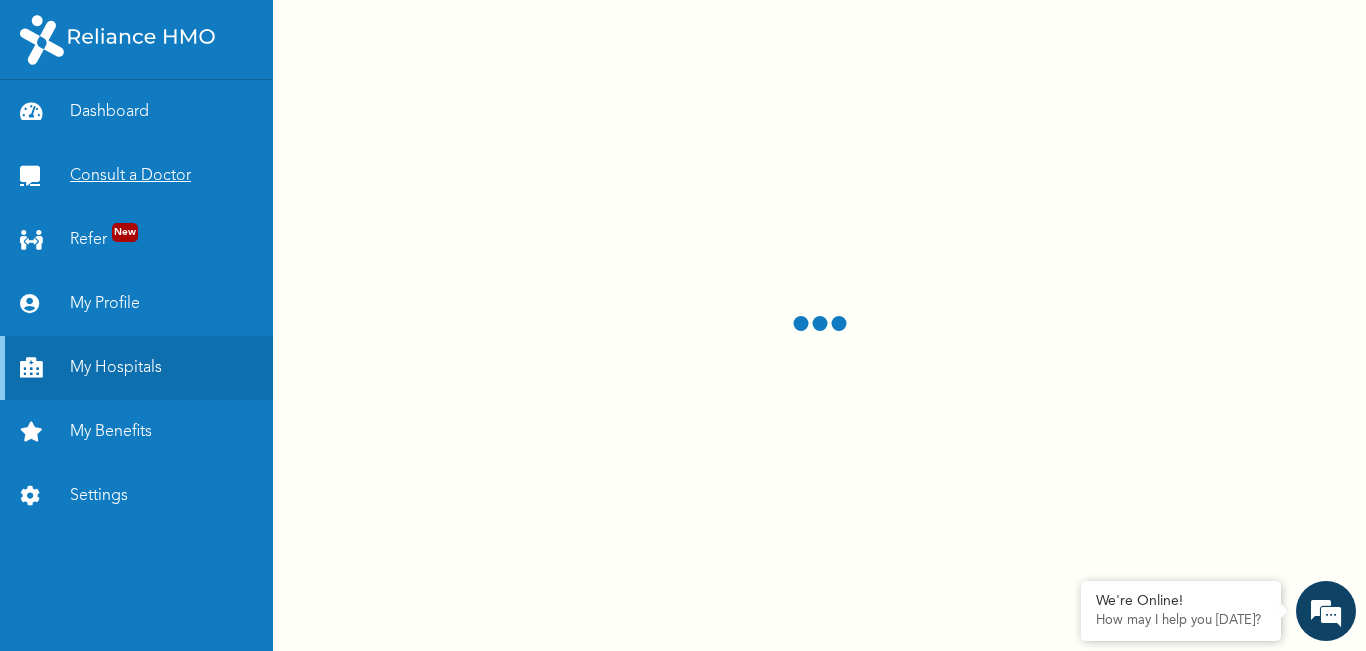click on "Consult a Doctor" at bounding box center (136, 176) 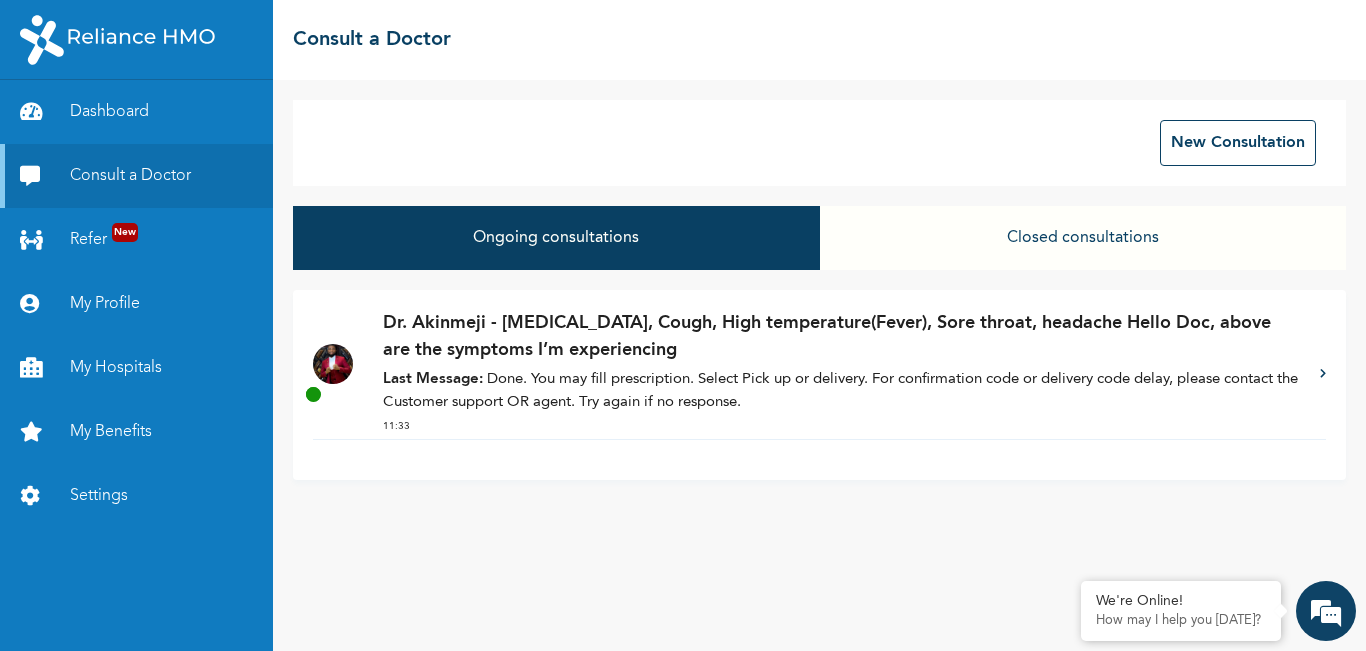 click on "Dr. Akinmeji - [MEDICAL_DATA], Cough, High temperature(Fever), Sore throat, headache Hello Doc, above are the symptoms I’m experiencing" at bounding box center [841, 337] 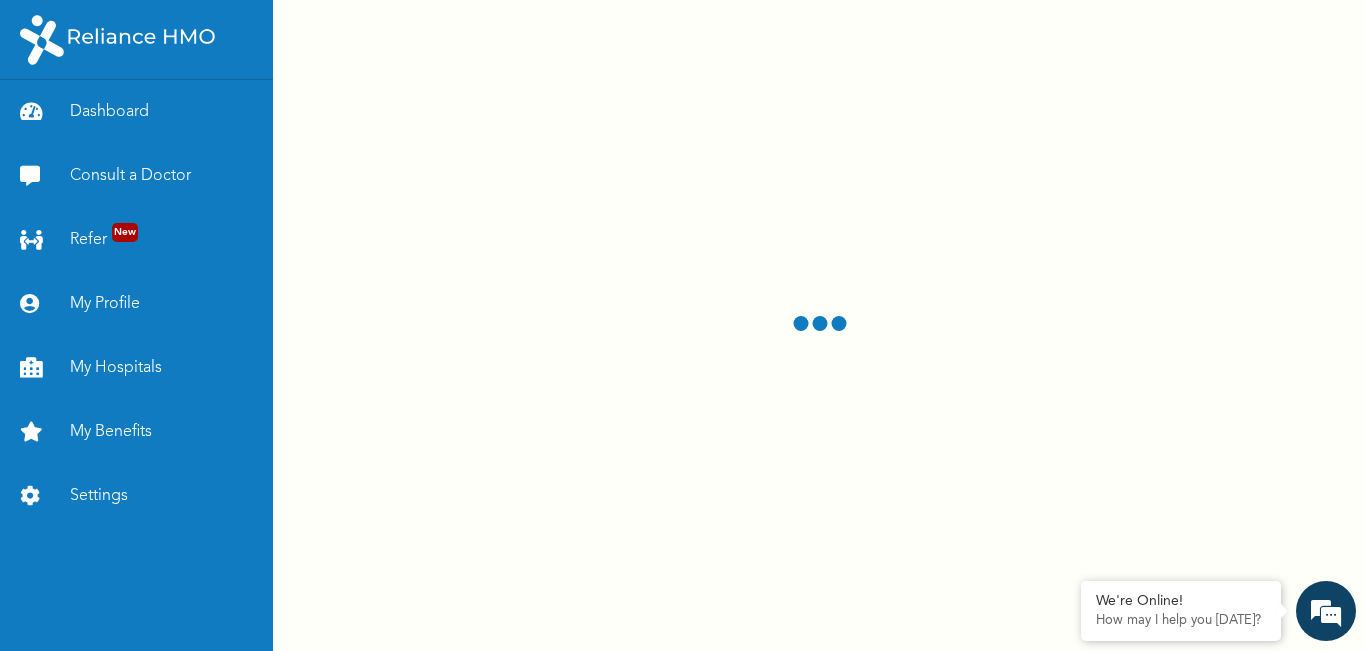 scroll, scrollTop: 0, scrollLeft: 0, axis: both 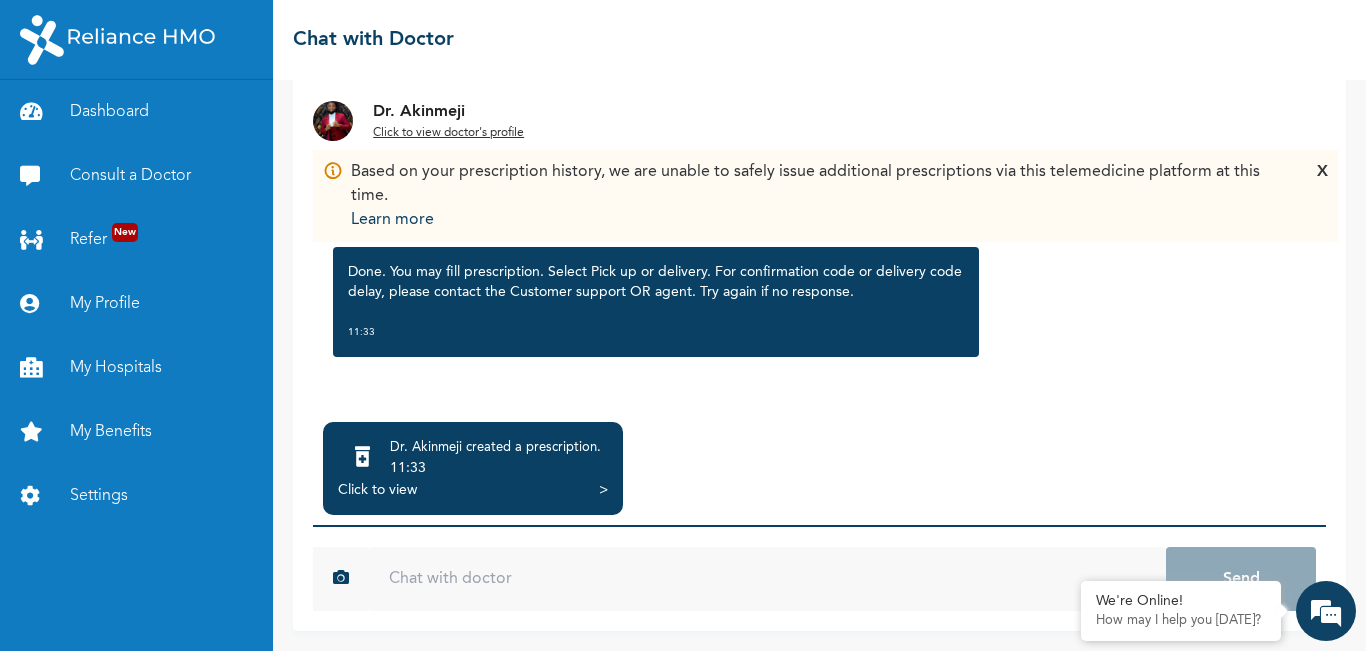 click on "Click to view" at bounding box center (377, 490) 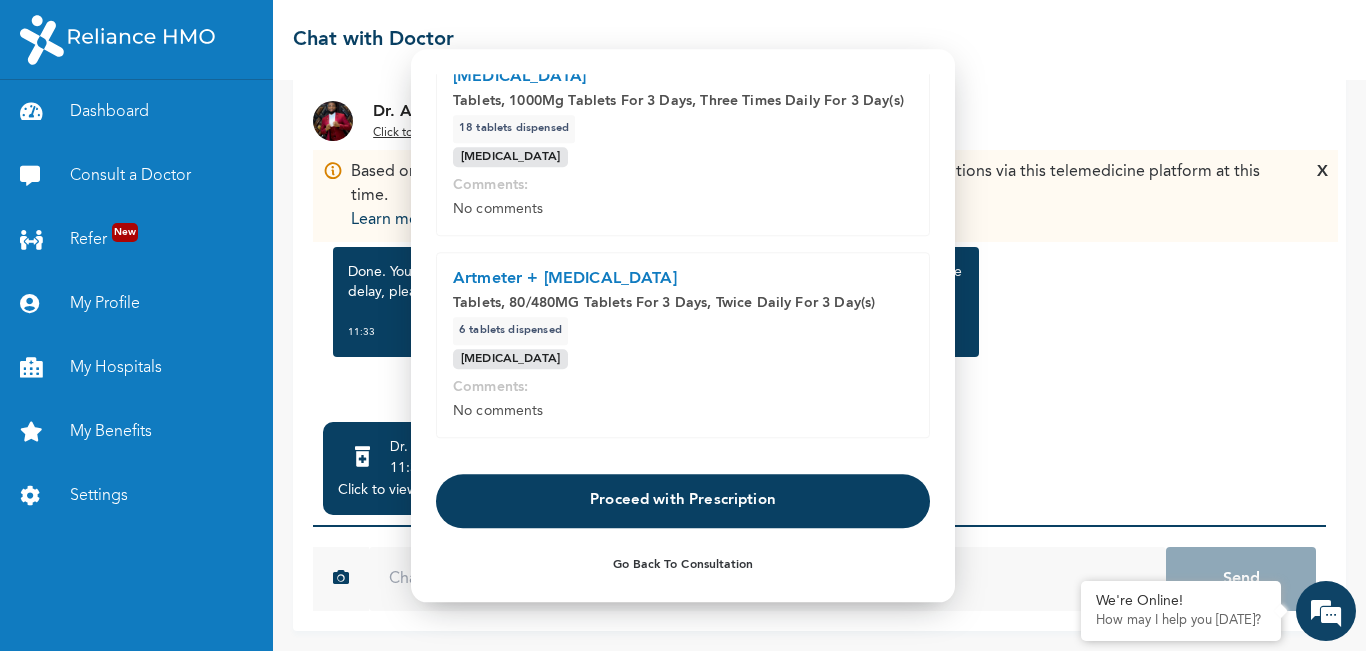 scroll, scrollTop: 765, scrollLeft: 0, axis: vertical 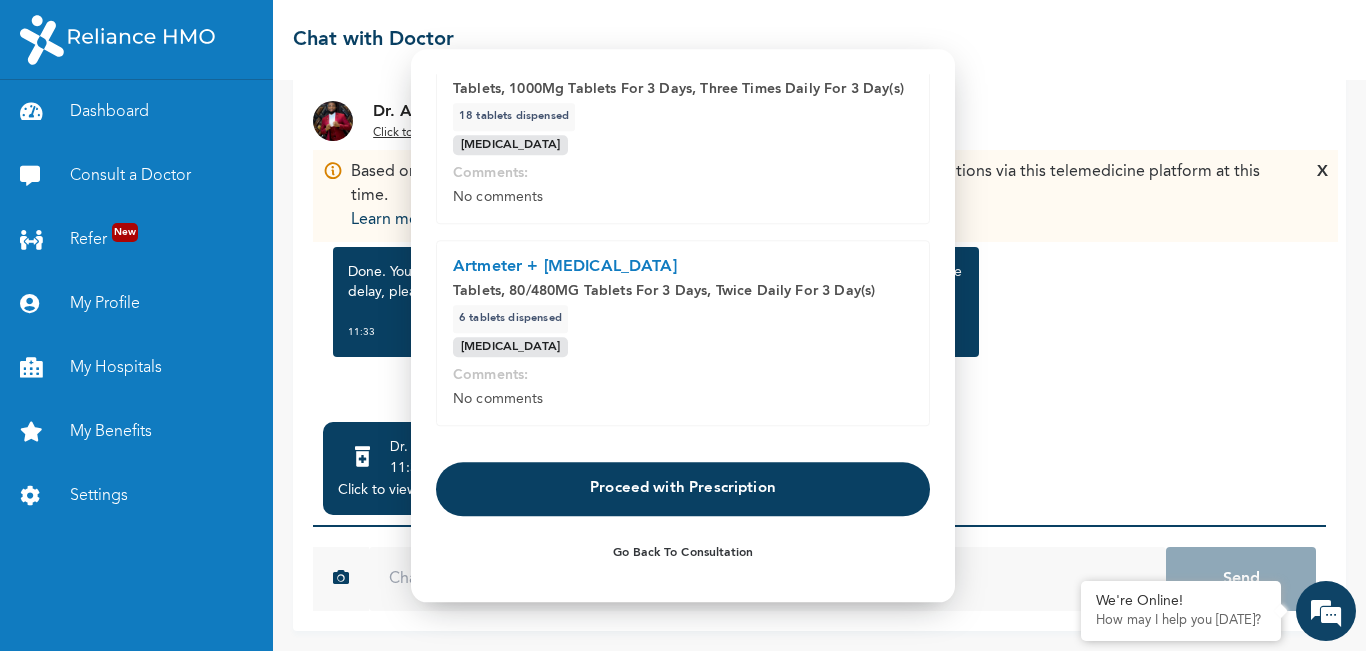 click on "Proceed with Prescription" at bounding box center (683, 489) 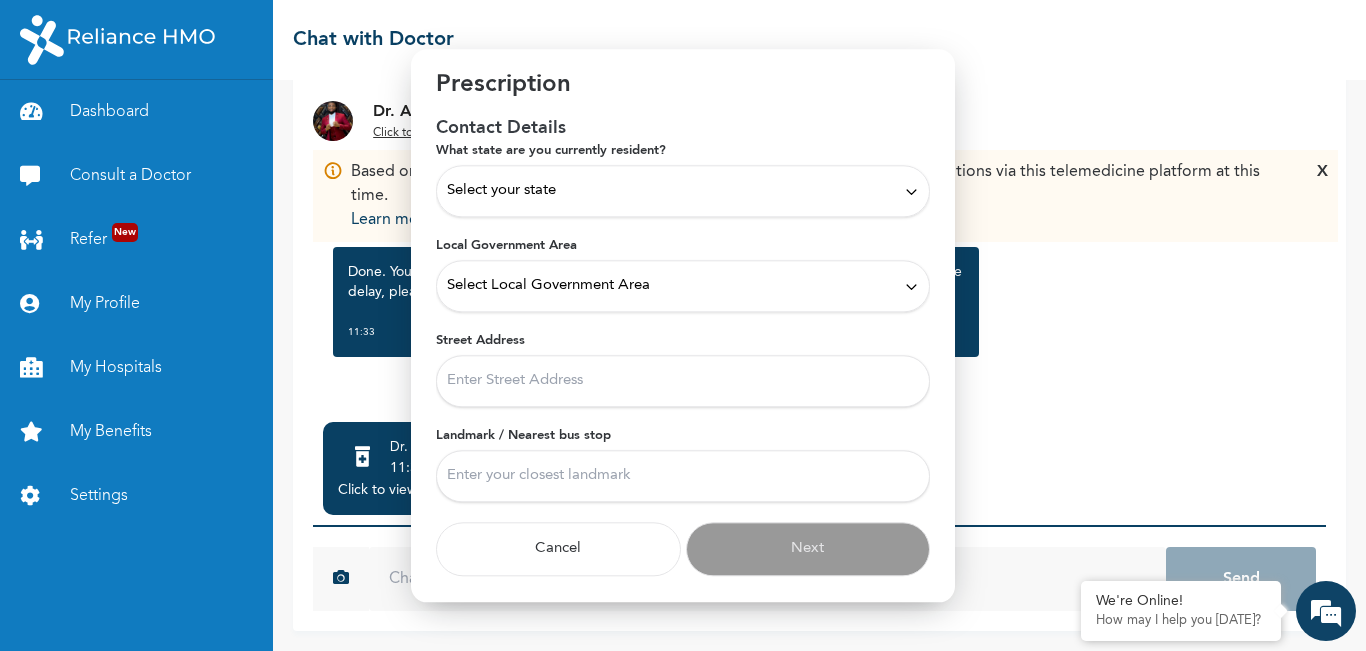 scroll, scrollTop: 42, scrollLeft: 0, axis: vertical 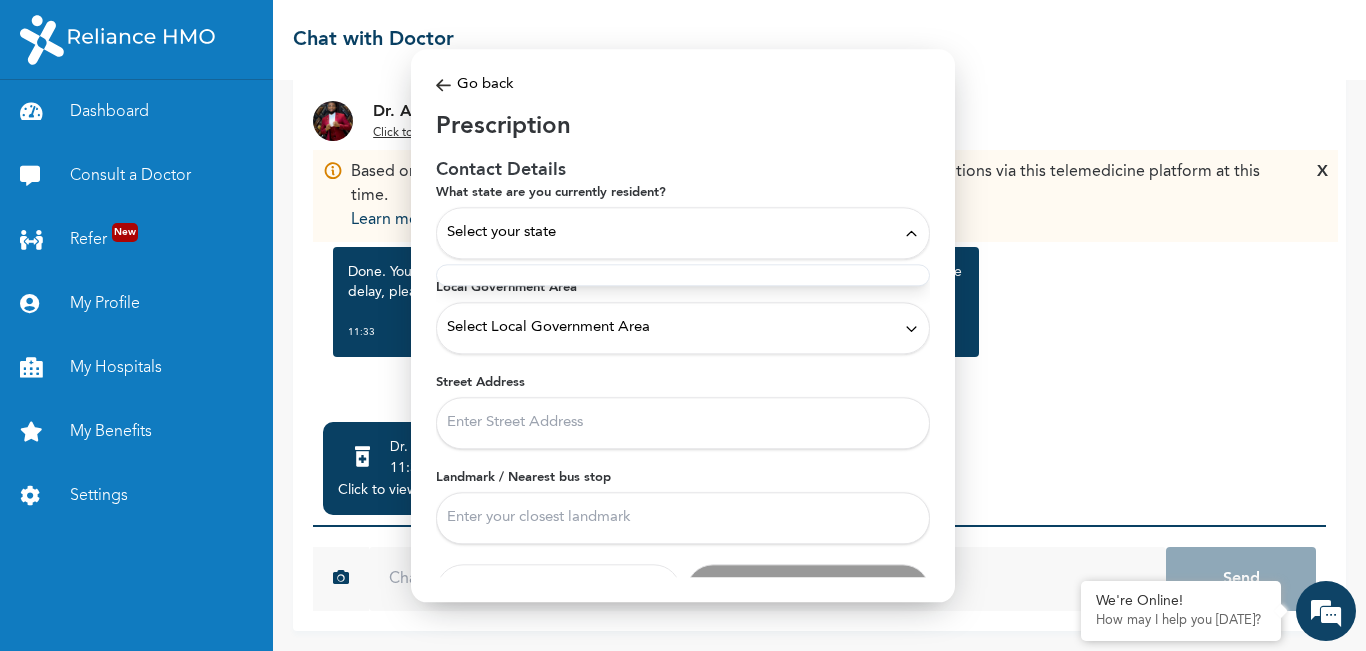 click on "What state are you currently resident?" at bounding box center [683, 193] 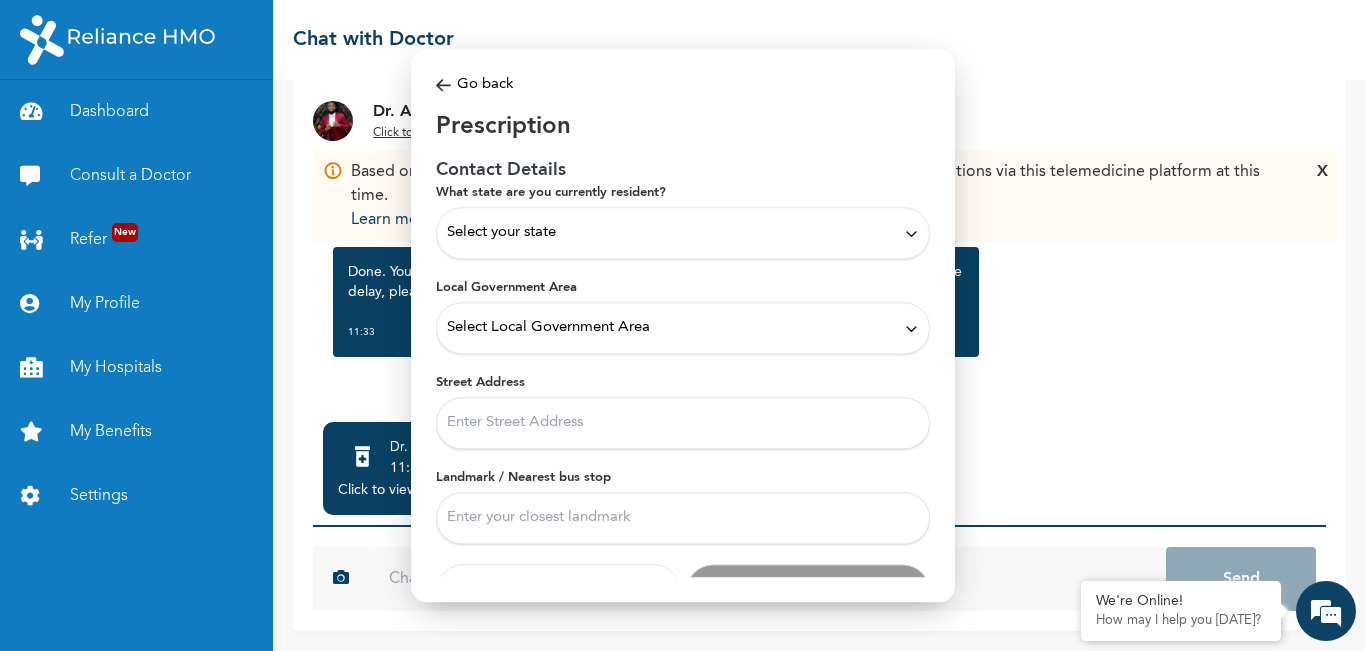 click on "Select your state" at bounding box center [683, 233] 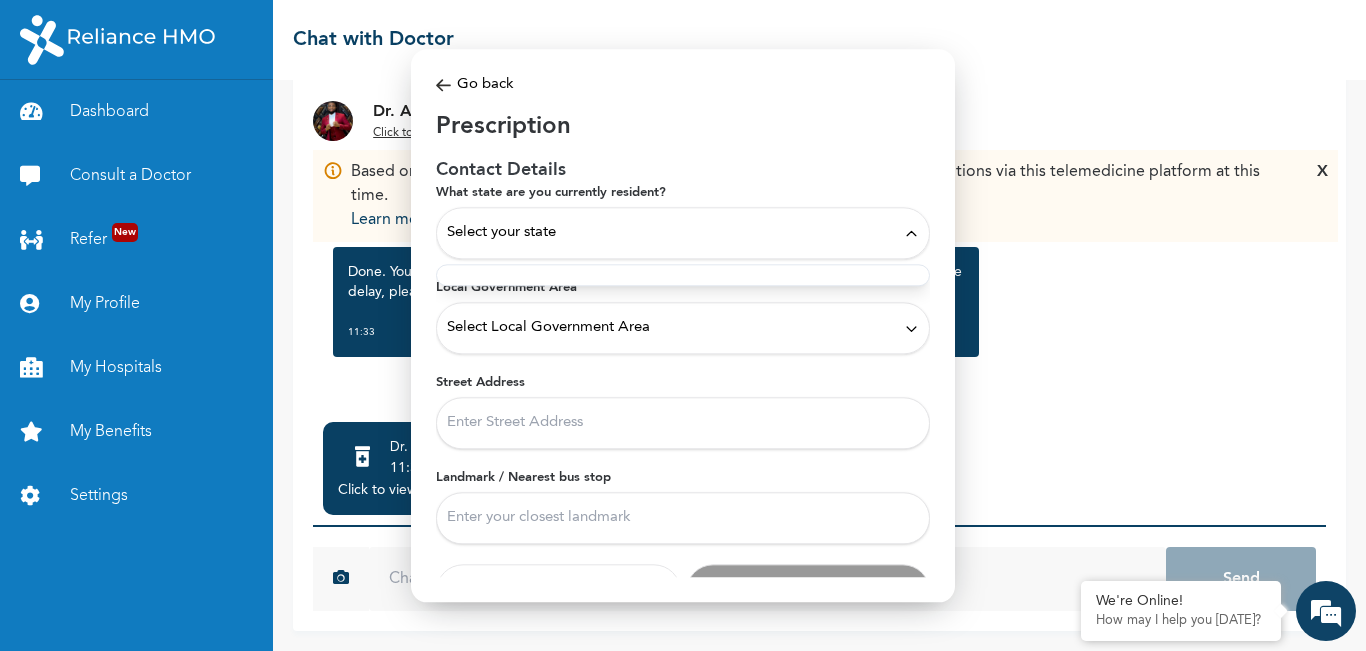 click on "What state are you currently resident?" at bounding box center [683, 193] 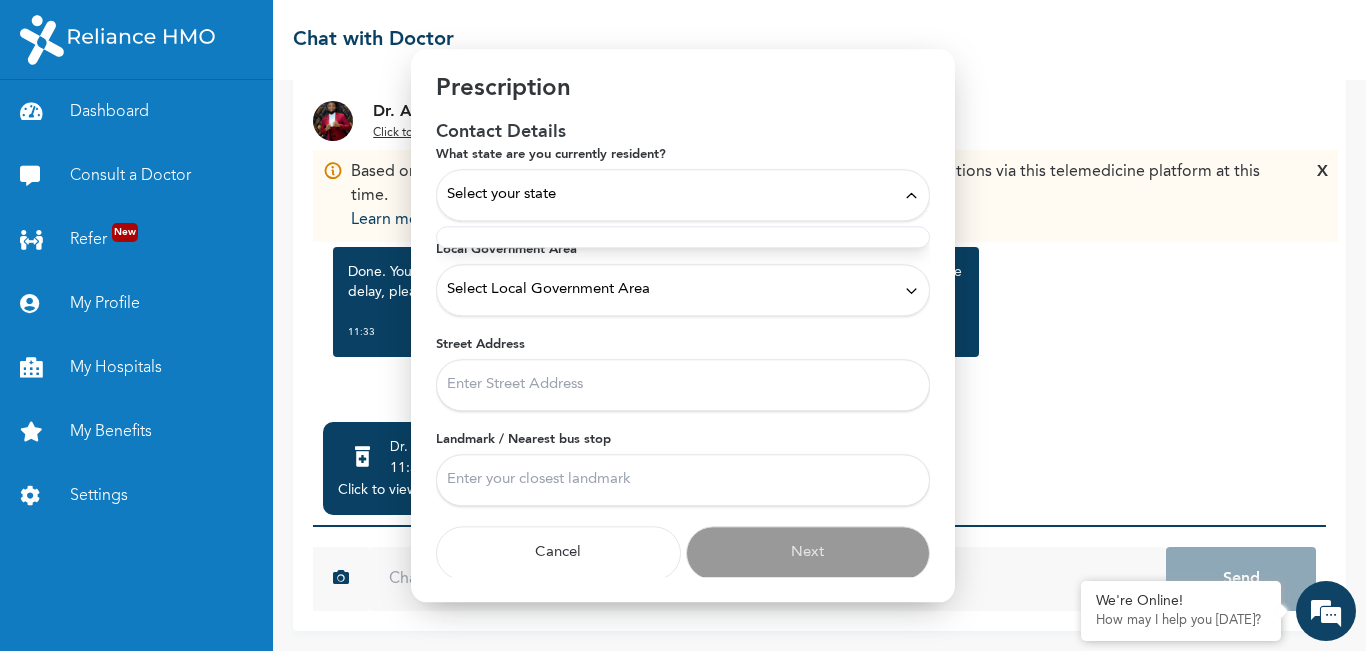 scroll, scrollTop: 41, scrollLeft: 0, axis: vertical 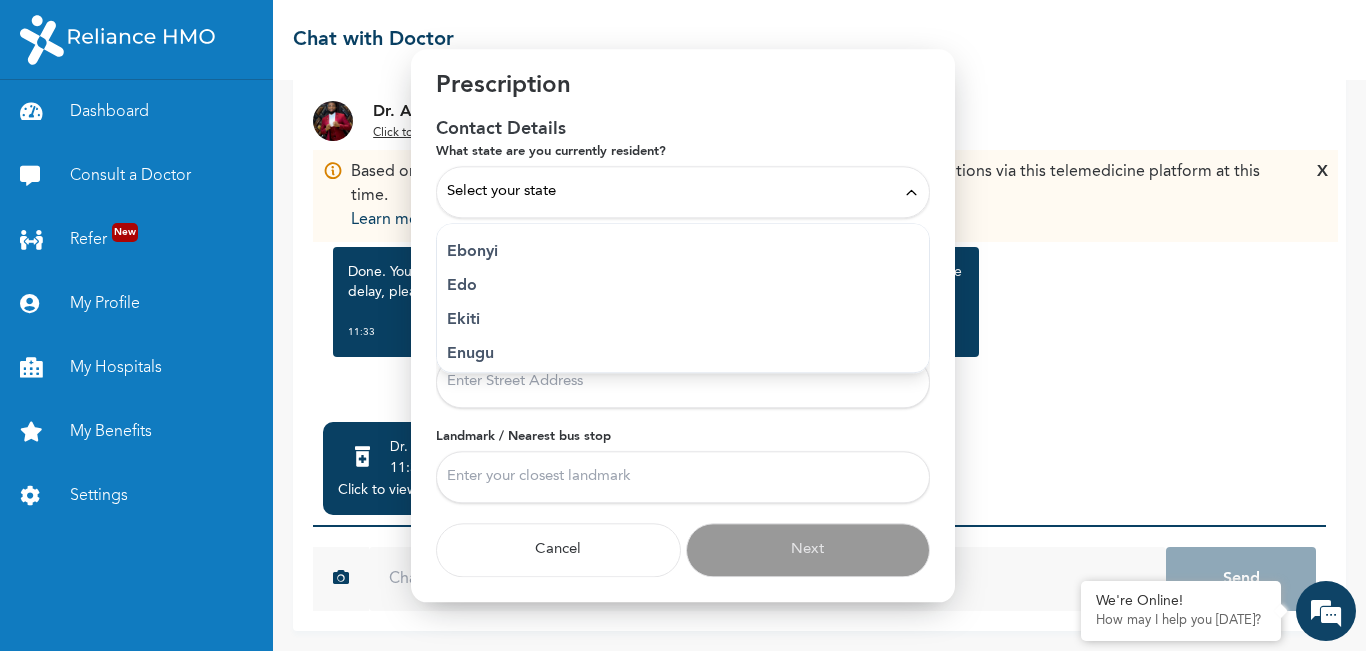 click on "Enugu" at bounding box center [683, 354] 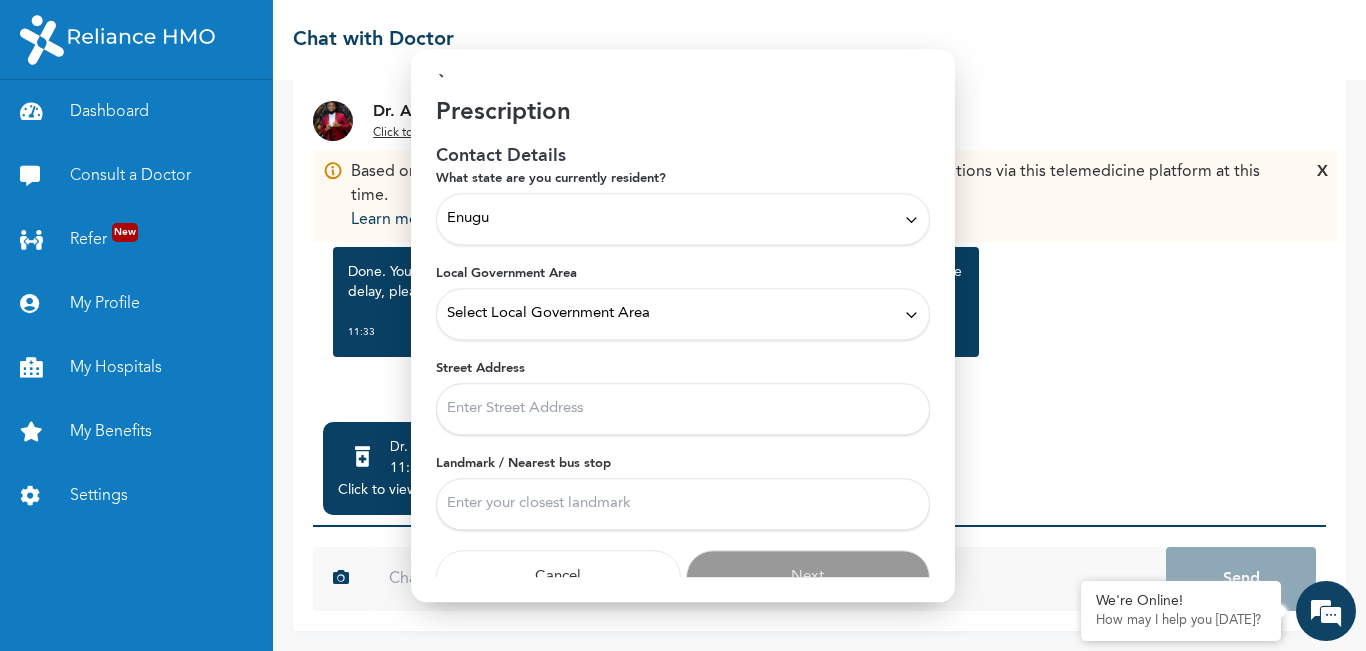 scroll, scrollTop: 0, scrollLeft: 0, axis: both 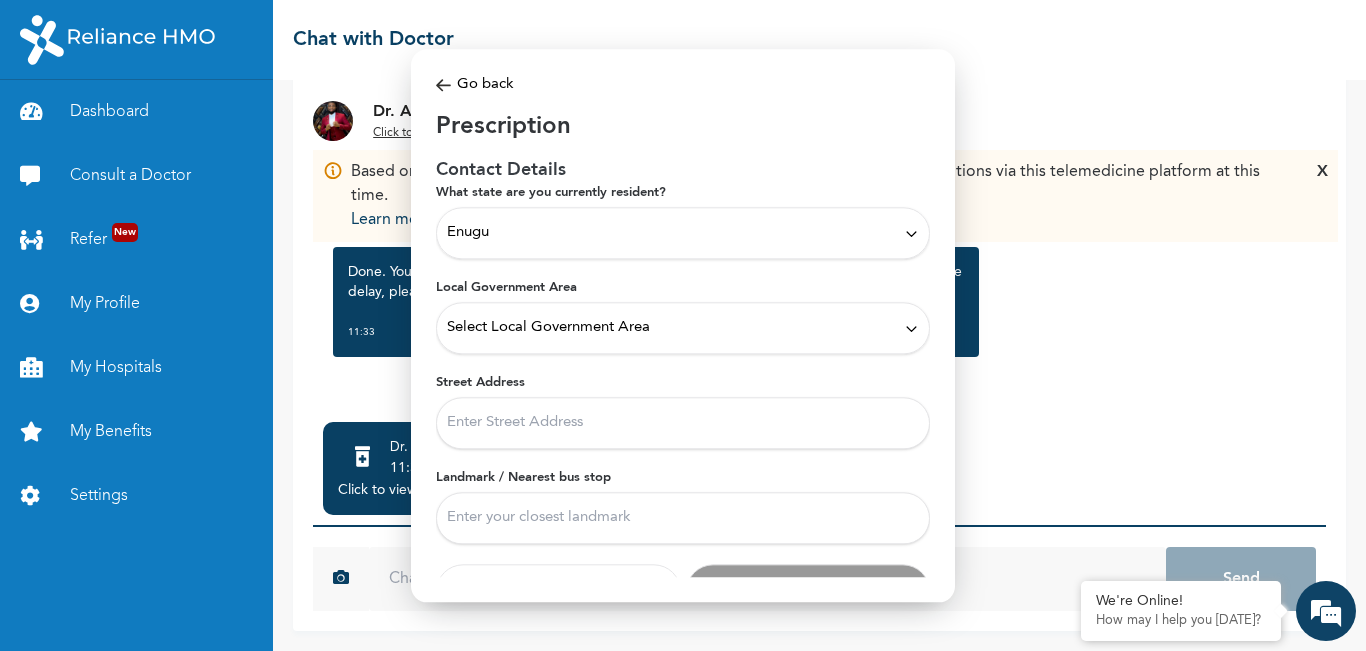 click on "Enugu" at bounding box center [683, 233] 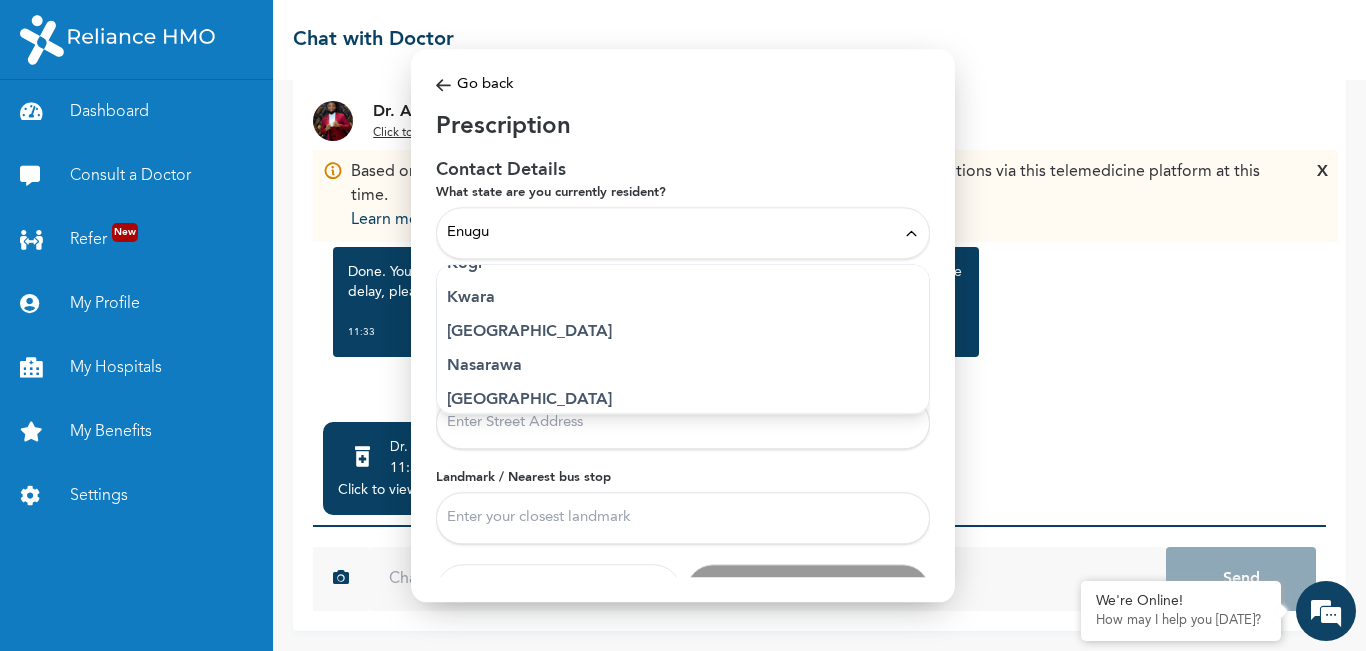 scroll, scrollTop: 768, scrollLeft: 0, axis: vertical 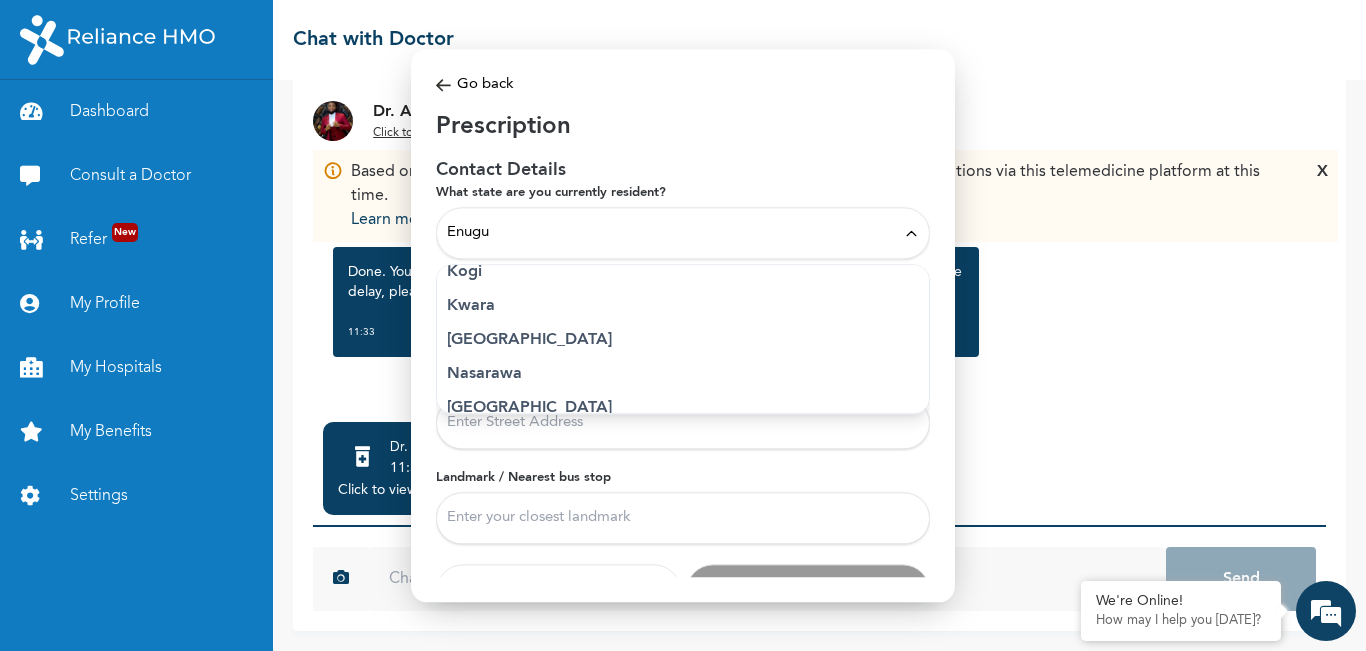 click on "Lagos" at bounding box center [683, 340] 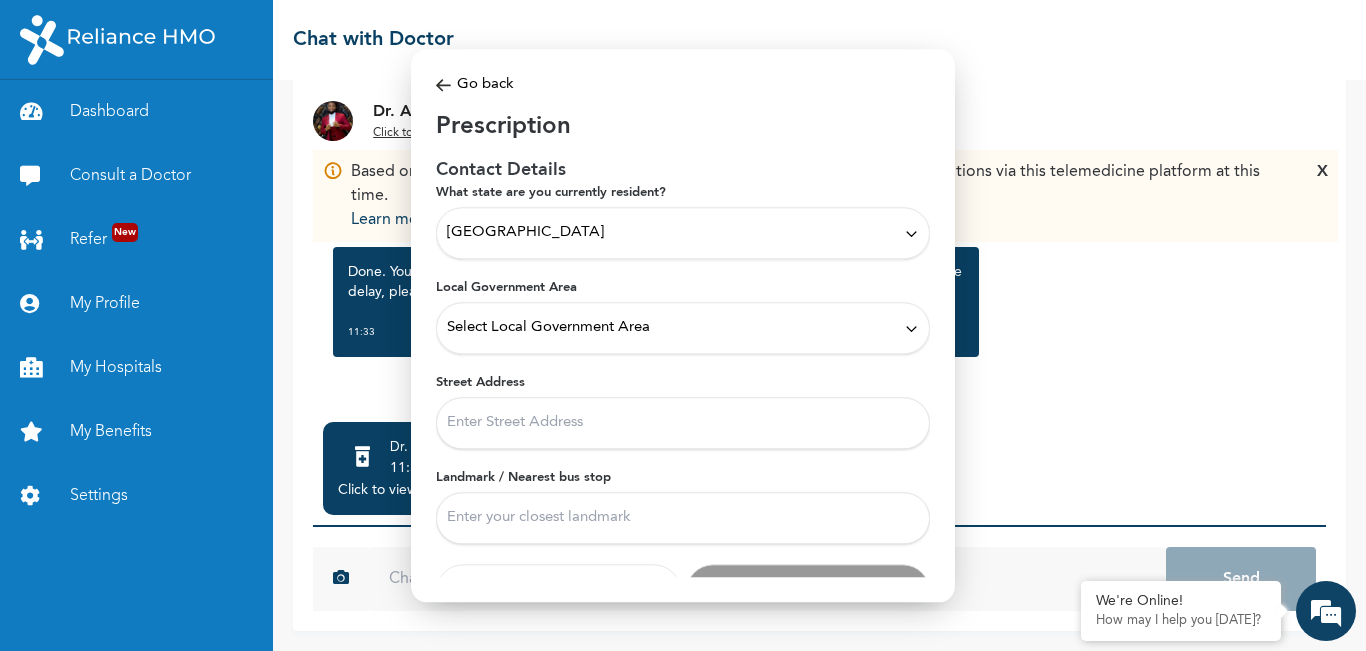 click on "Select Local Government Area" at bounding box center [683, 328] 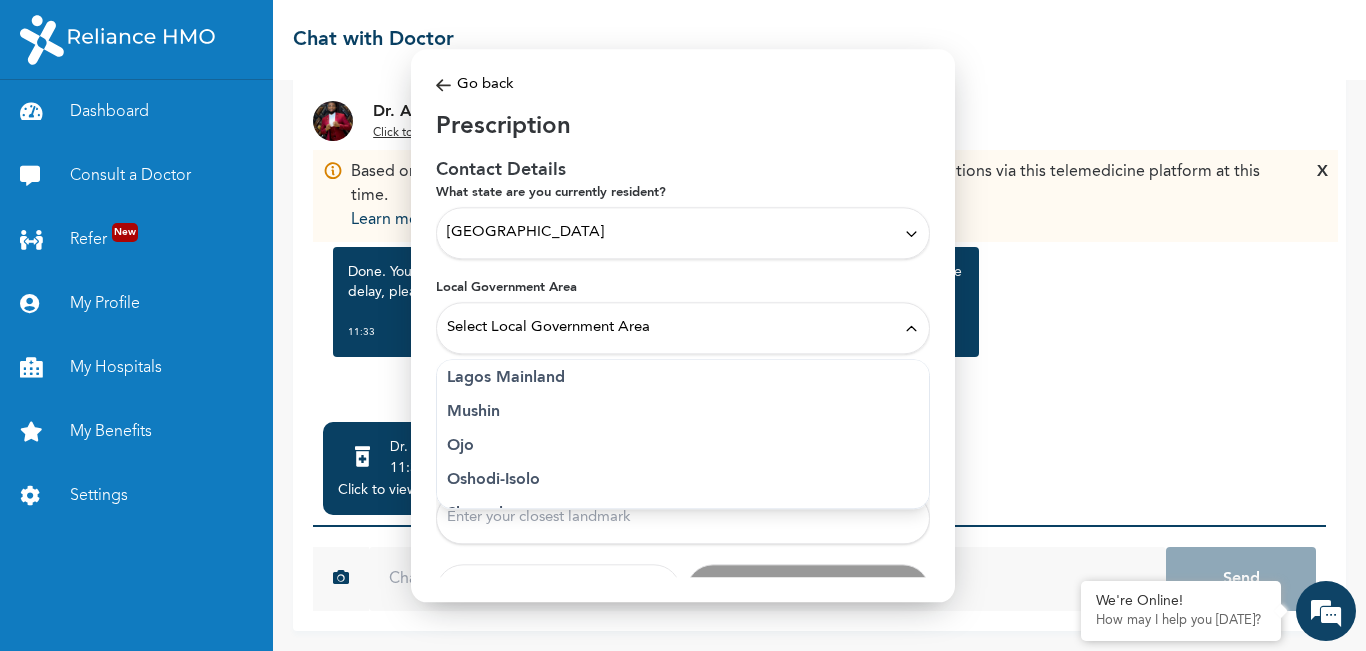 scroll, scrollTop: 525, scrollLeft: 0, axis: vertical 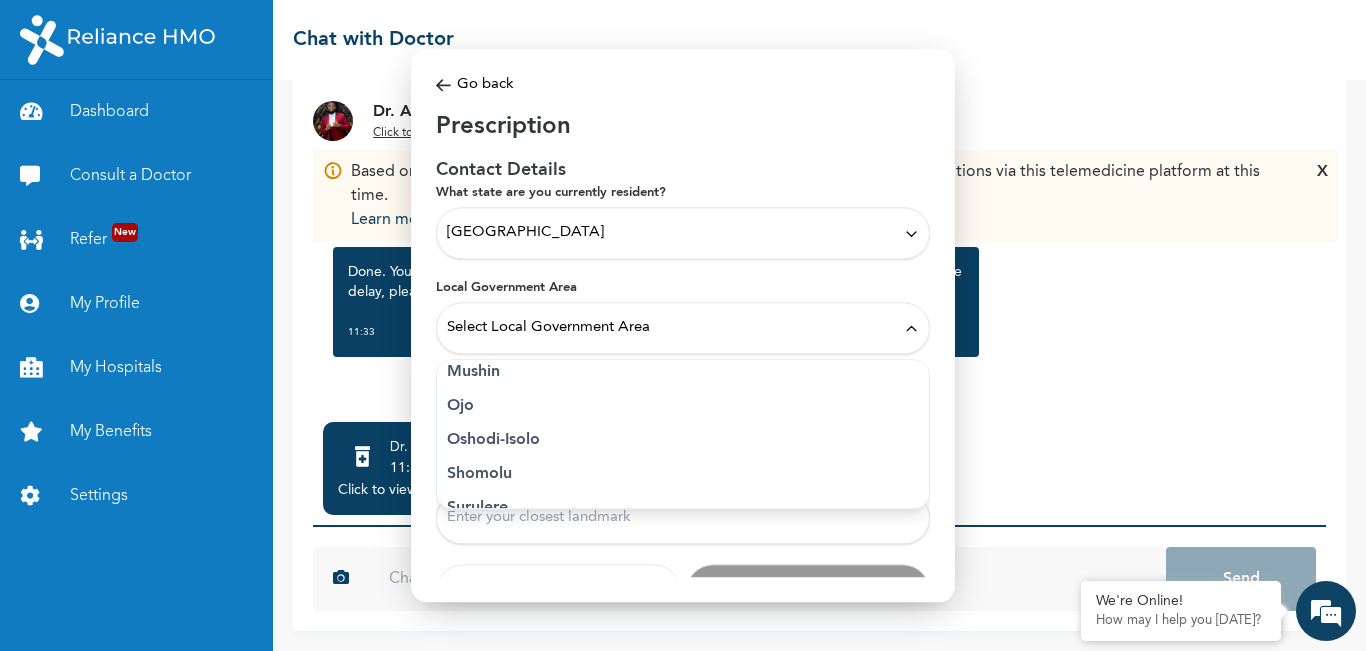 click on "Oshodi-Isolo" at bounding box center (683, 440) 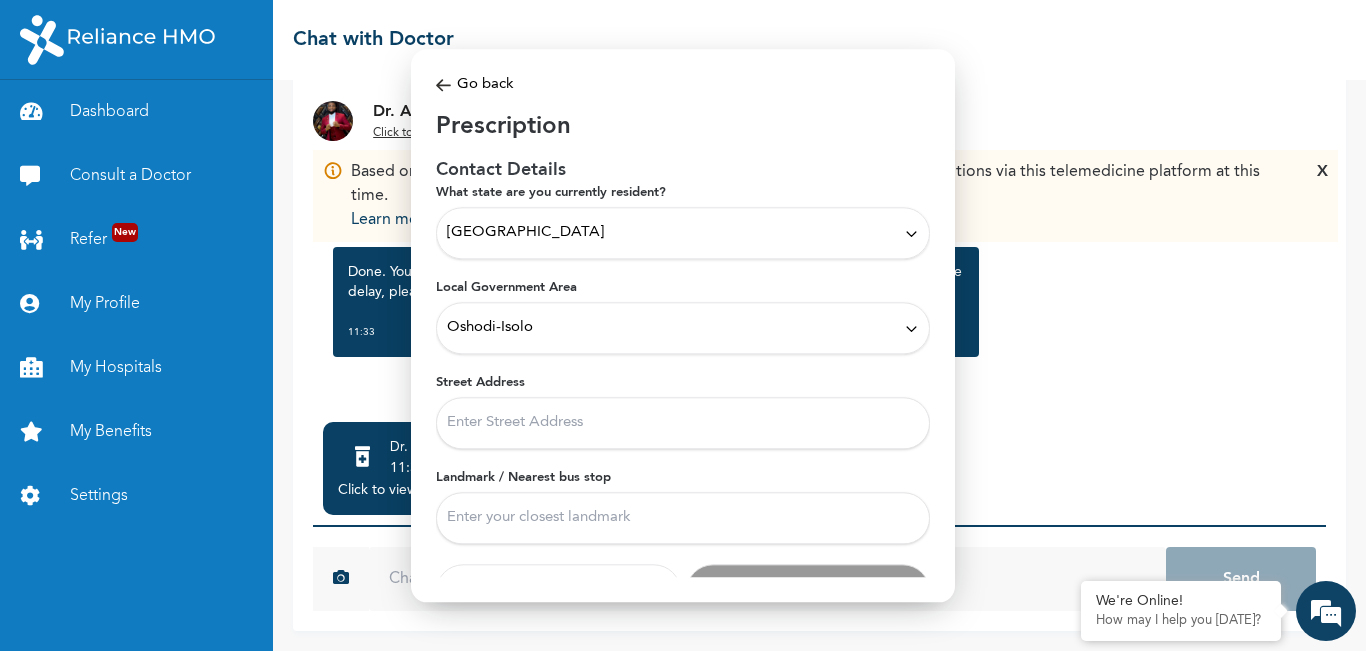 click on "Street Address" at bounding box center (683, 423) 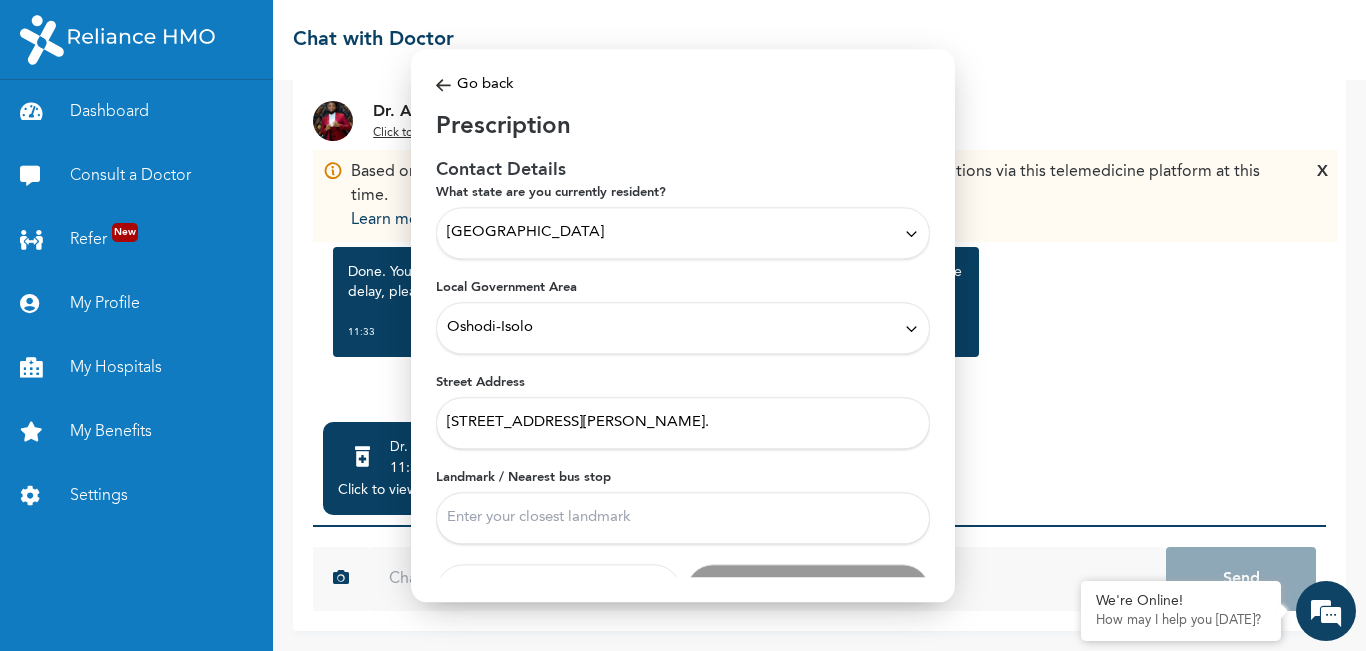 type on "14 Alh Lukman Atobajeun Street, Airport road." 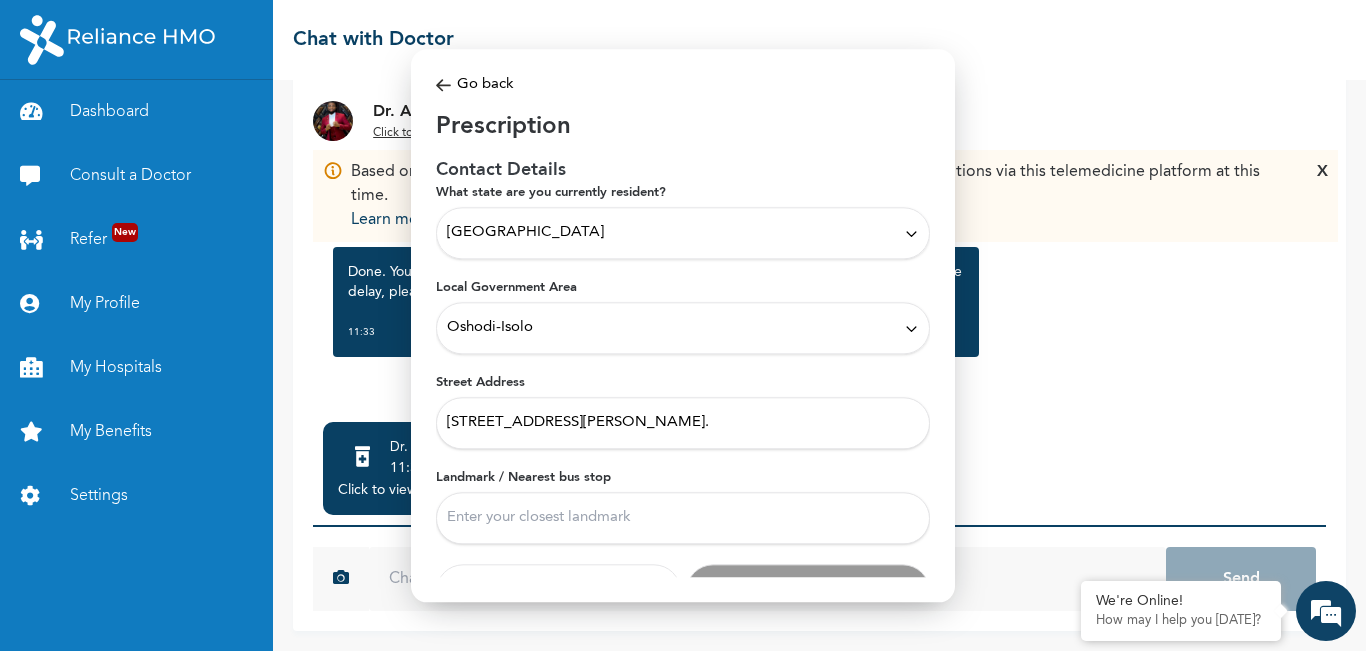 click on "Landmark / Nearest bus stop" at bounding box center (683, 518) 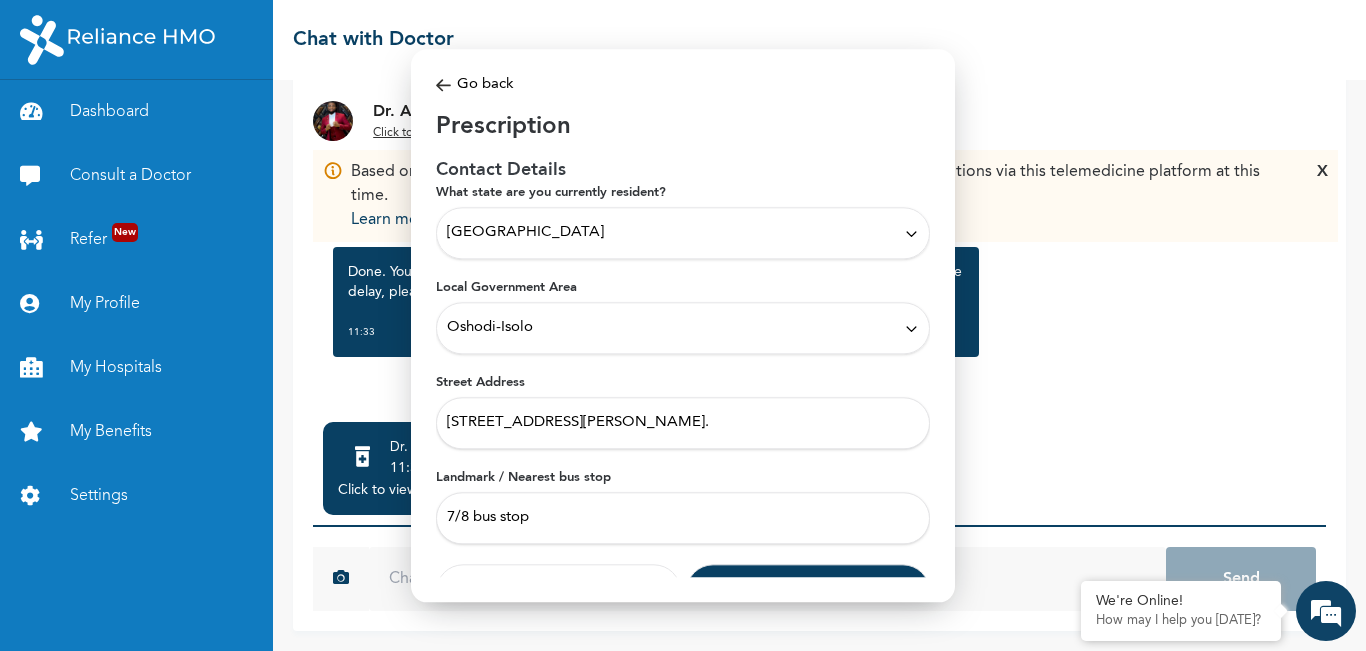 type on "7/8 bus stop" 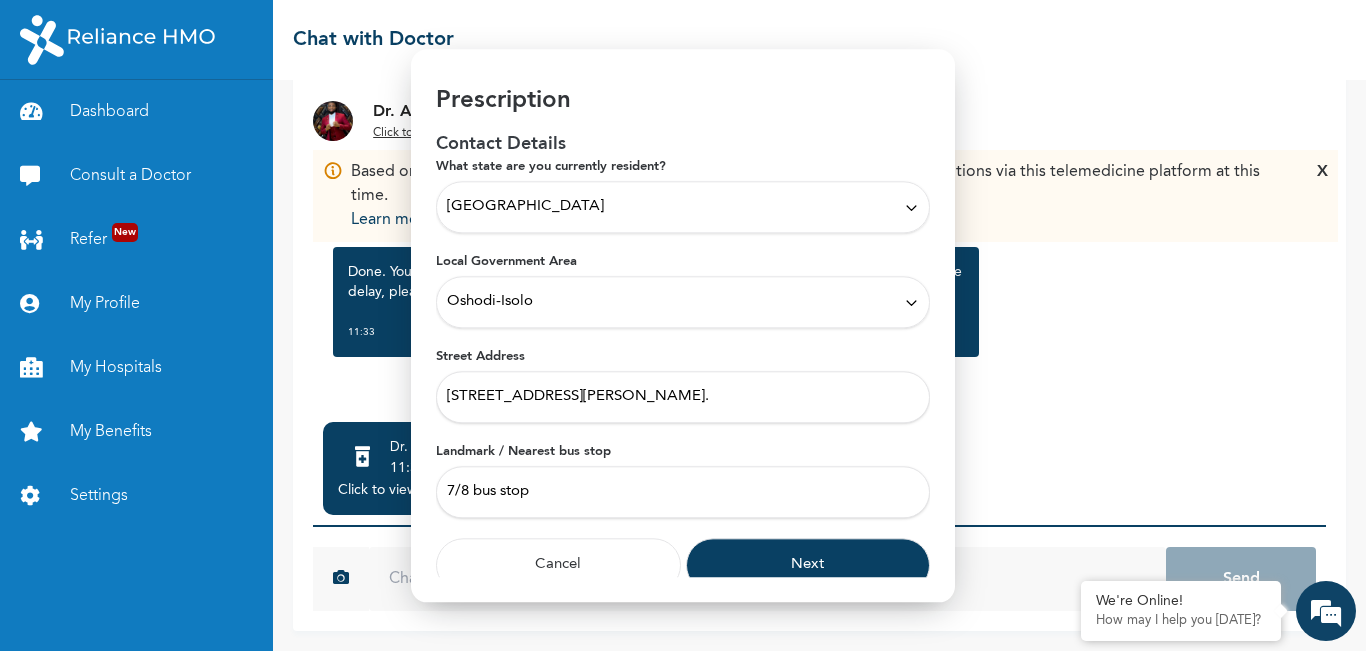 scroll, scrollTop: 41, scrollLeft: 0, axis: vertical 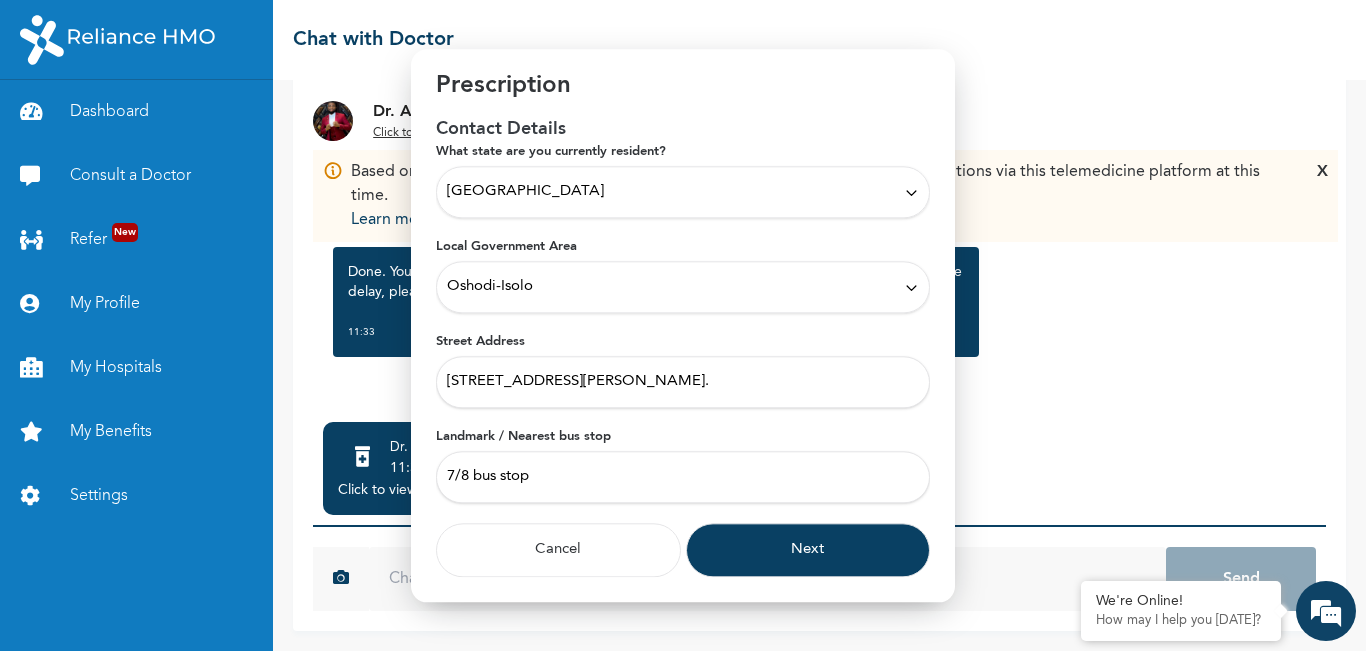 click on "Next" at bounding box center (808, 550) 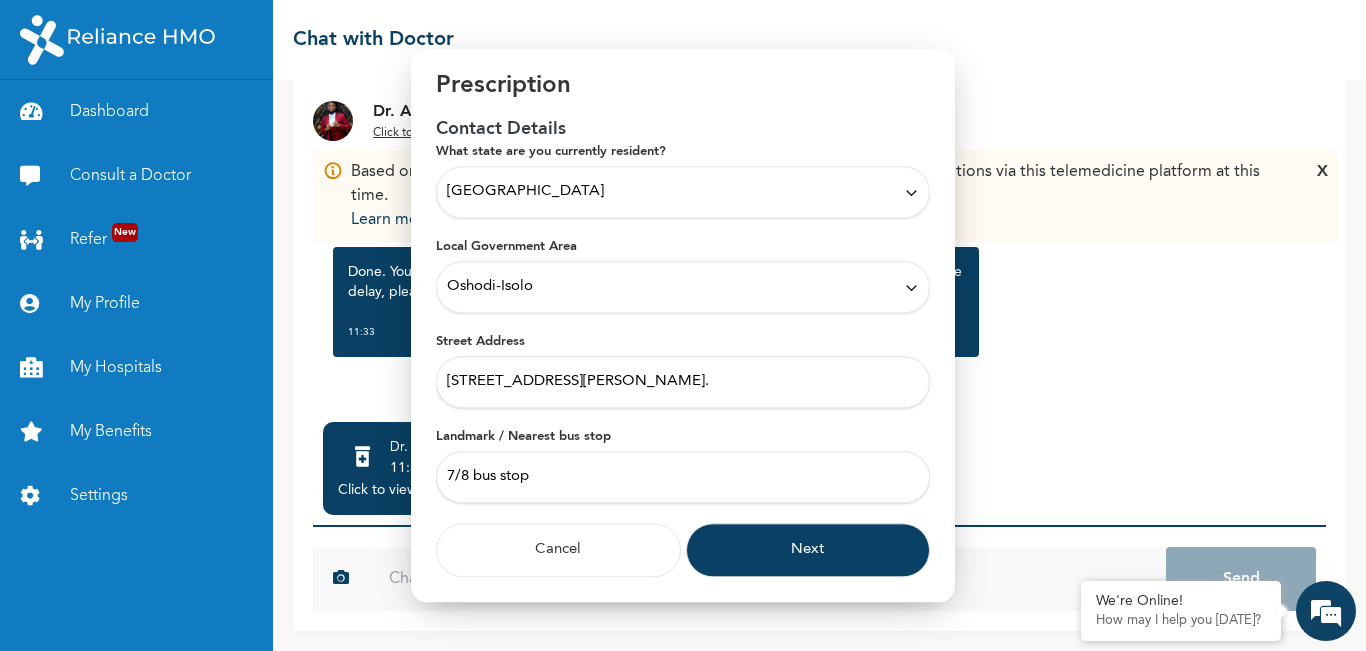 scroll, scrollTop: 0, scrollLeft: 0, axis: both 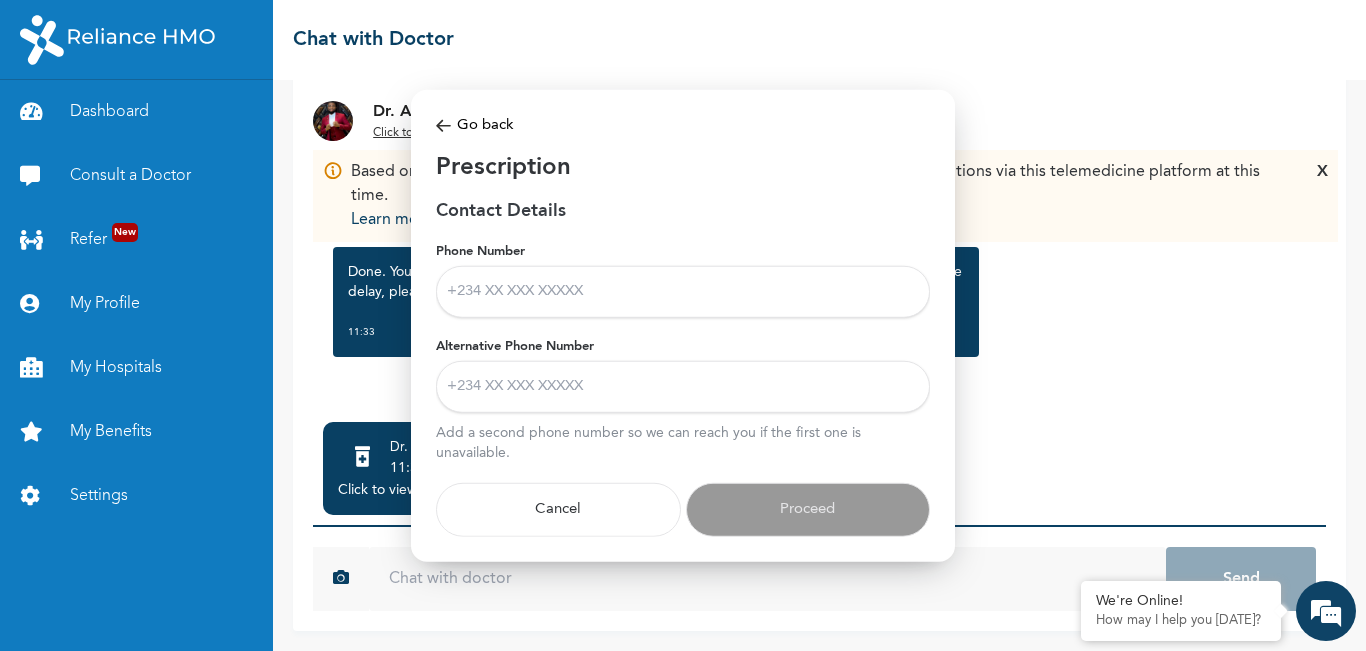 click on "Phone Number" at bounding box center [683, 292] 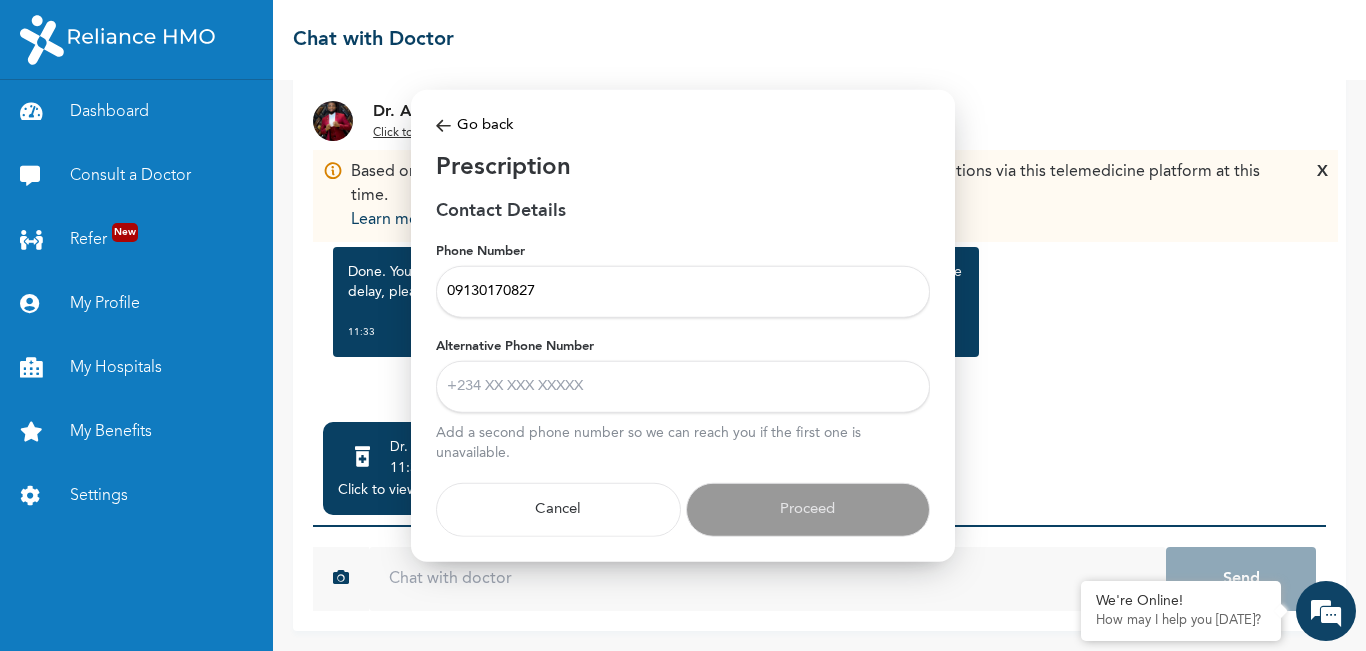 type on "09130170827" 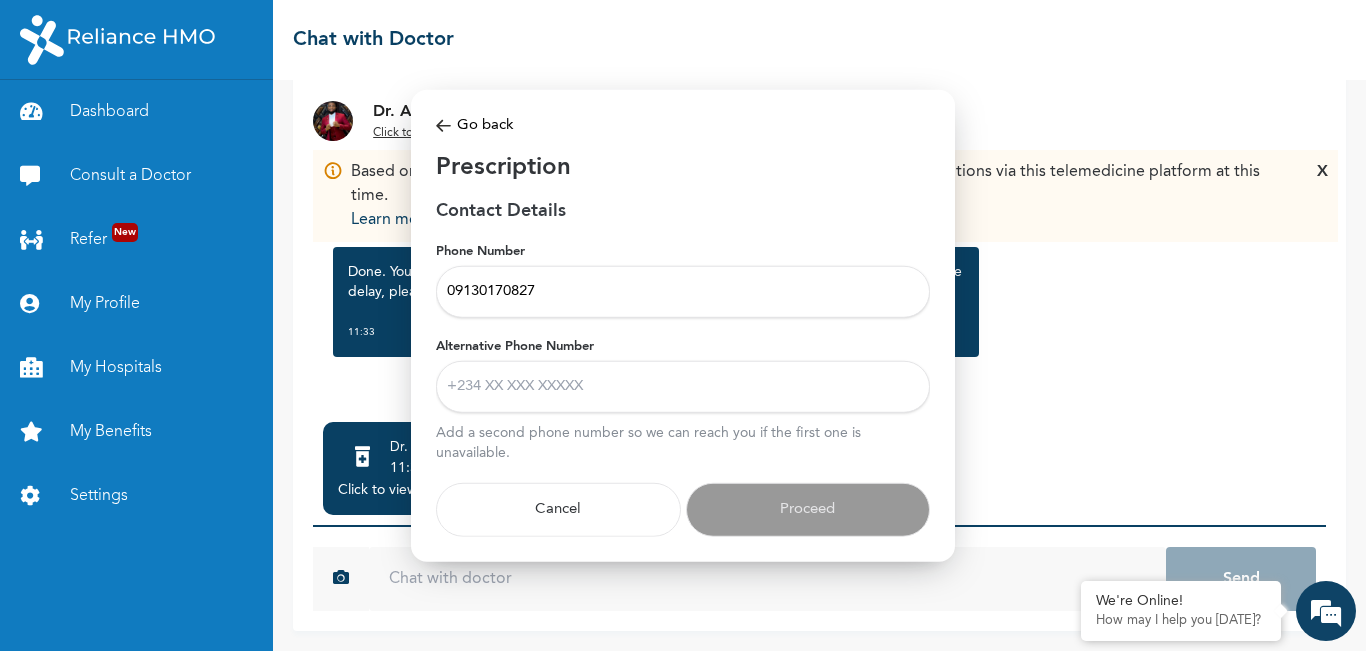 click on "Alternative Phone Number" at bounding box center (683, 387) 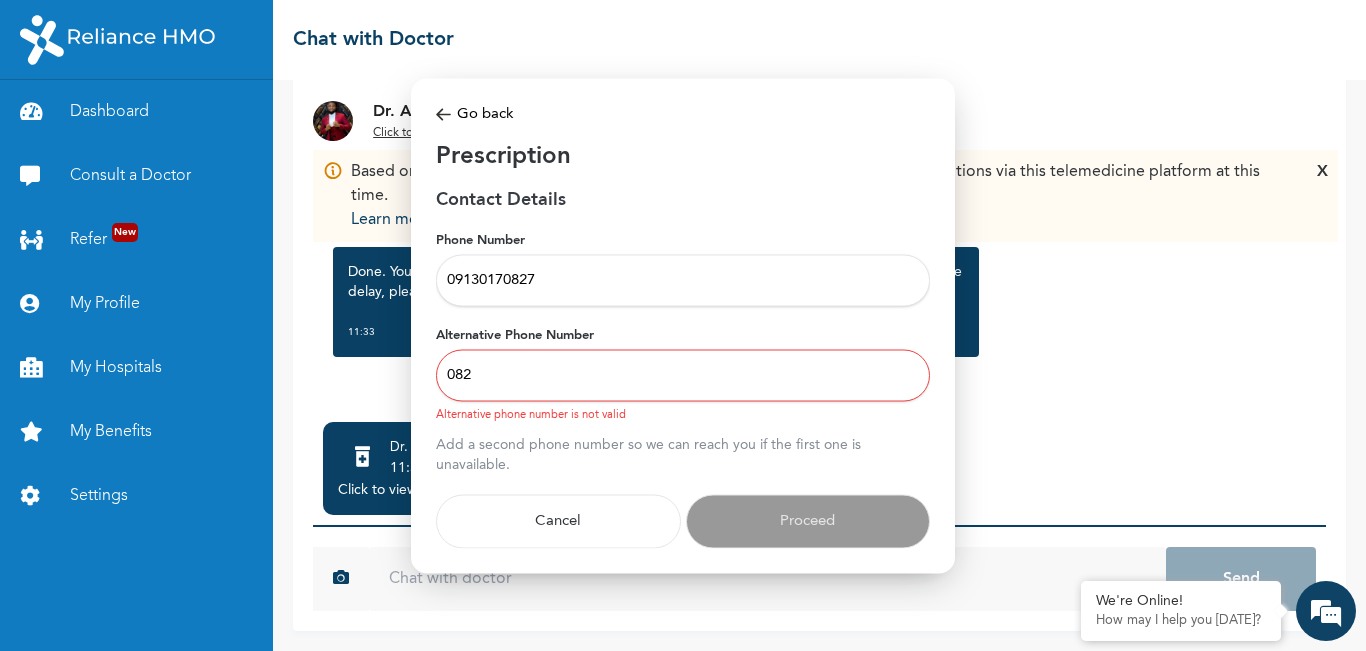 type on "08" 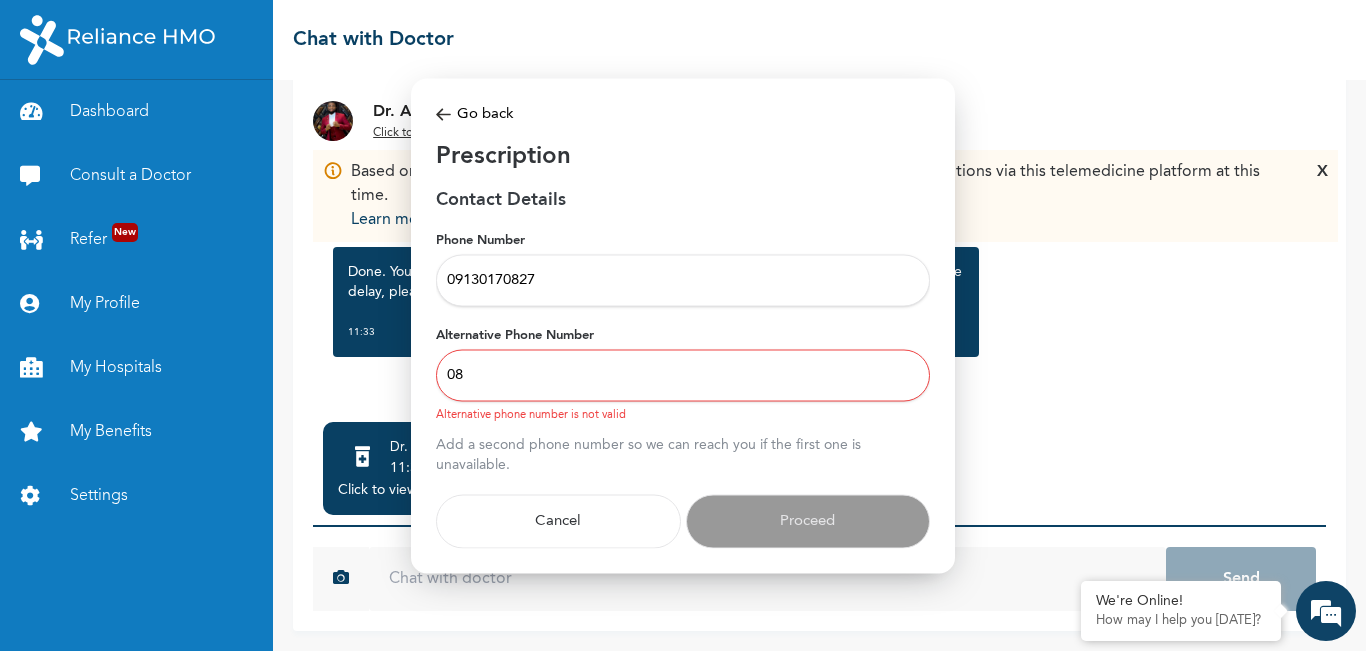 scroll, scrollTop: 121, scrollLeft: 0, axis: vertical 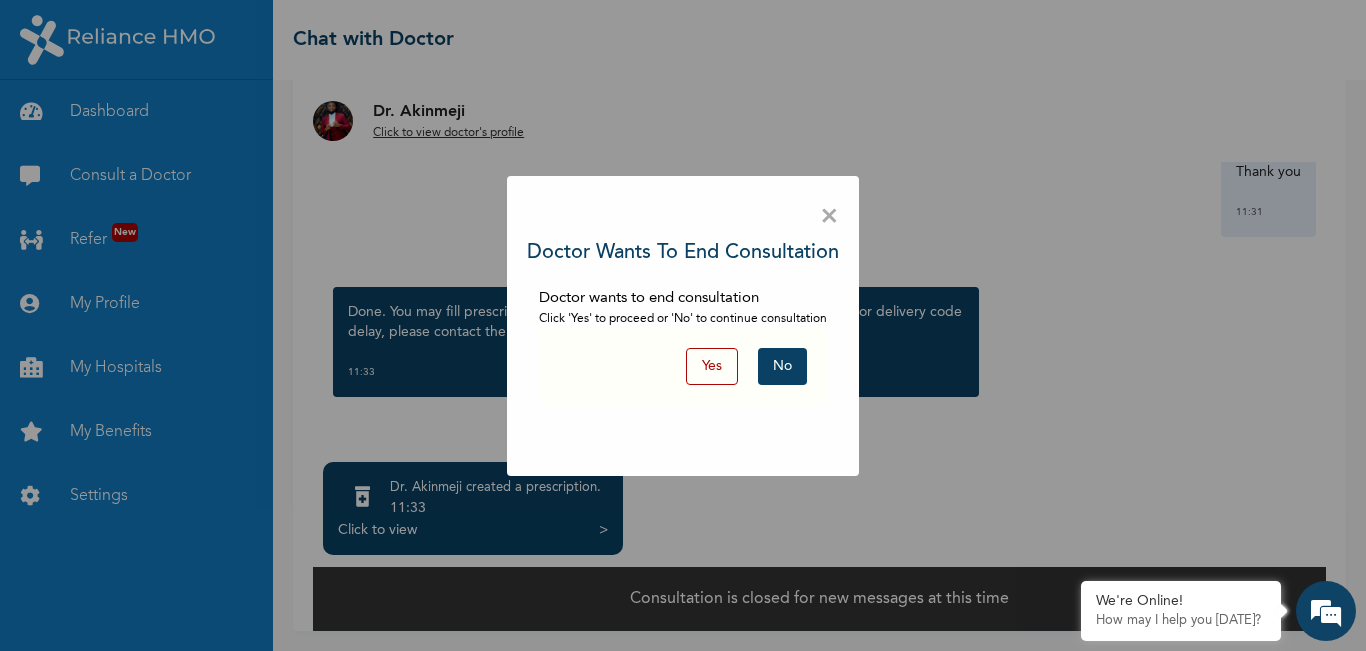 click on "Yes" at bounding box center [712, 366] 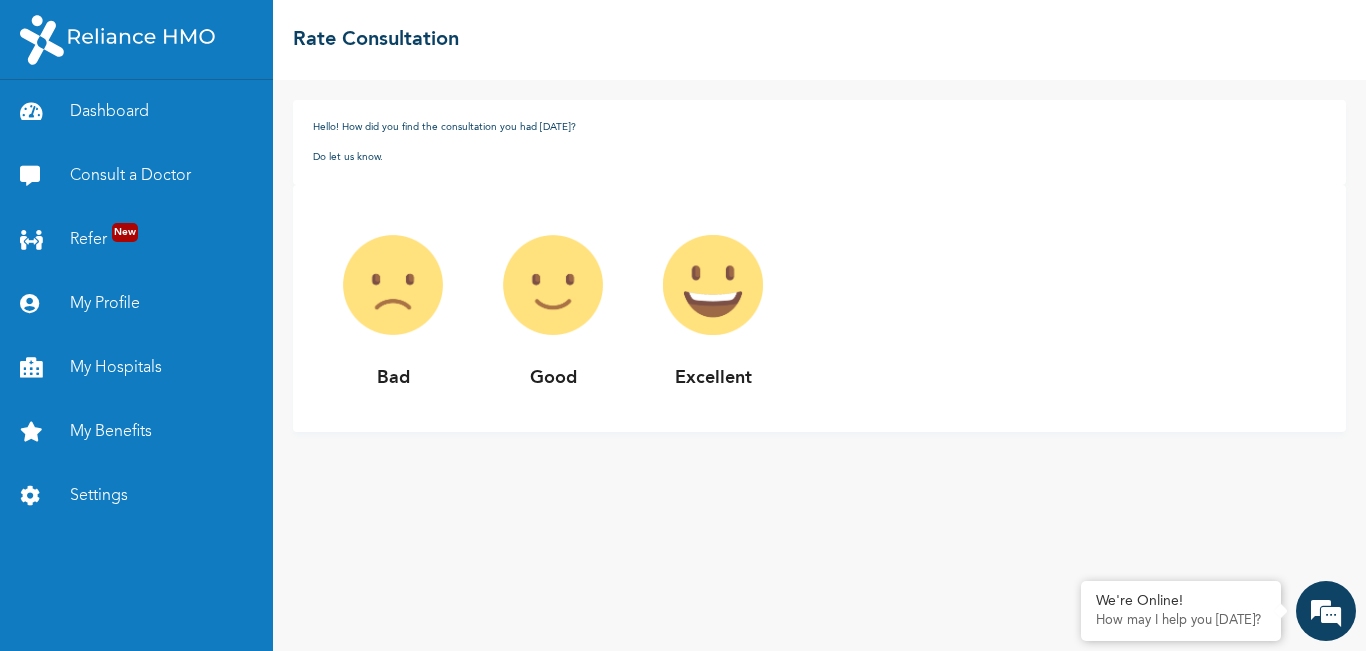 click at bounding box center [713, 285] 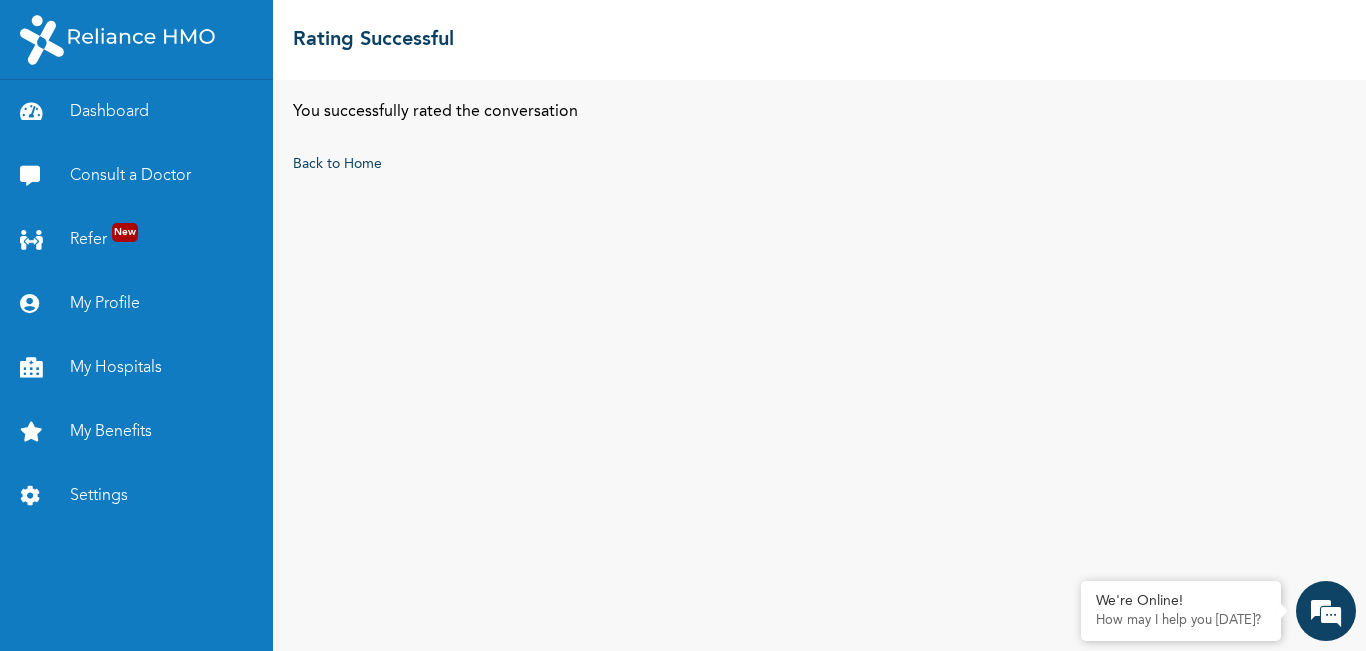 click on "You successfully rated the conversation Back to Home" at bounding box center [819, 365] 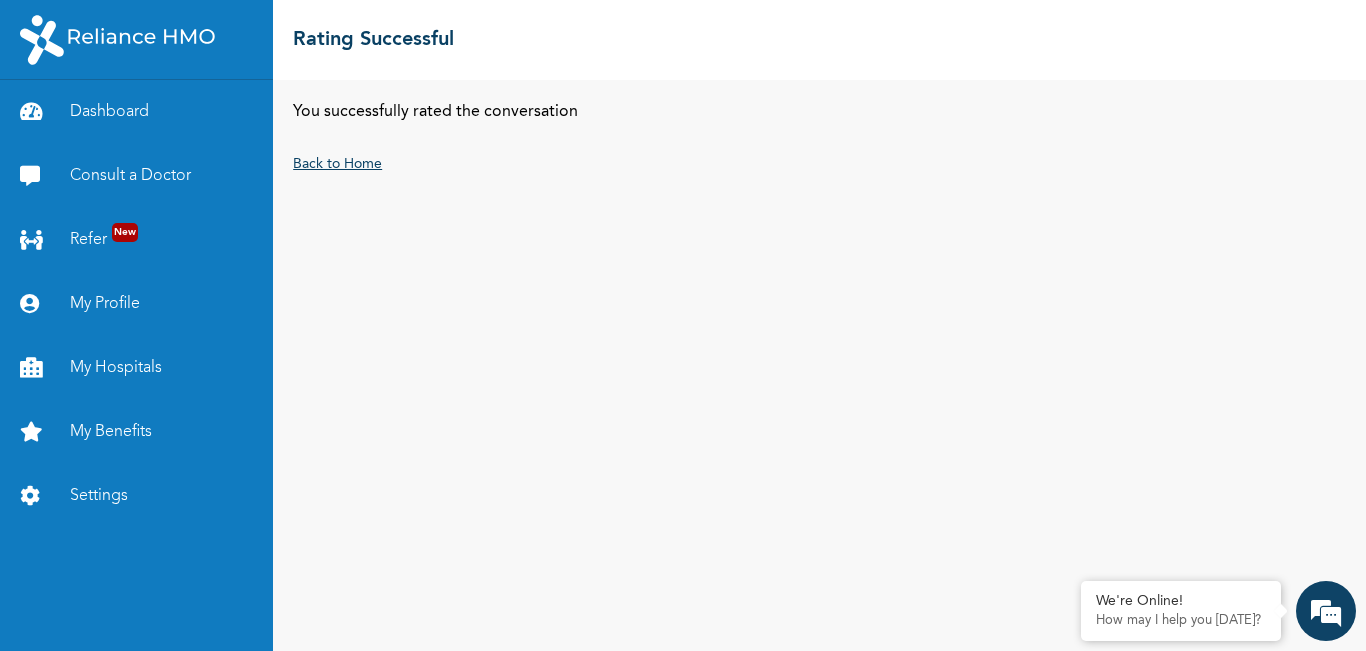 click on "Back to Home" at bounding box center (337, 164) 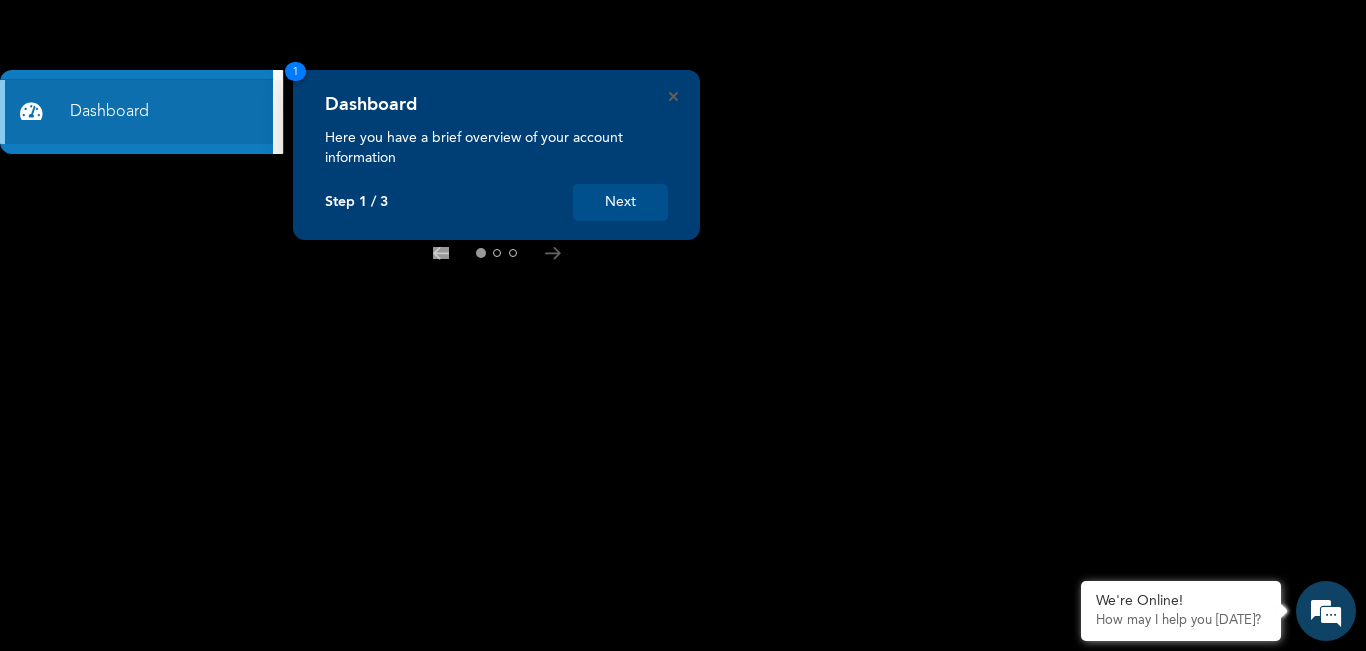 click on "Next" at bounding box center (620, 202) 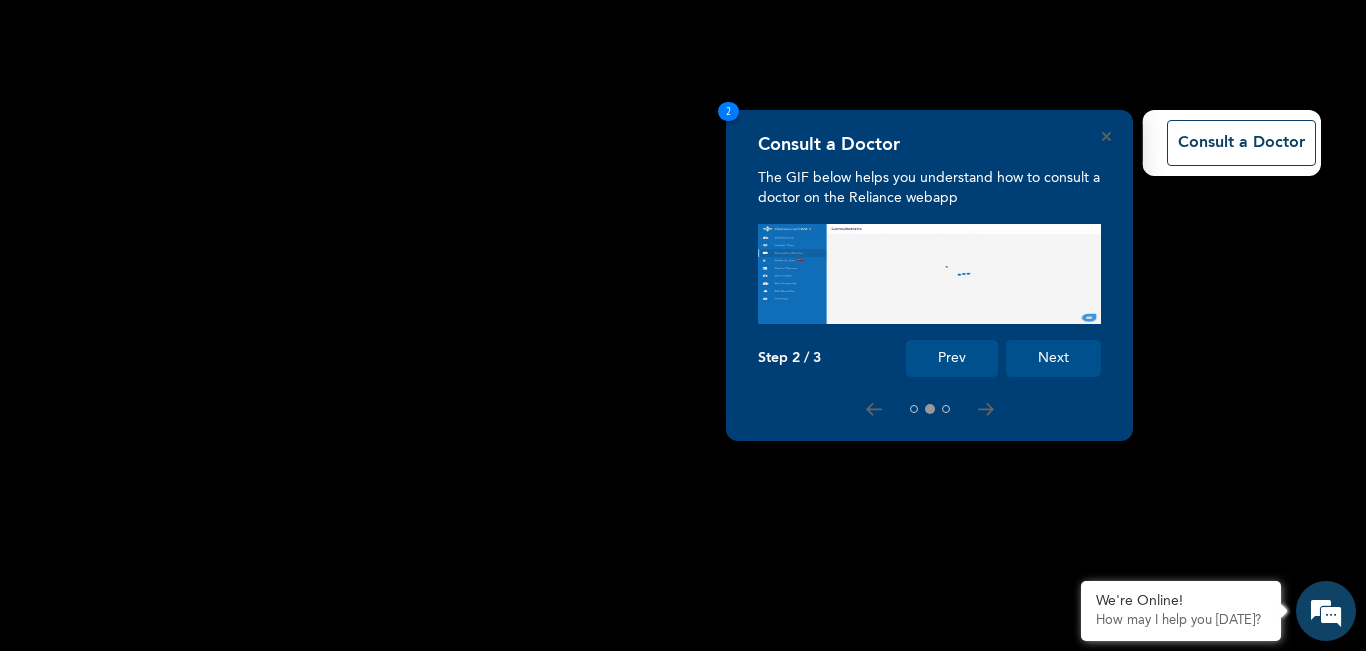 click on "Consult a Doctor The GIF below helps you understand how to consult a doctor on the Reliance webapp Step 2 / 3 Prev Next 2" at bounding box center (929, 275) 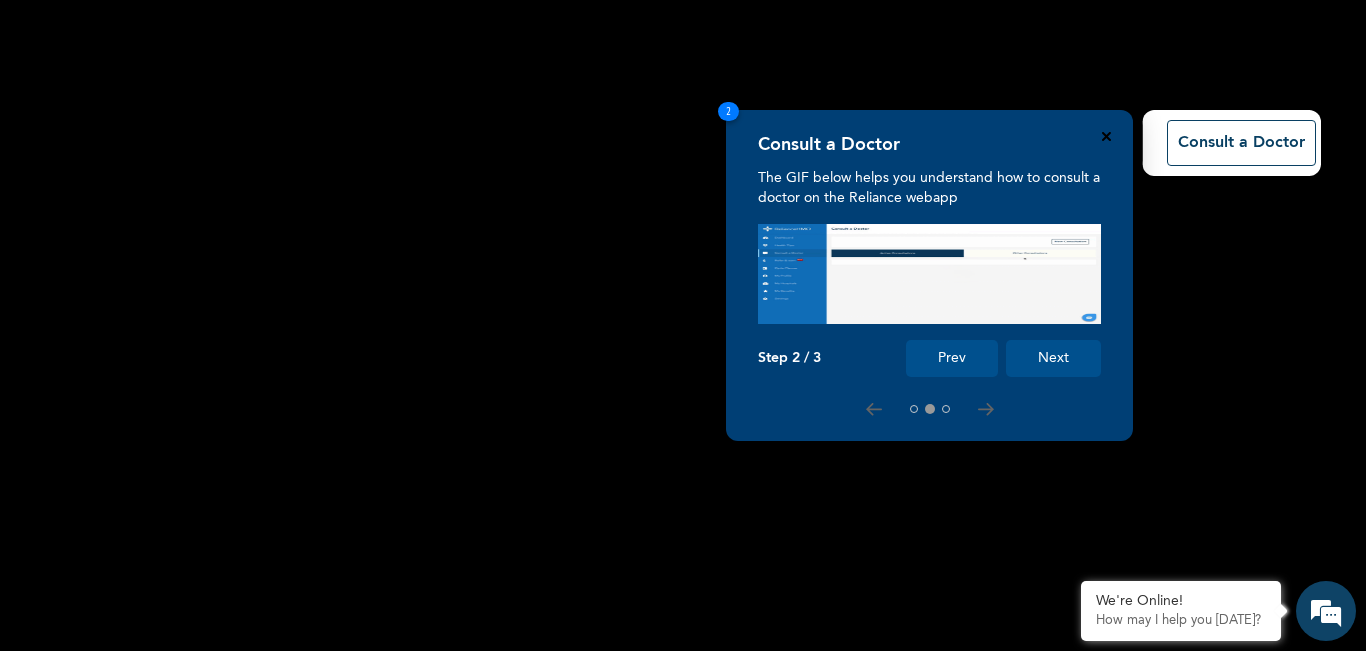 click 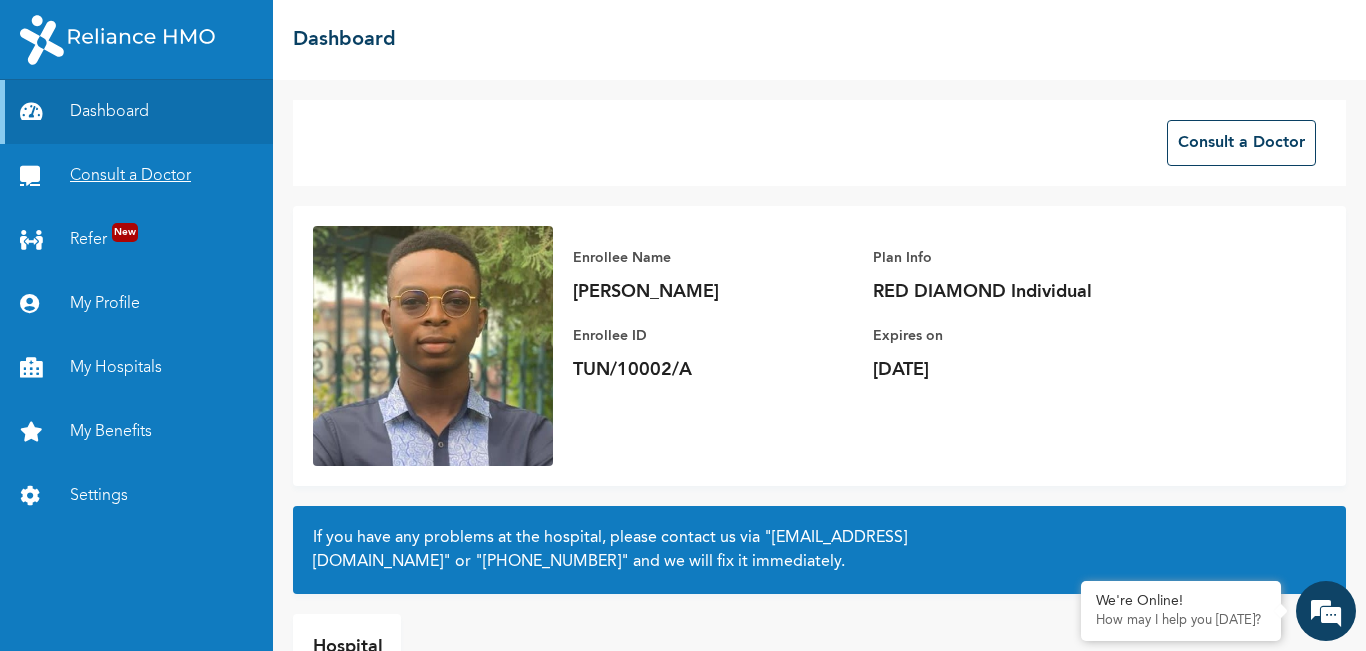 click on "Consult a Doctor" at bounding box center (136, 176) 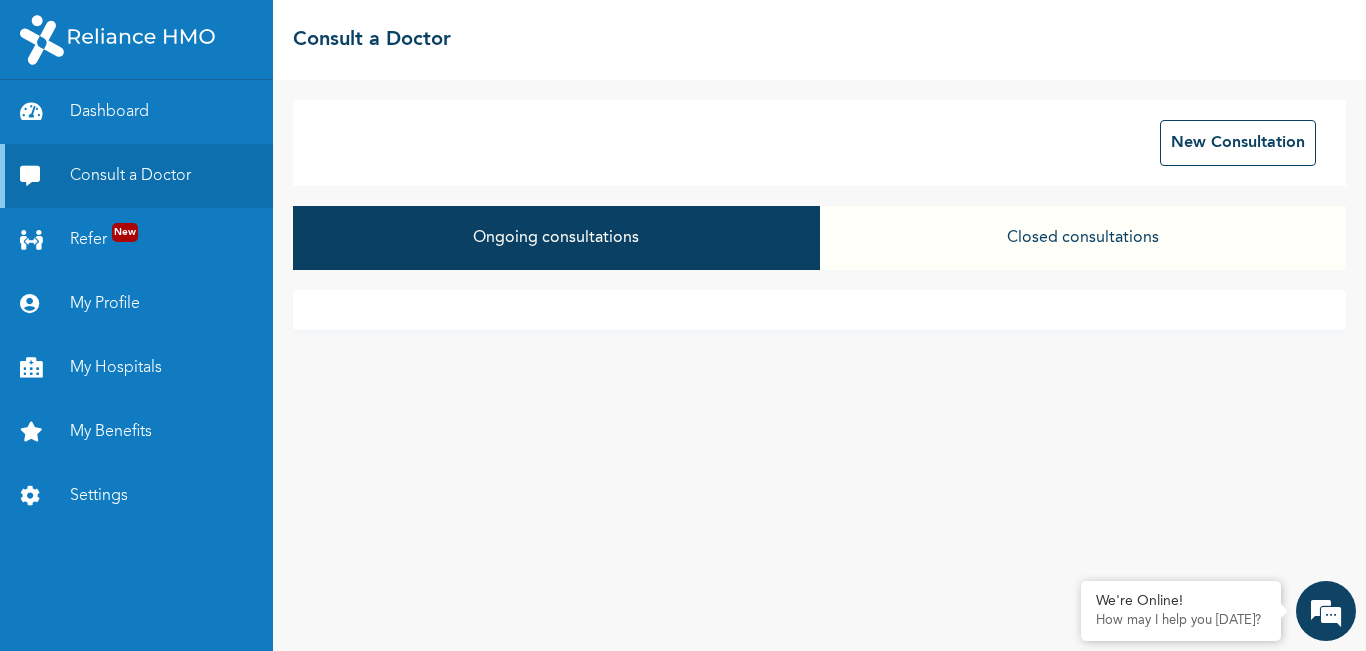 click on "Closed consultations" at bounding box center [1083, 238] 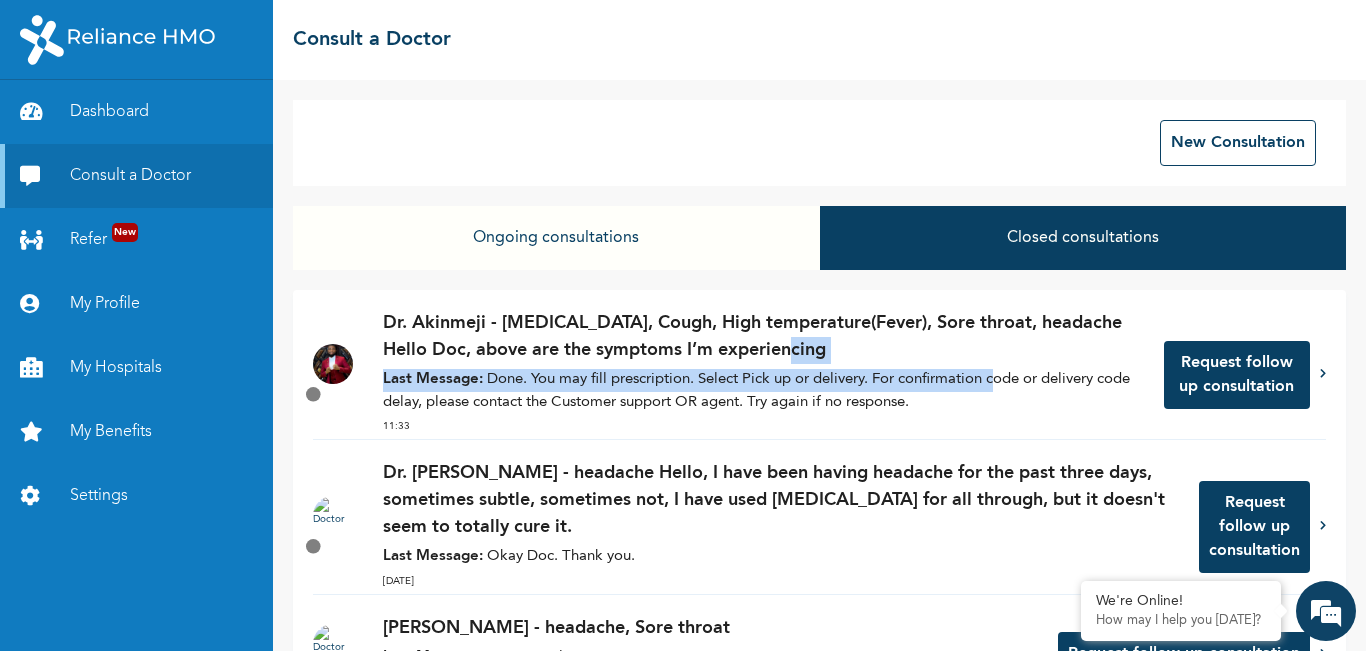 click on "Dr. Akinmeji - Runny nose, Cough, High temperature(Fever), Sore throat, headache Hello Doc, above are the symptoms I’m experiencing Last Message:   Done.
You may fill prescription.
Select Pick up or delivery.
For confirmation code or delivery code delay, please contact the Customer support OR agent. Try again if no response. 11:33" at bounding box center [763, 374] 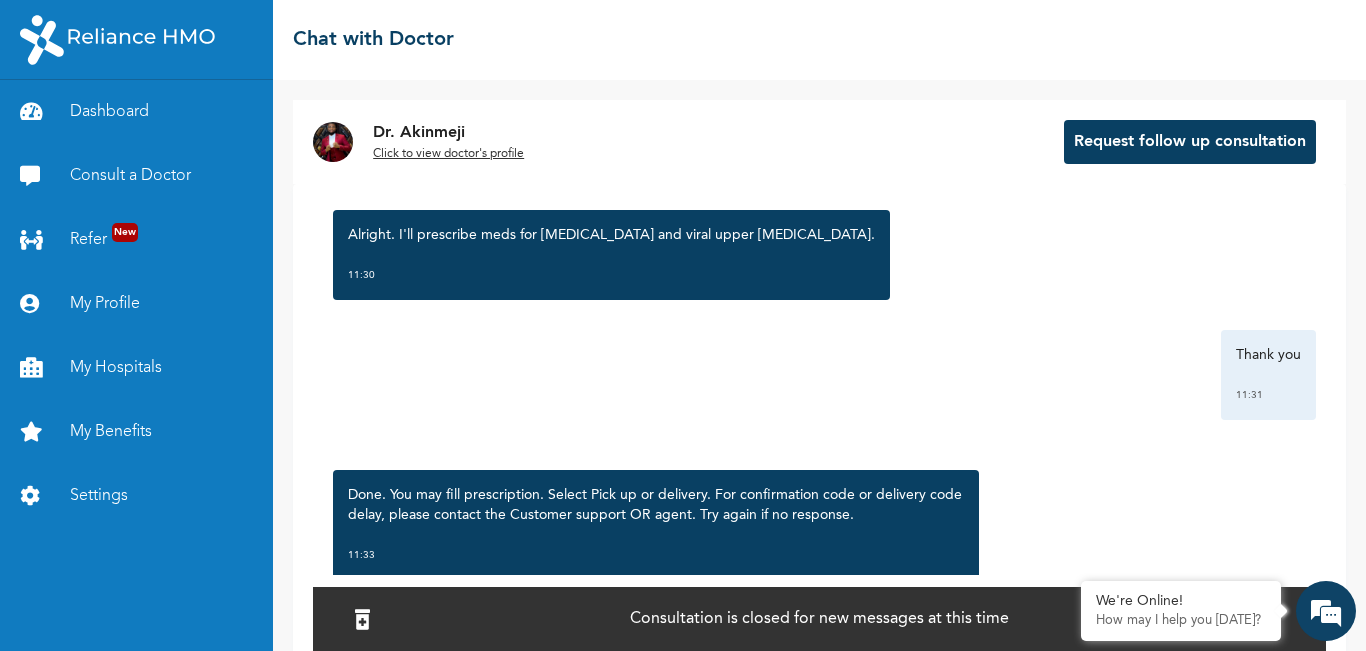 scroll, scrollTop: 1005, scrollLeft: 0, axis: vertical 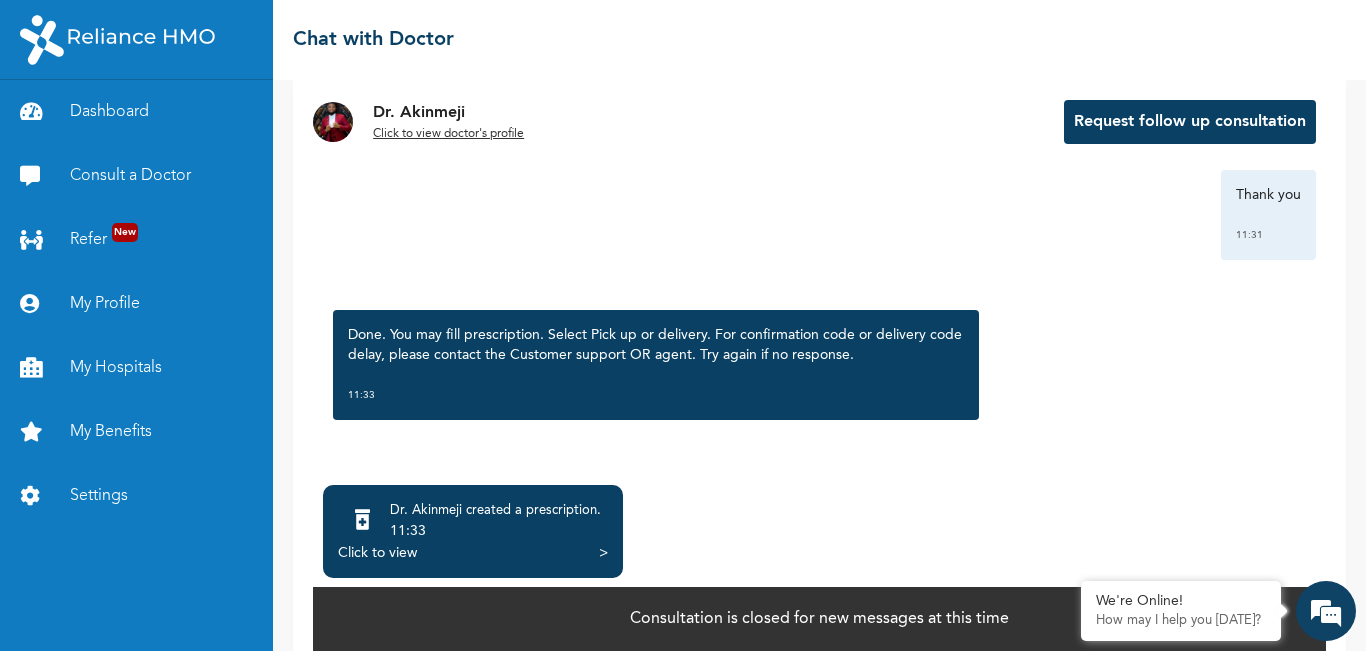 click on "Click to view" at bounding box center (377, 553) 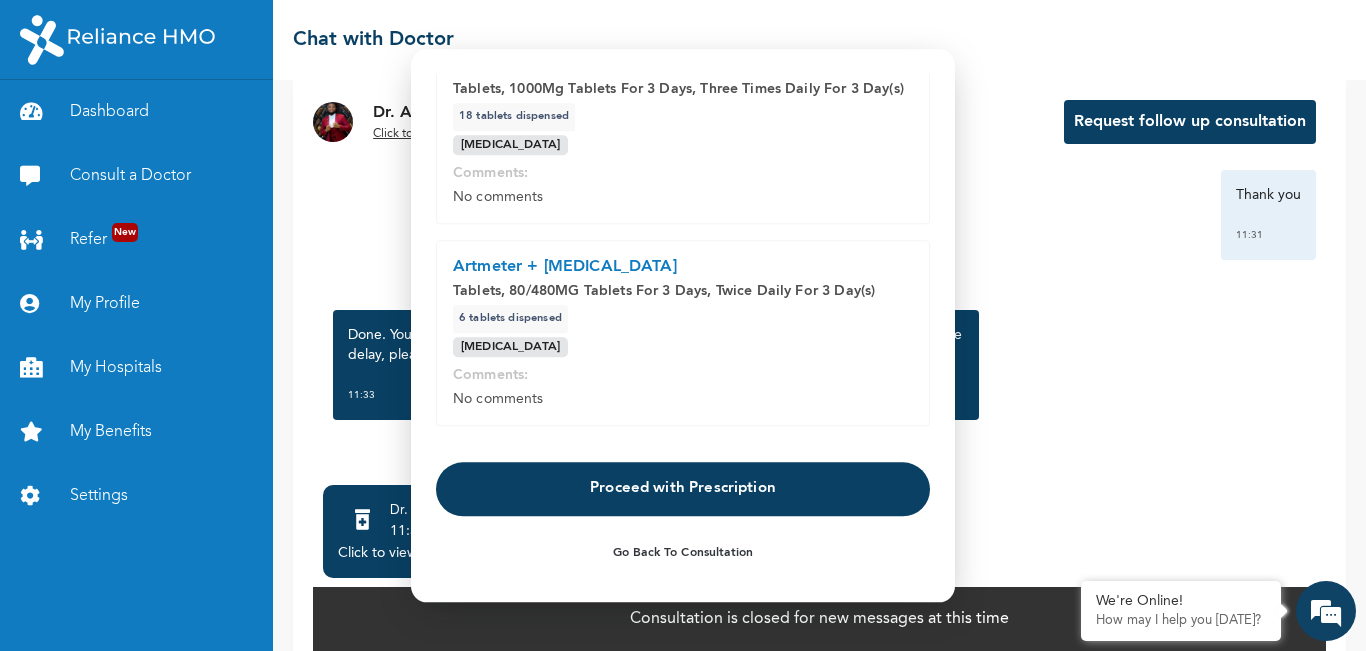 scroll, scrollTop: 765, scrollLeft: 0, axis: vertical 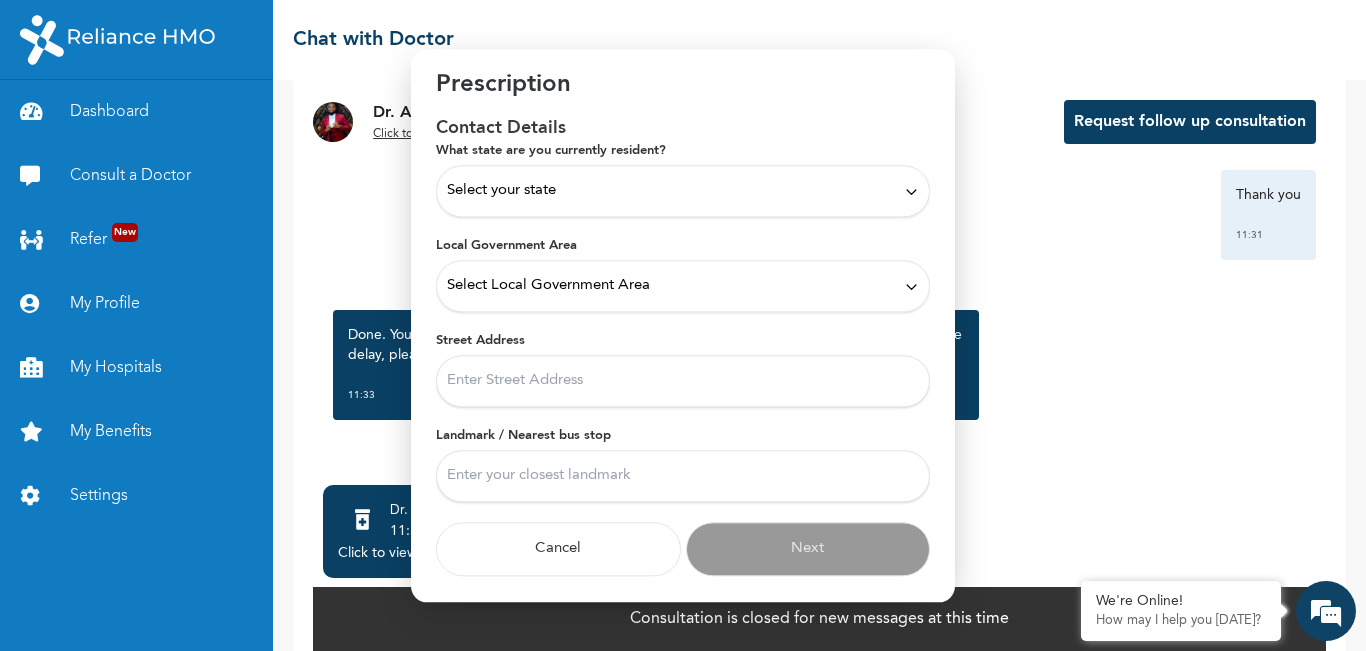 click on "Select your state" at bounding box center [683, 191] 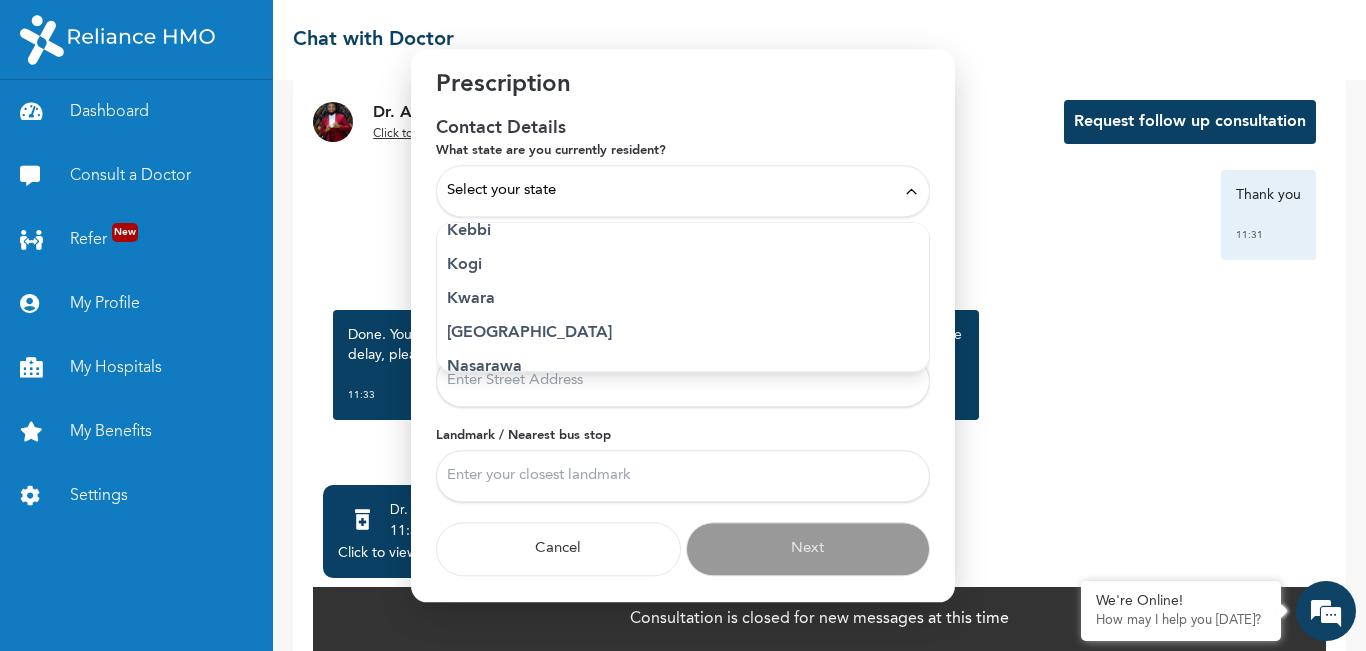 scroll, scrollTop: 773, scrollLeft: 0, axis: vertical 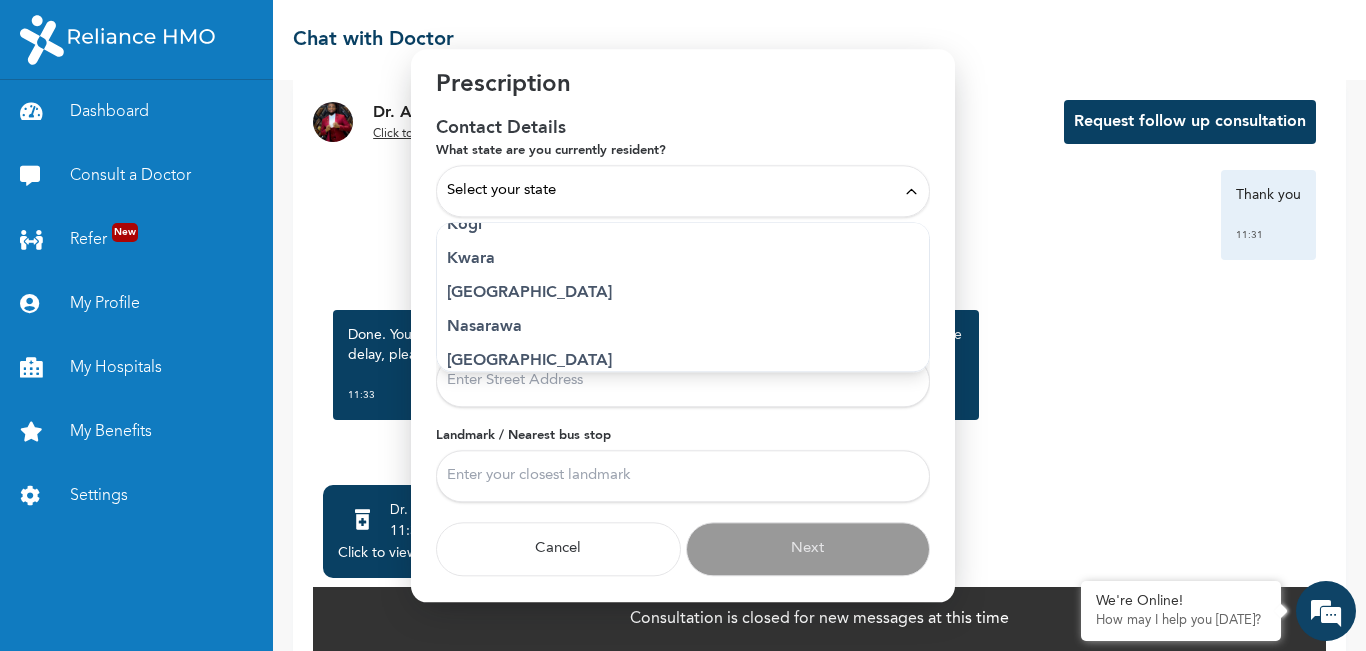 click on "Lagos" at bounding box center [683, 293] 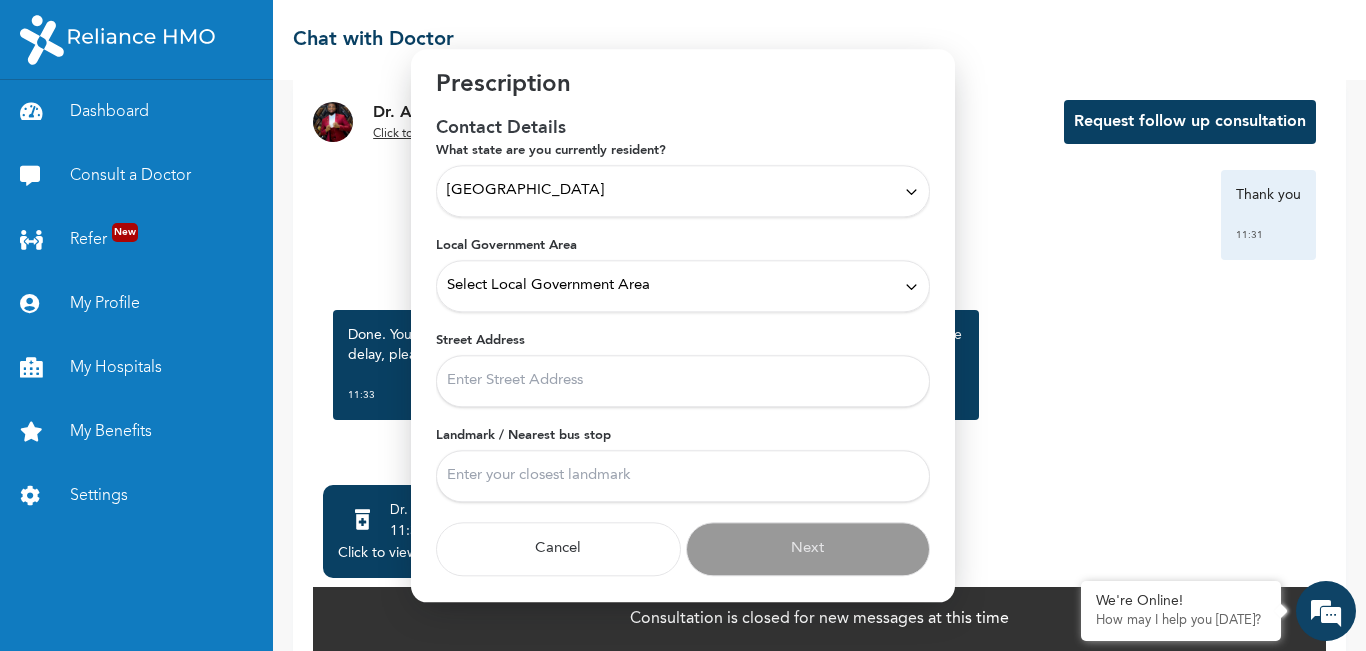 click on "Select Local Government Area" at bounding box center [683, 286] 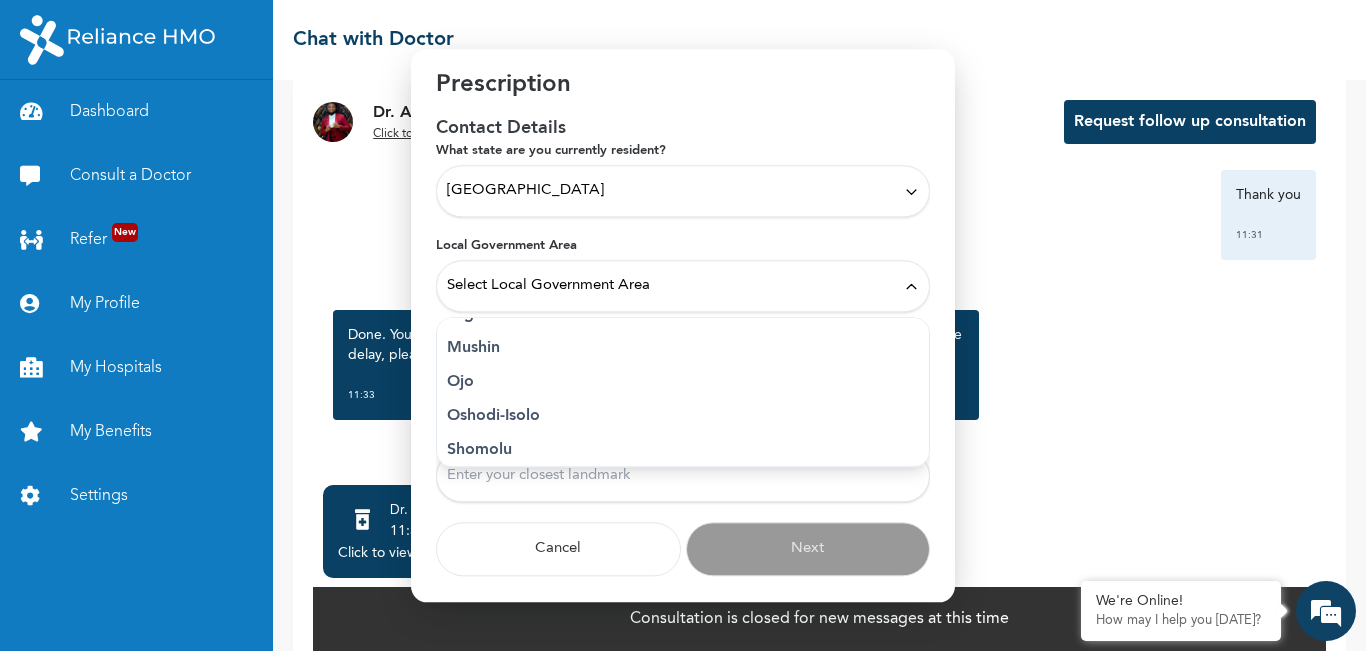 scroll, scrollTop: 552, scrollLeft: 0, axis: vertical 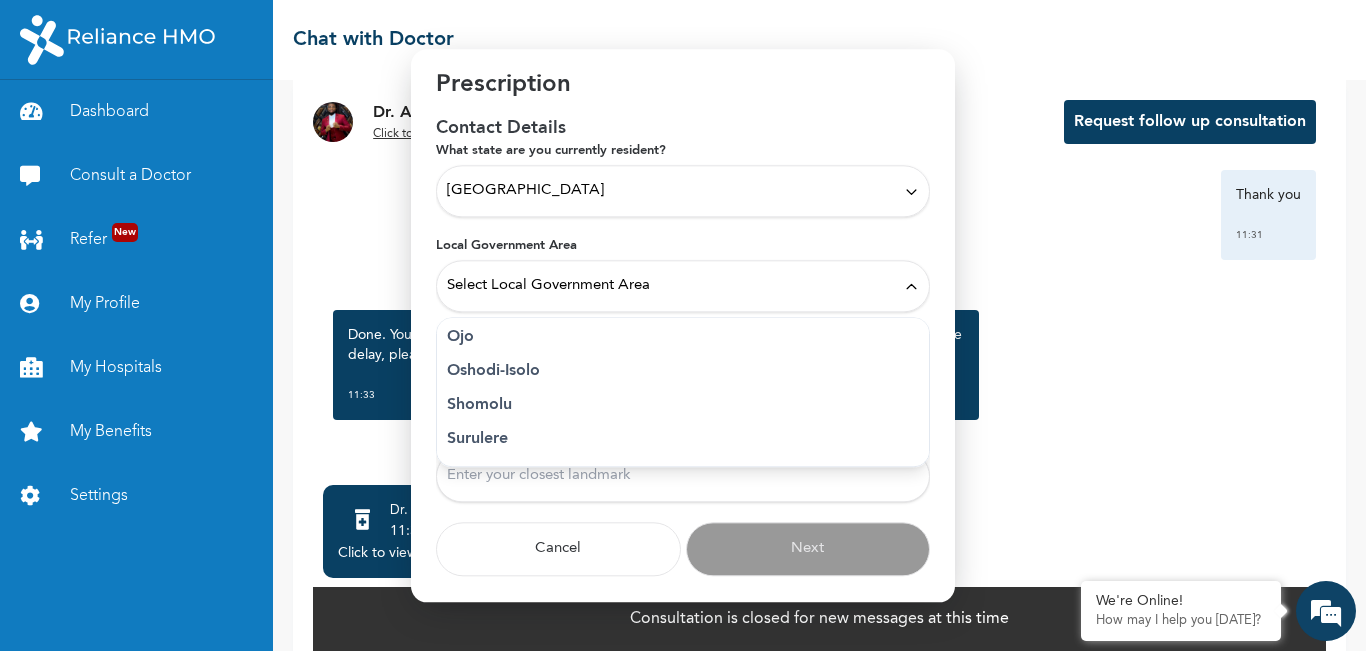 click on "Oshodi-Isolo" at bounding box center [683, 371] 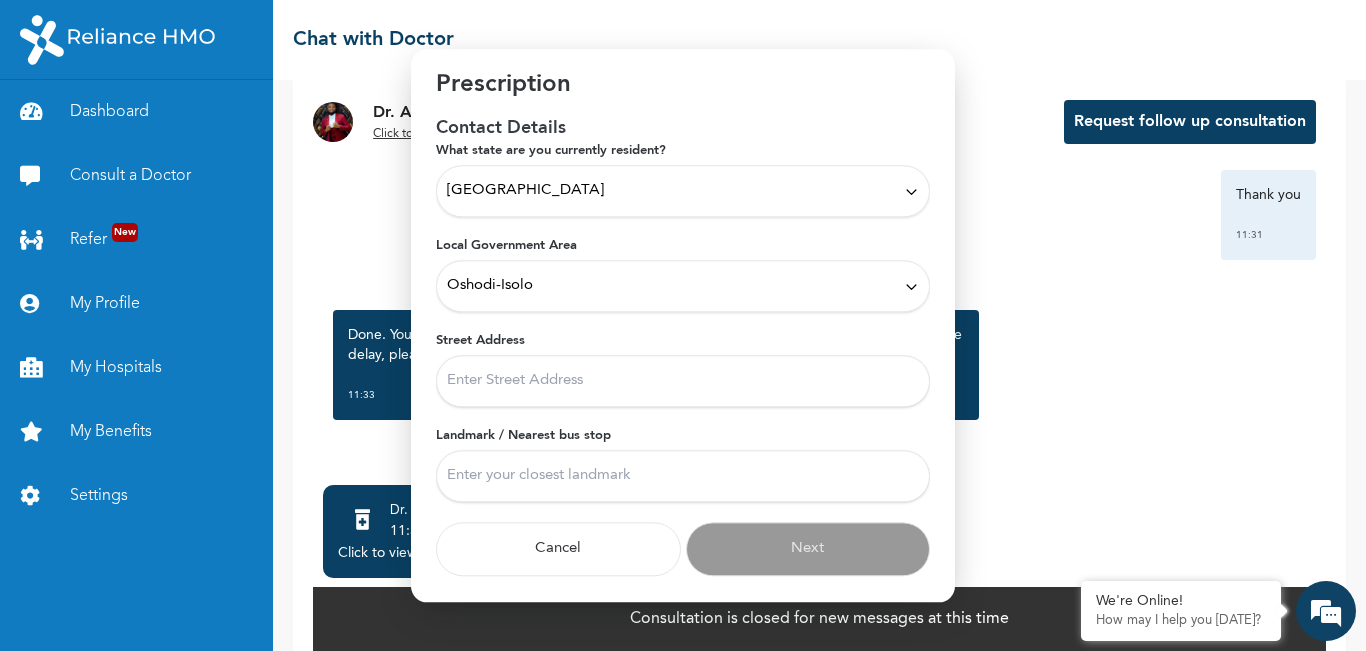 click on "Street Address" at bounding box center (683, 381) 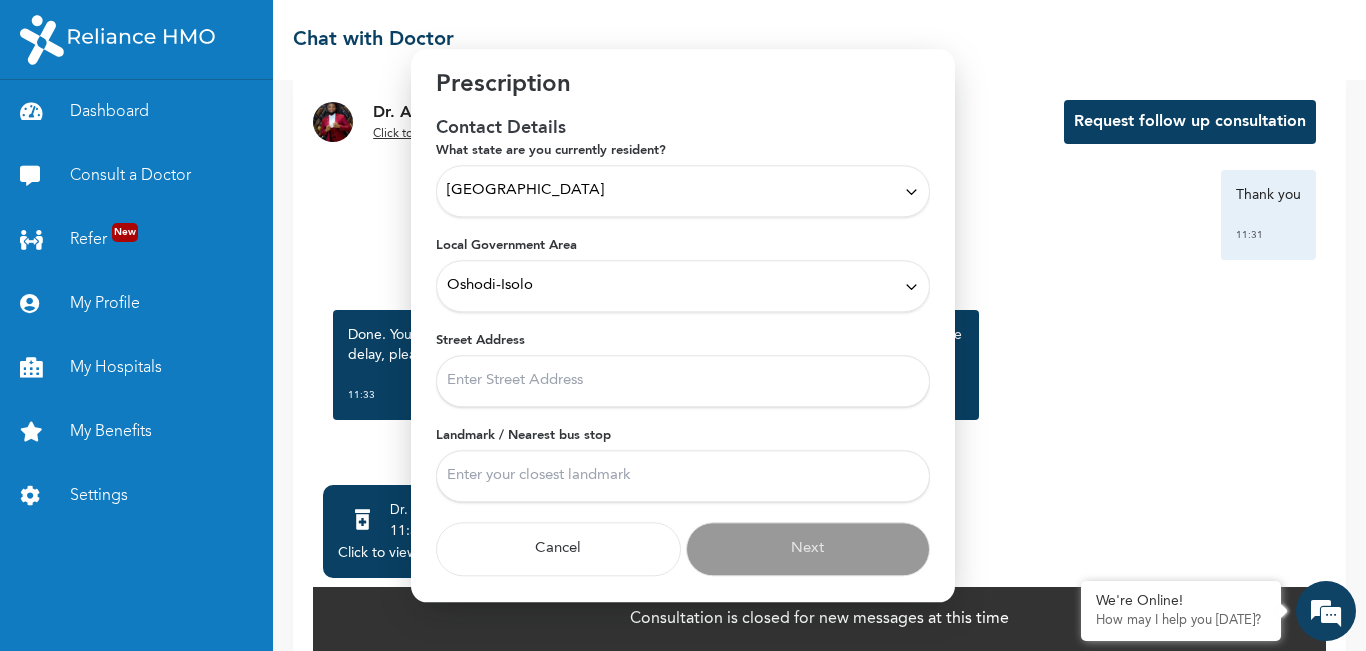 type on "14 Alh Lukman Atobajeun Street, Airport road." 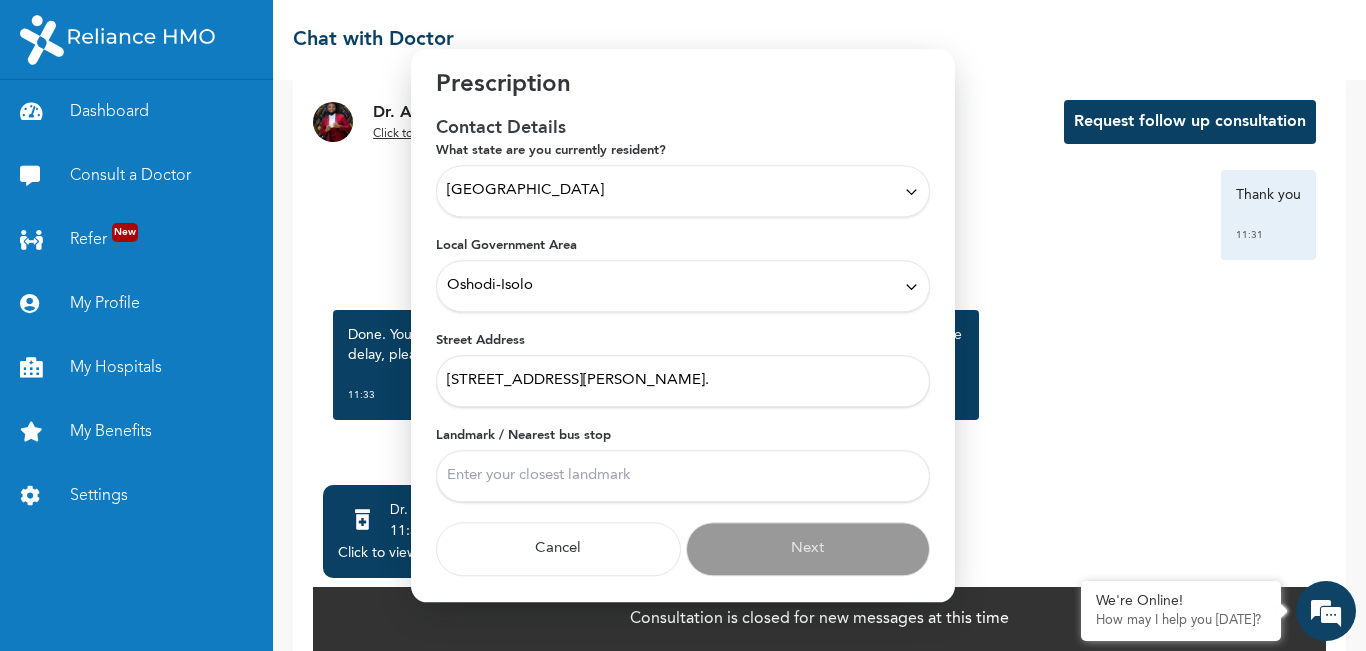 click on "Landmark / Nearest bus stop" at bounding box center [683, 476] 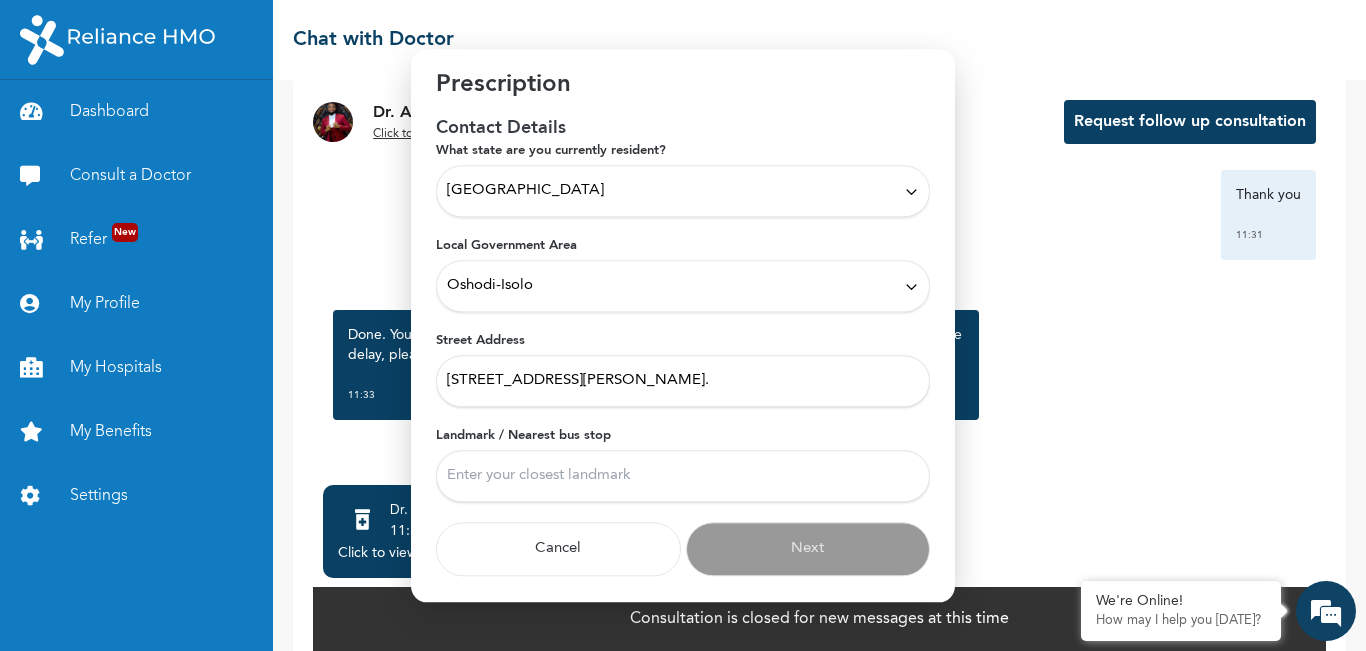 type on "7/8 bus stop" 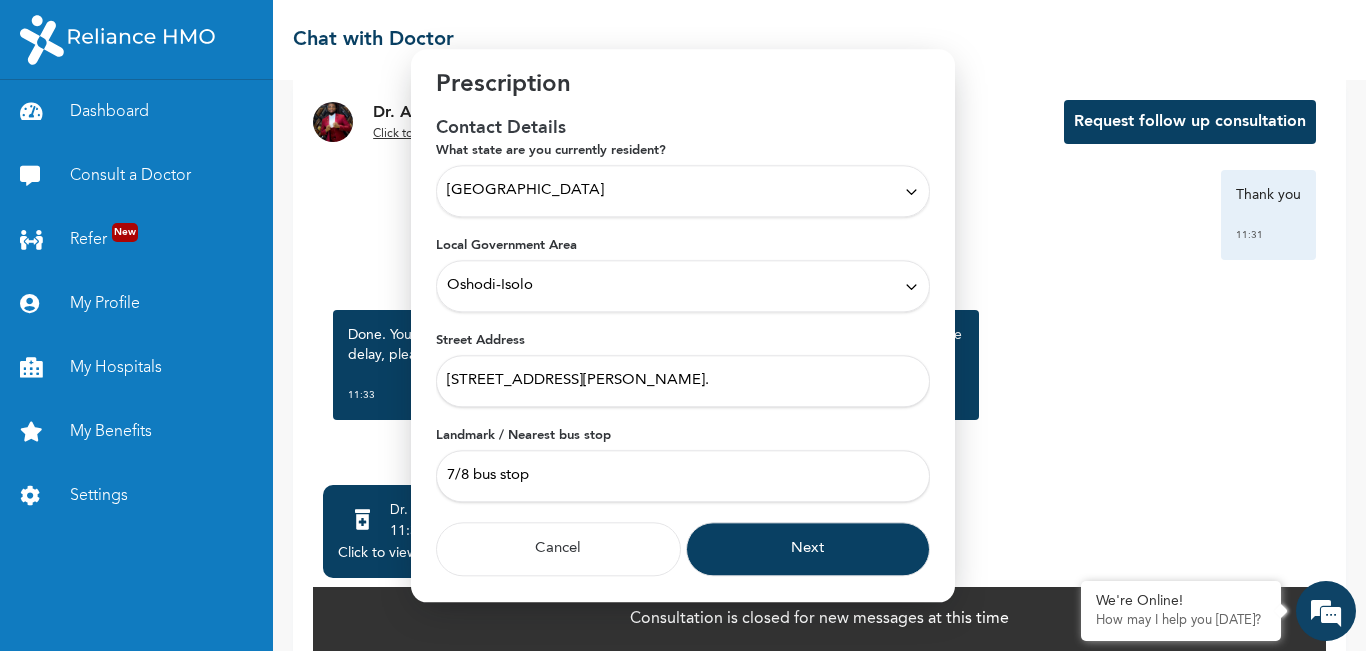 click on "Next" at bounding box center [808, 549] 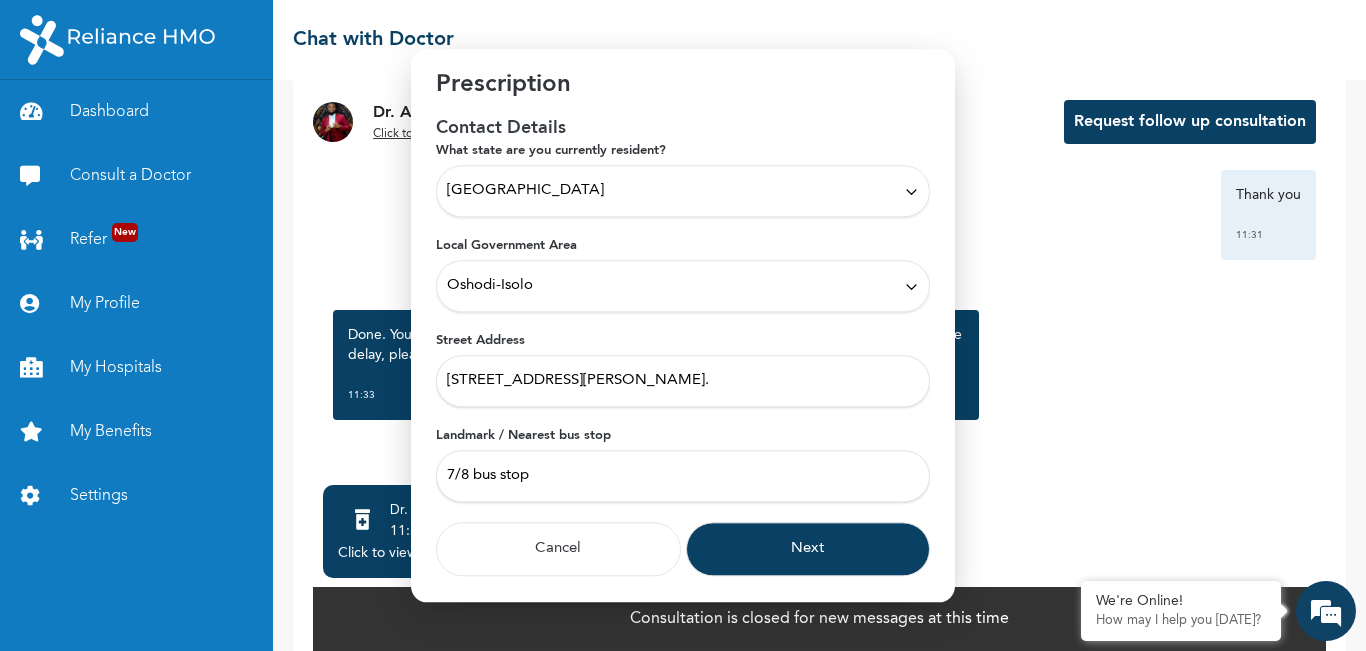 scroll, scrollTop: 0, scrollLeft: 0, axis: both 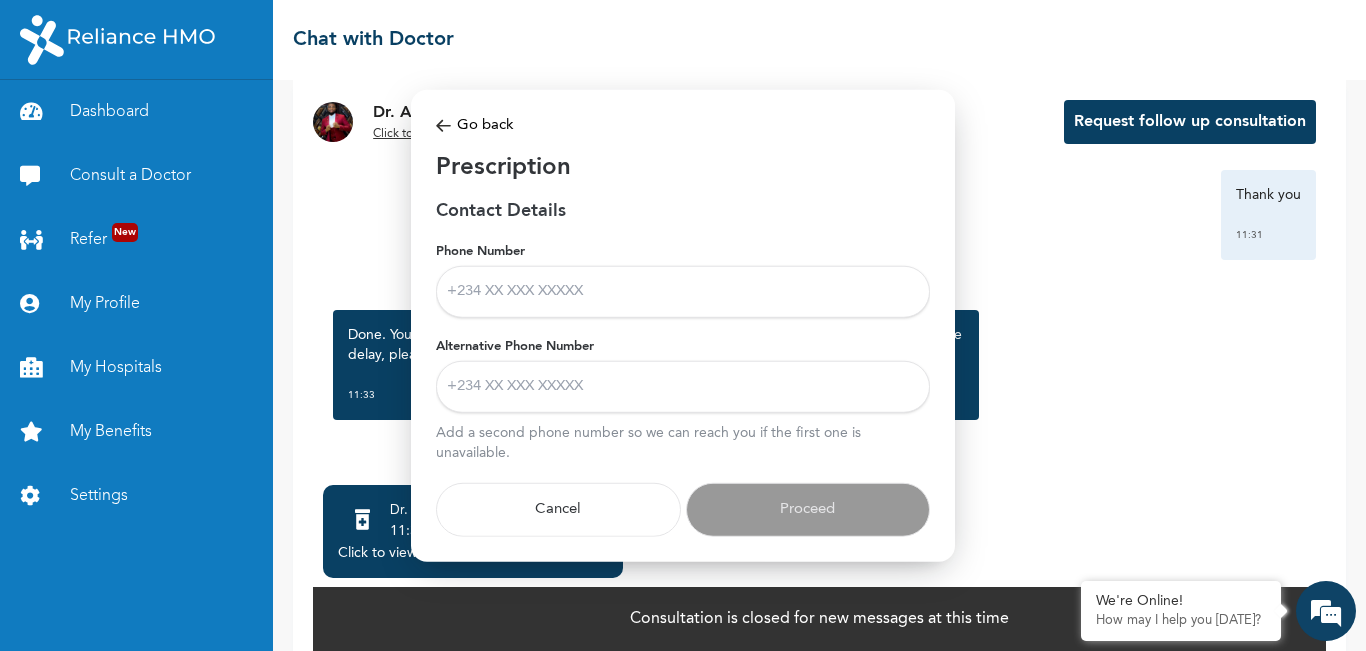 click on "Phone Number" at bounding box center (683, 292) 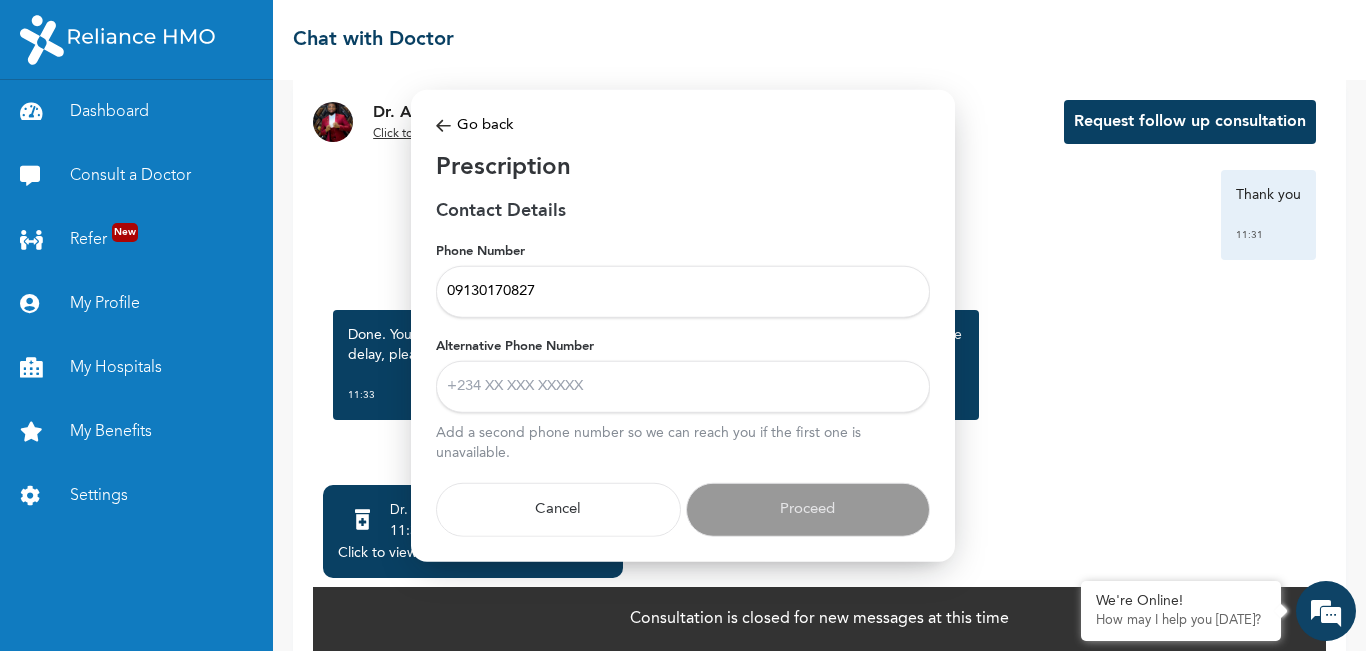 click on "09130170827" at bounding box center (683, 292) 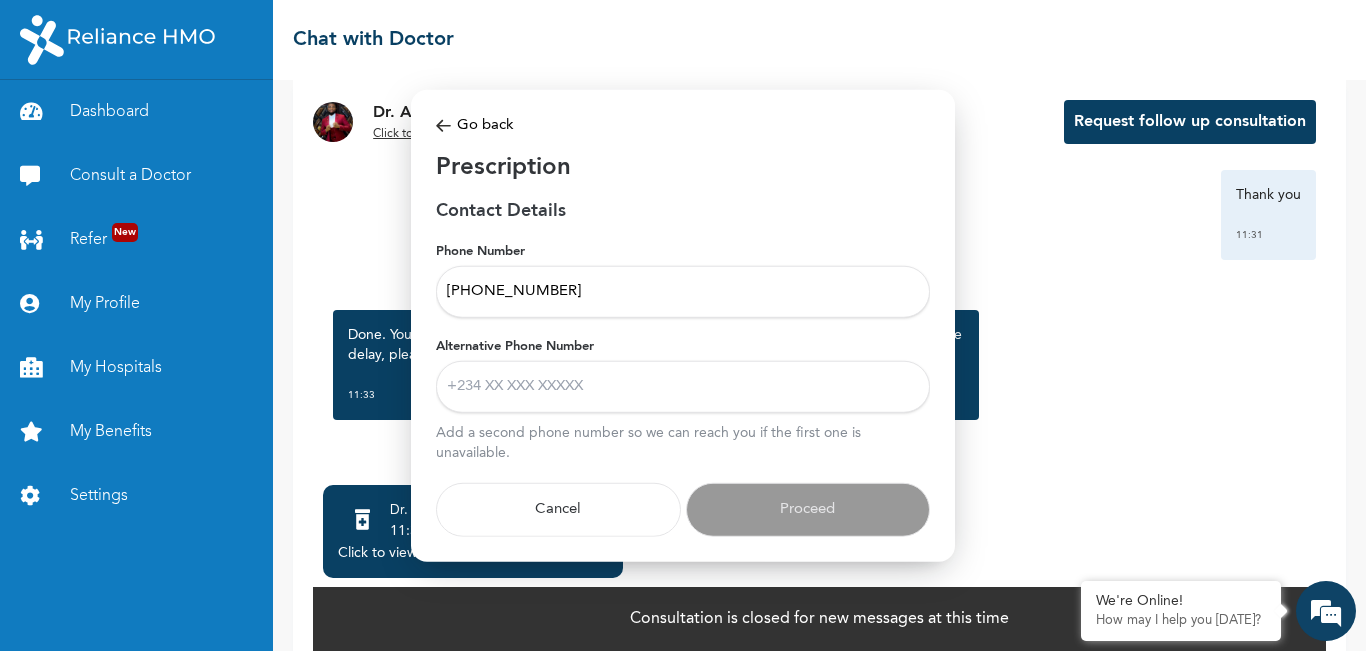 type on "+2349130170827" 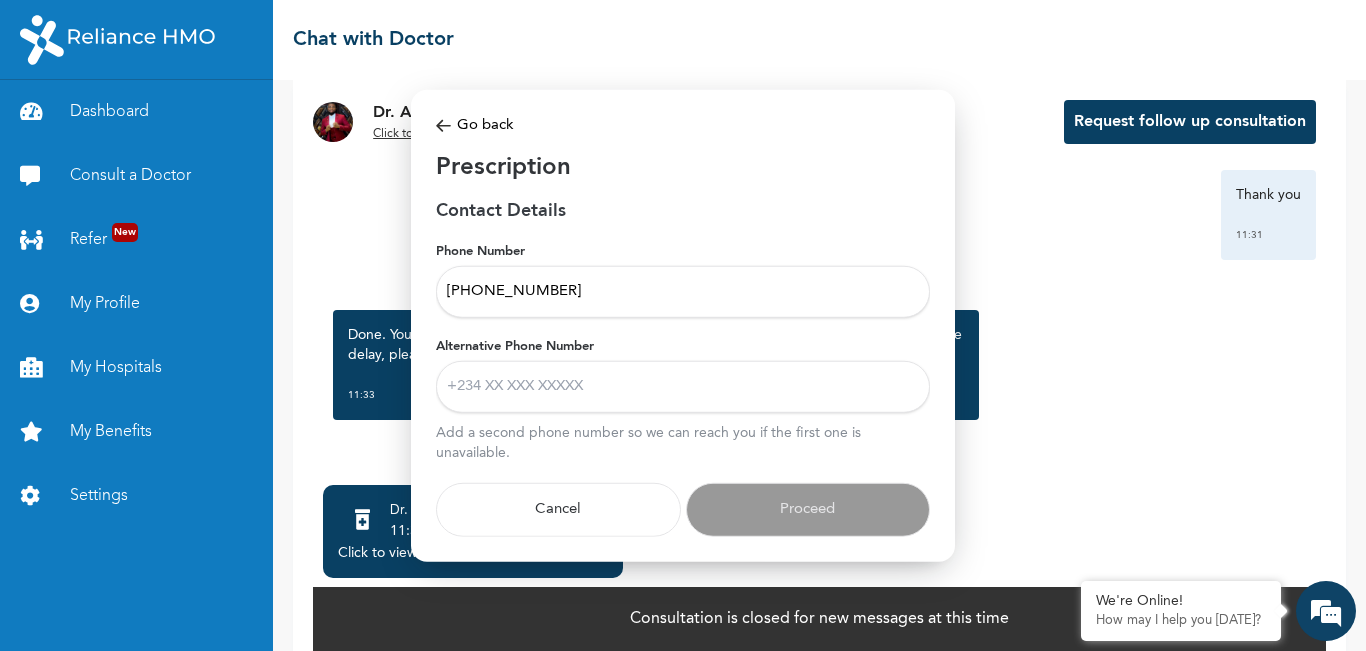click on "Alternative Phone Number" at bounding box center (683, 387) 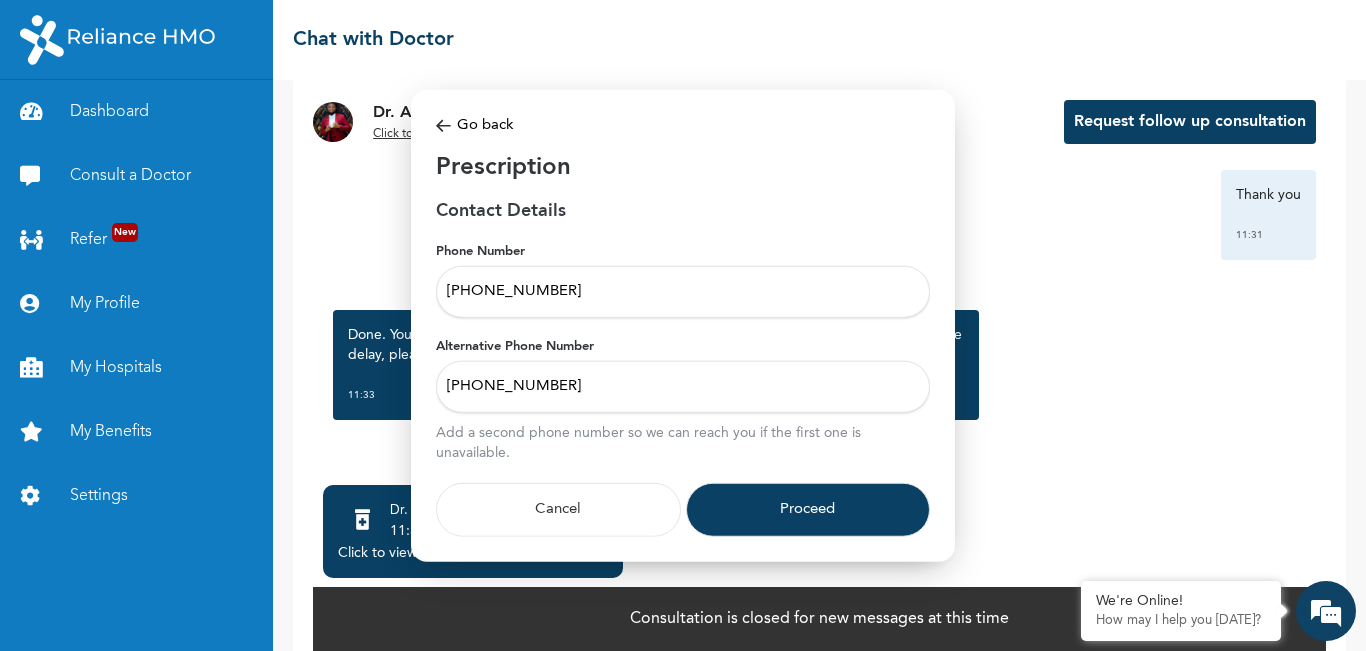 type on "+2348108268238" 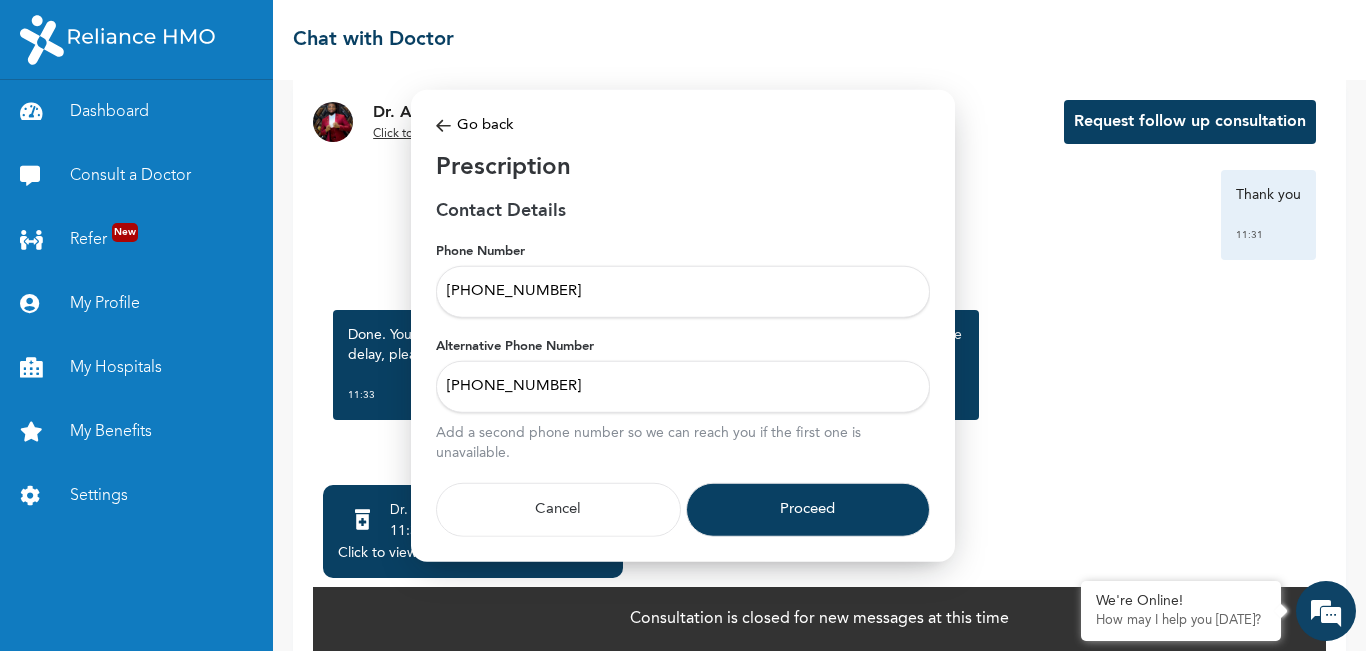click on "Proceed" at bounding box center [808, 510] 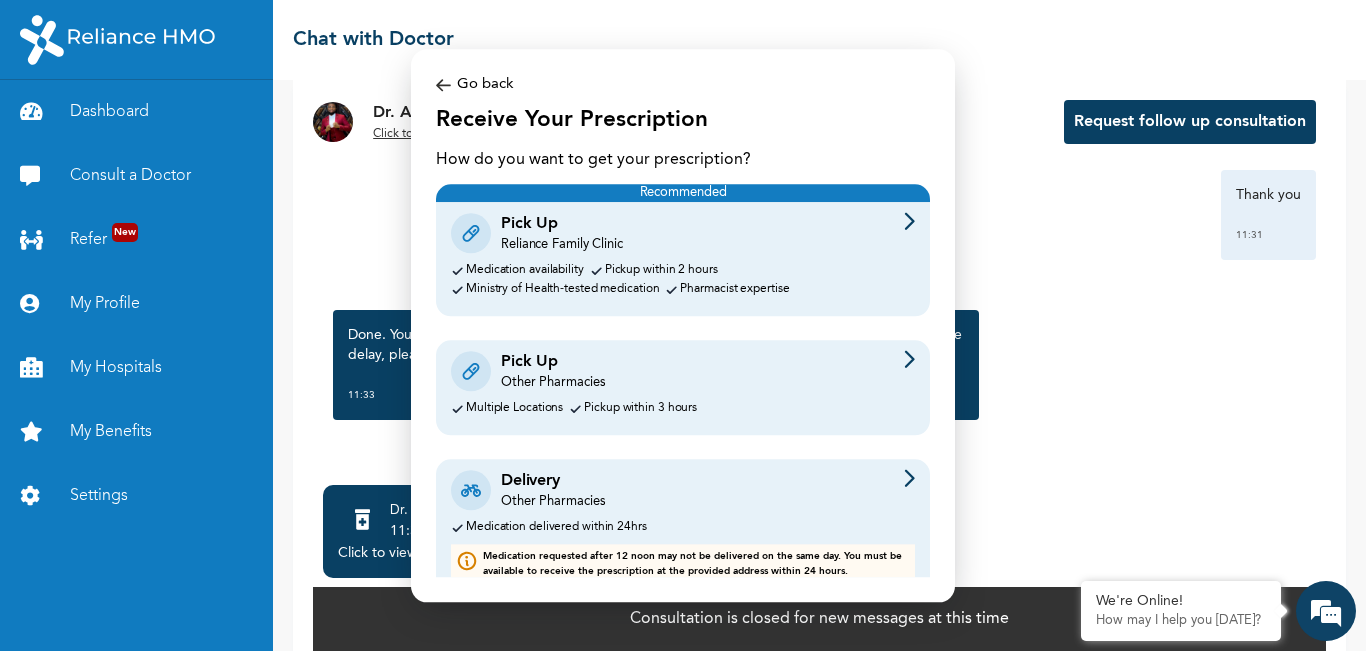 click on "Delivery Other Pharmacies" at bounding box center (683, 490) 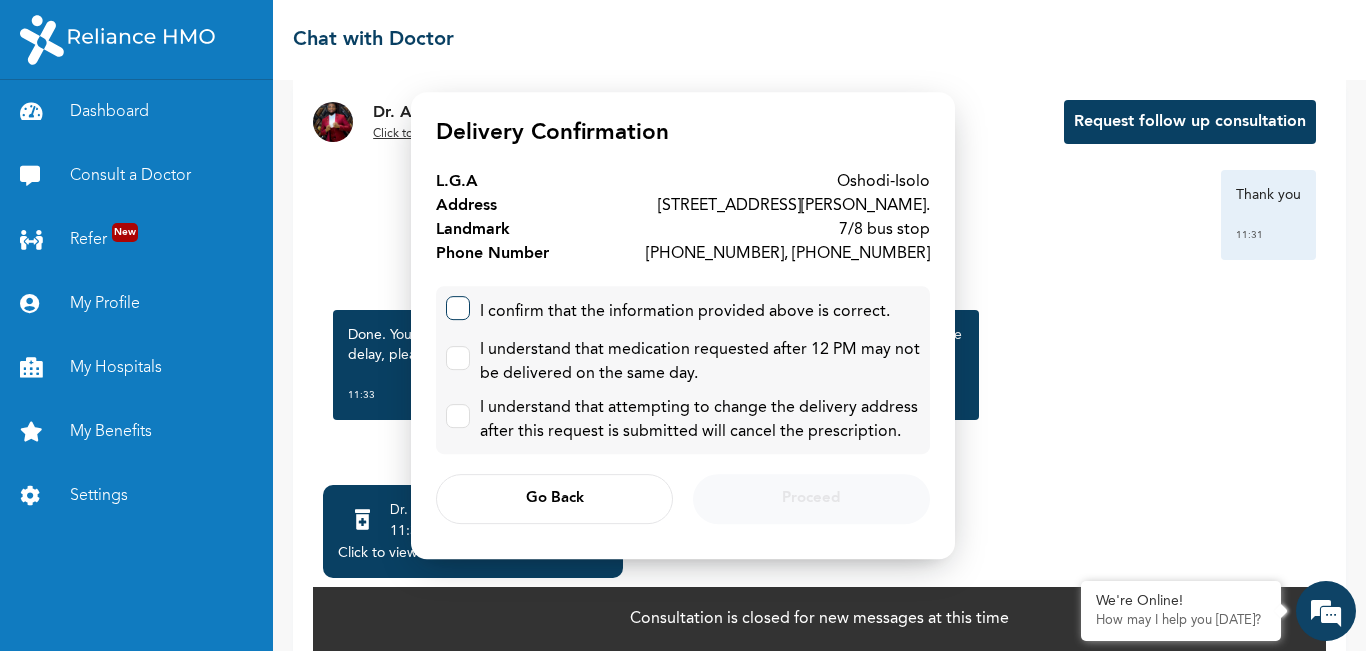 click at bounding box center [458, 308] 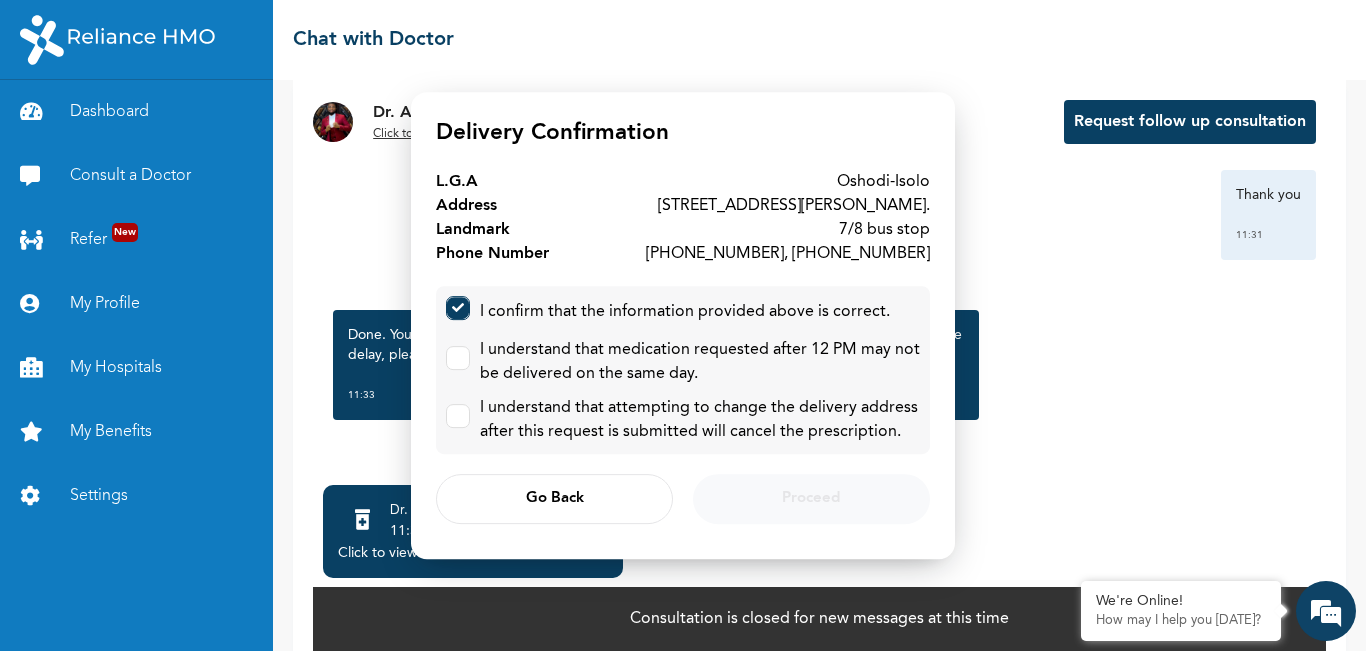 checkbox on "true" 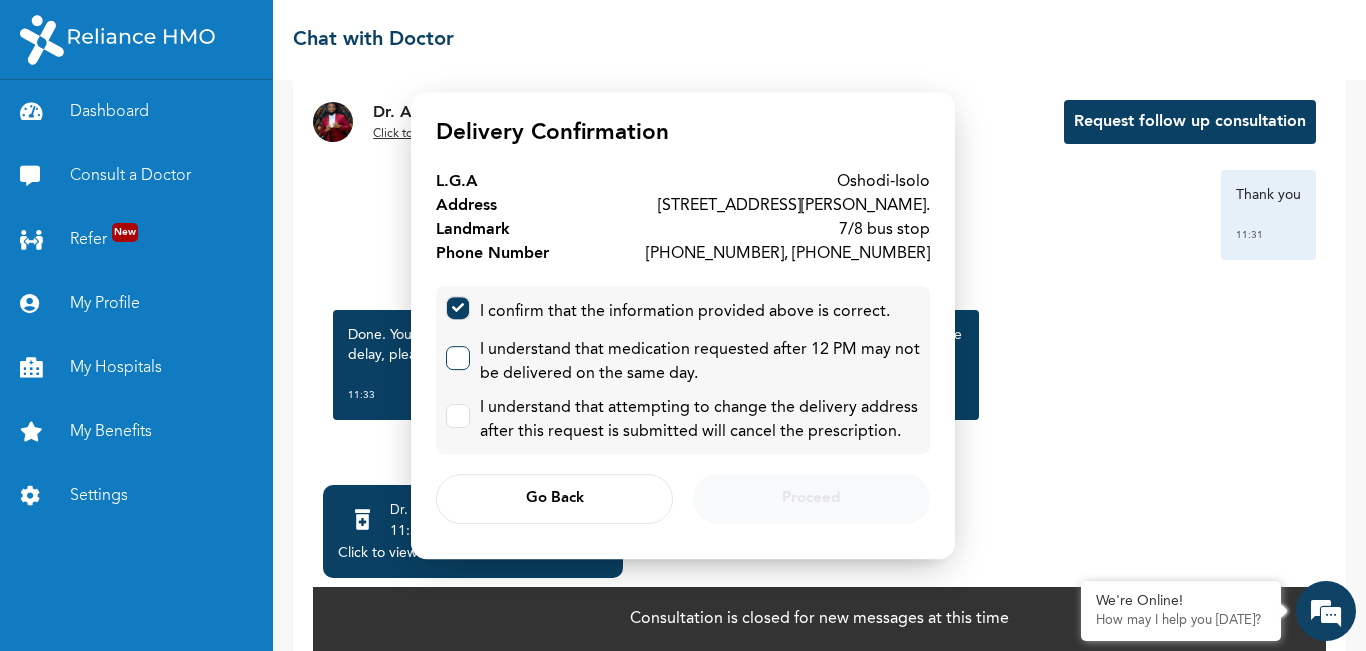 click at bounding box center (458, 358) 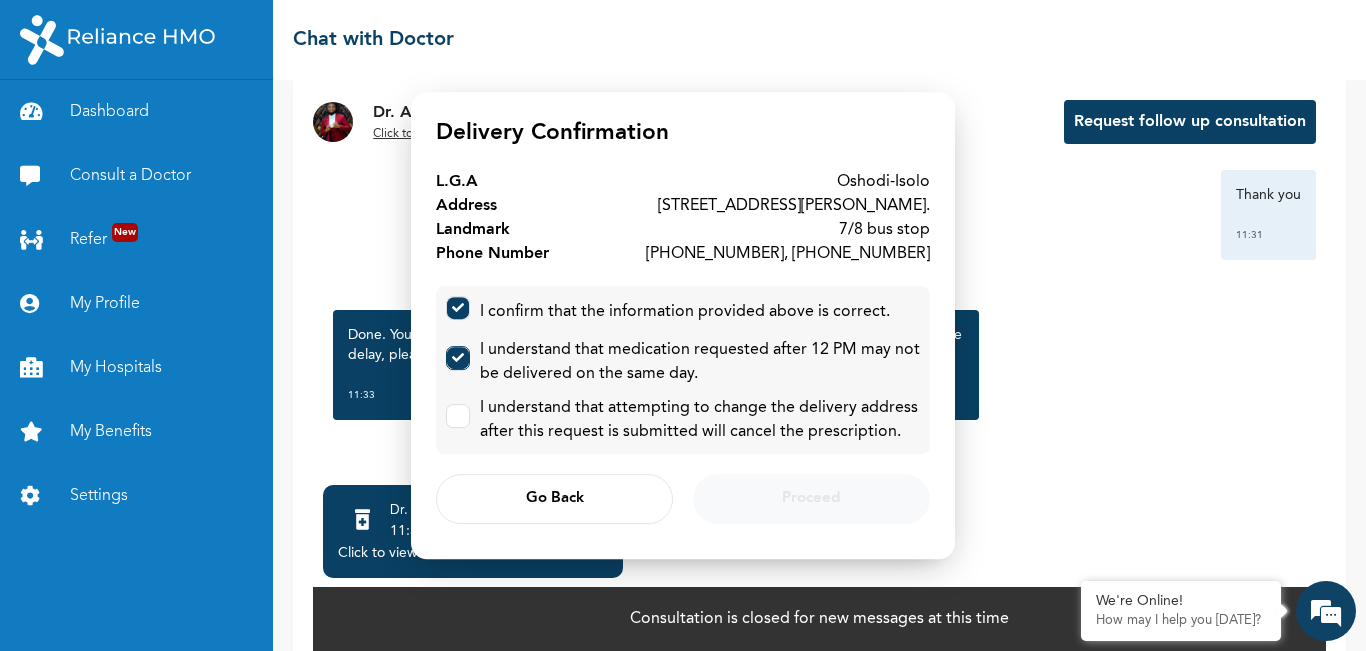 checkbox on "true" 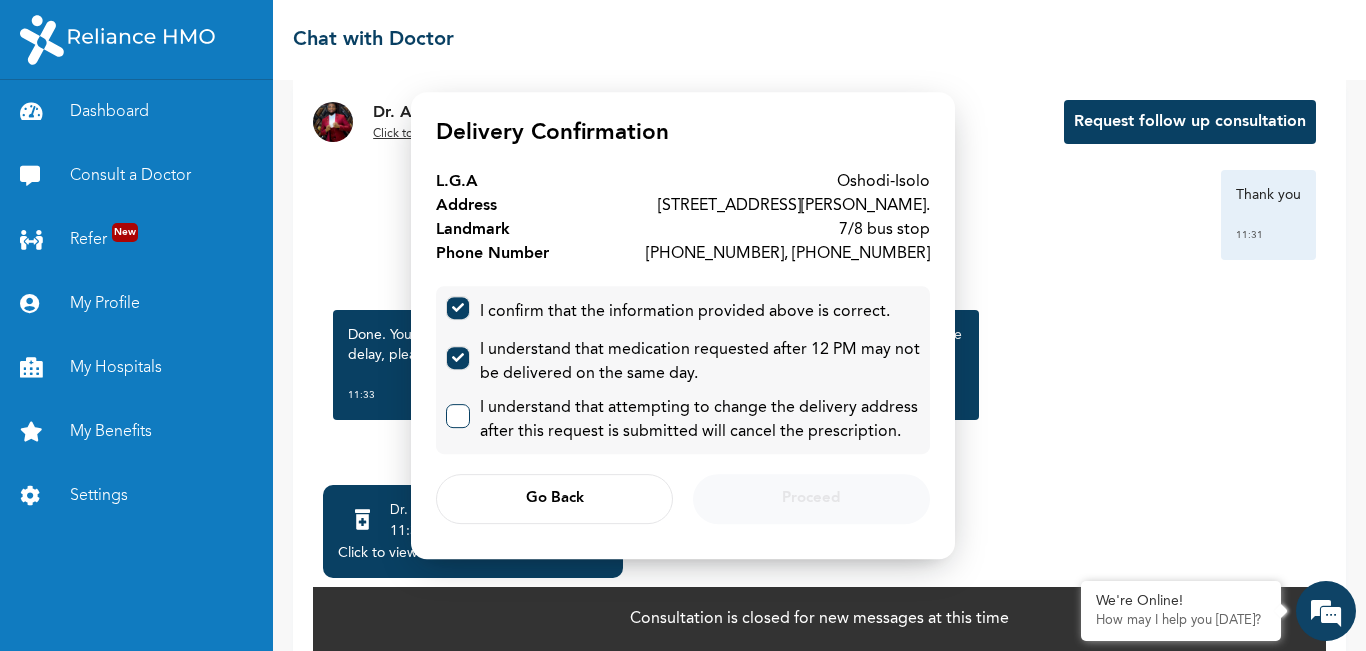 click at bounding box center [453, 411] 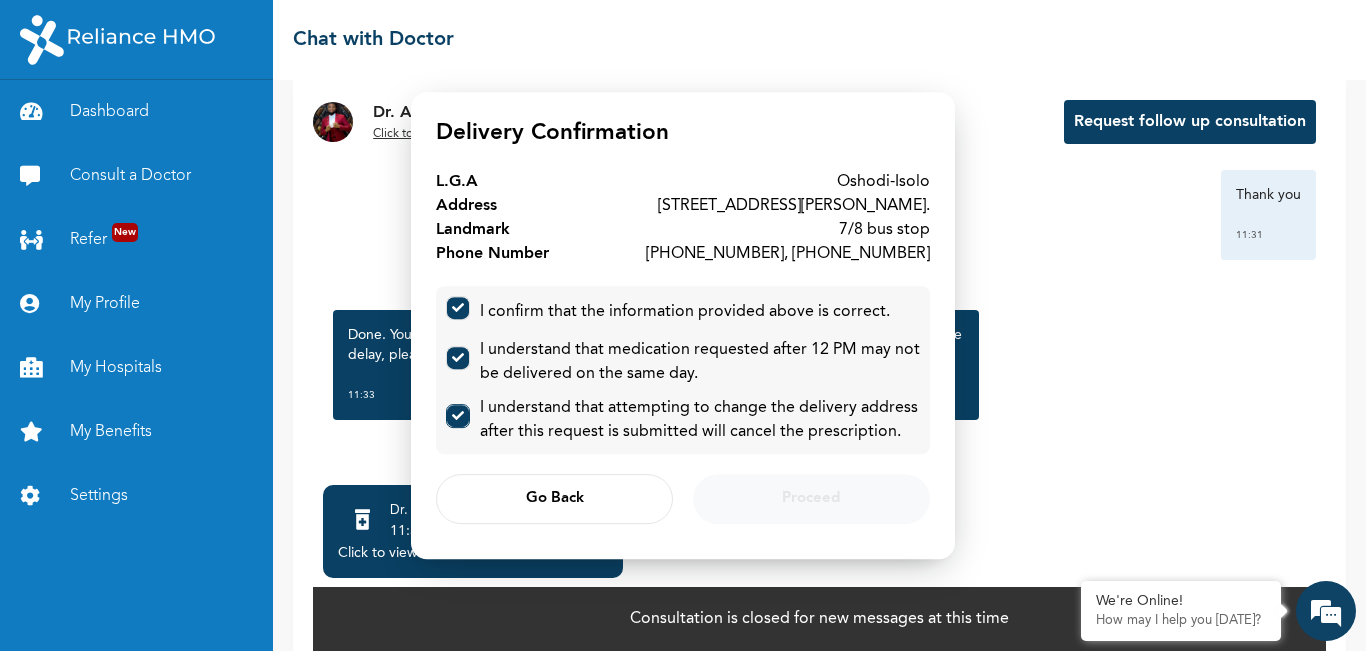 checkbox on "true" 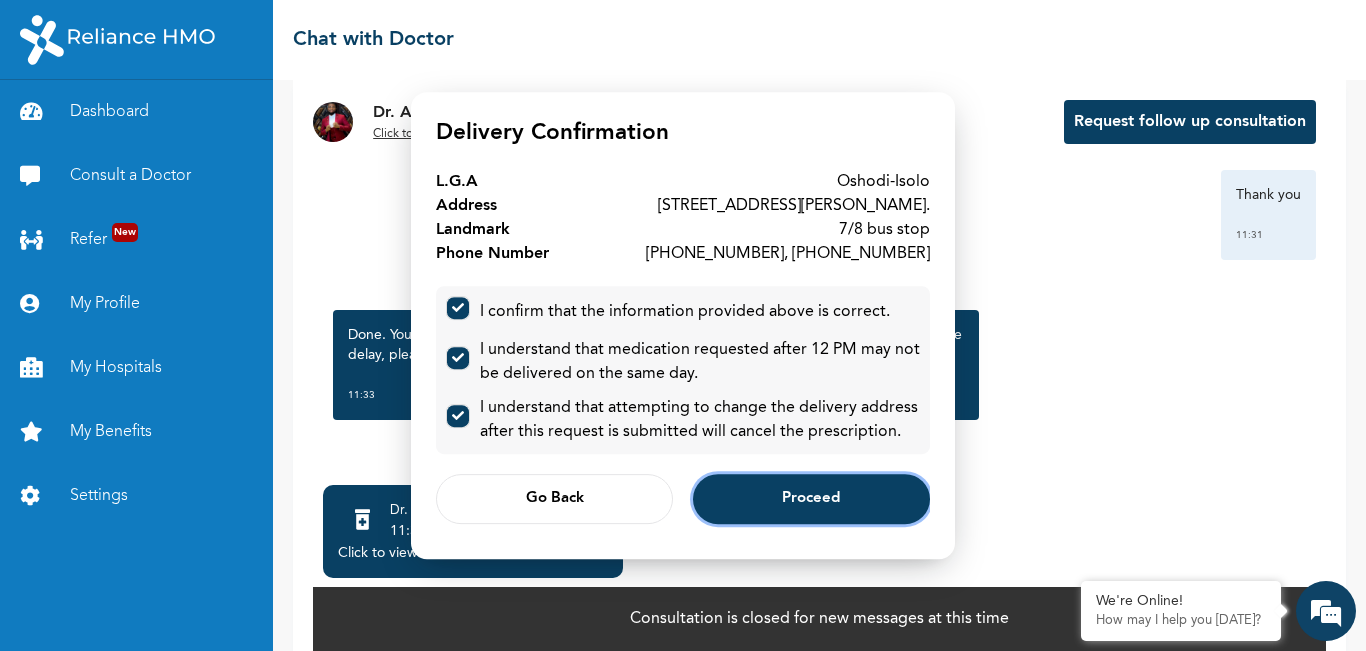 click on "Proceed" at bounding box center [811, 499] 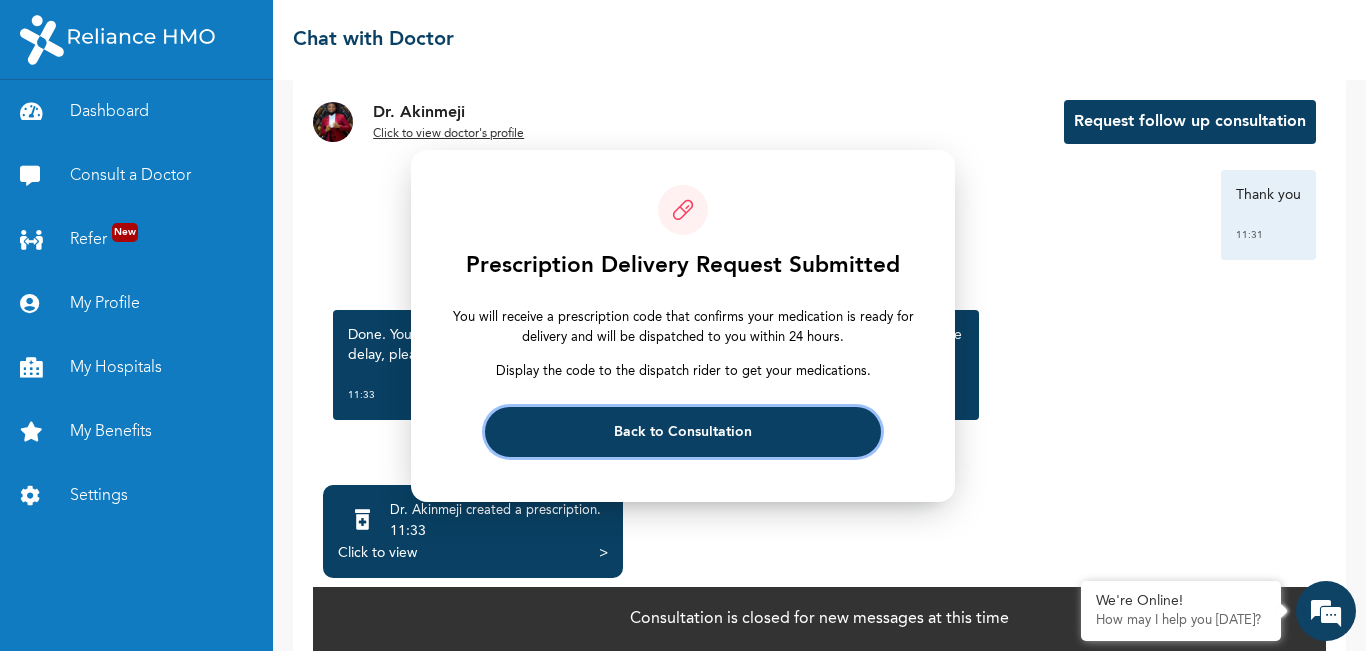 click on "Back to Consultation" at bounding box center (683, 431) 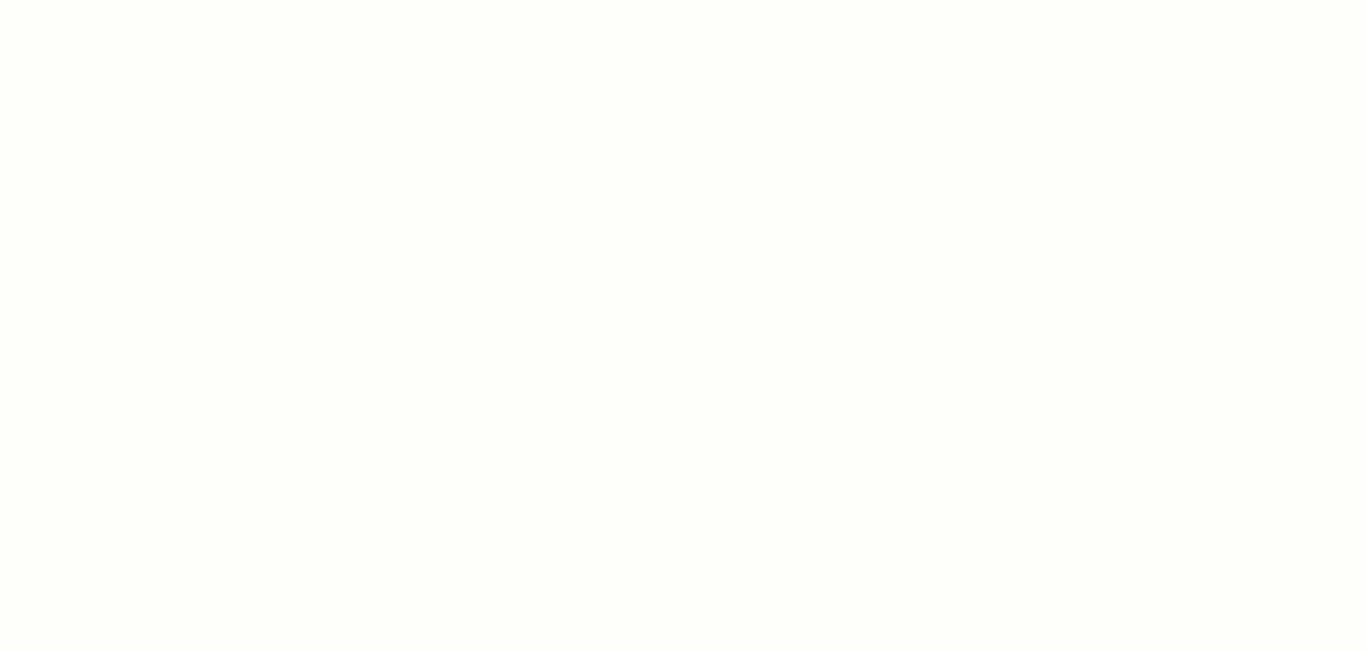 scroll, scrollTop: 0, scrollLeft: 0, axis: both 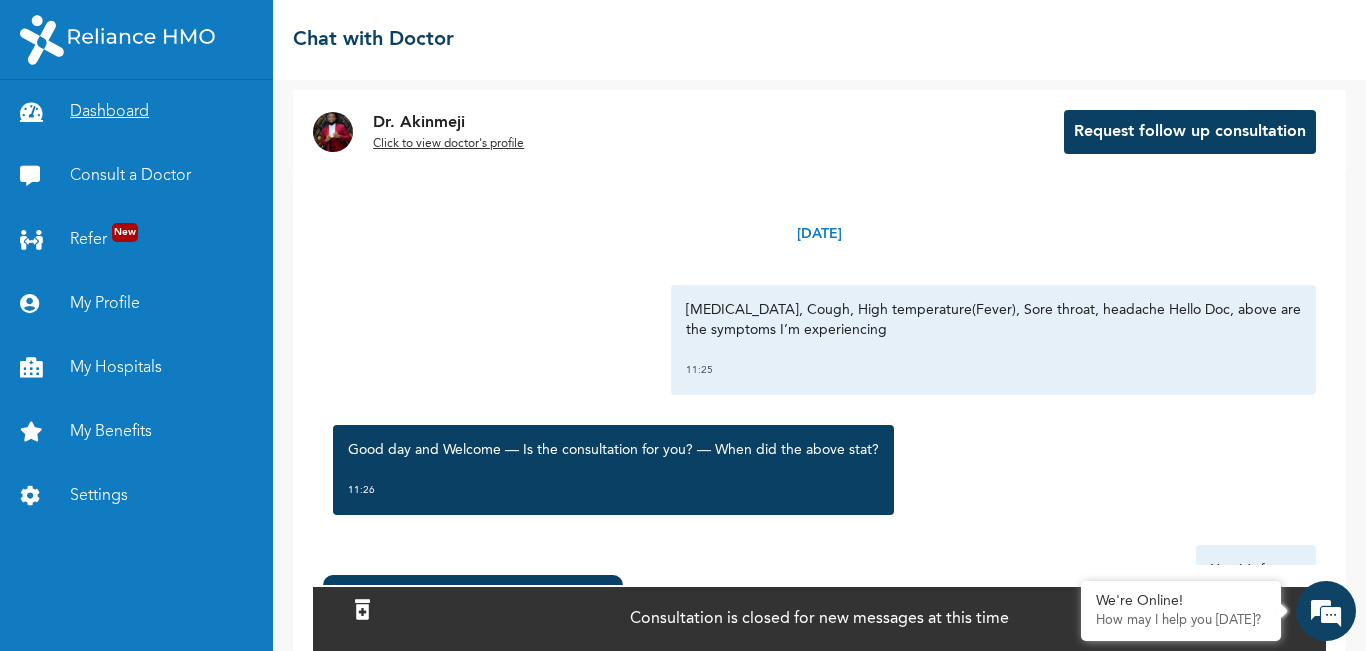 click on "Dashboard" at bounding box center (136, 112) 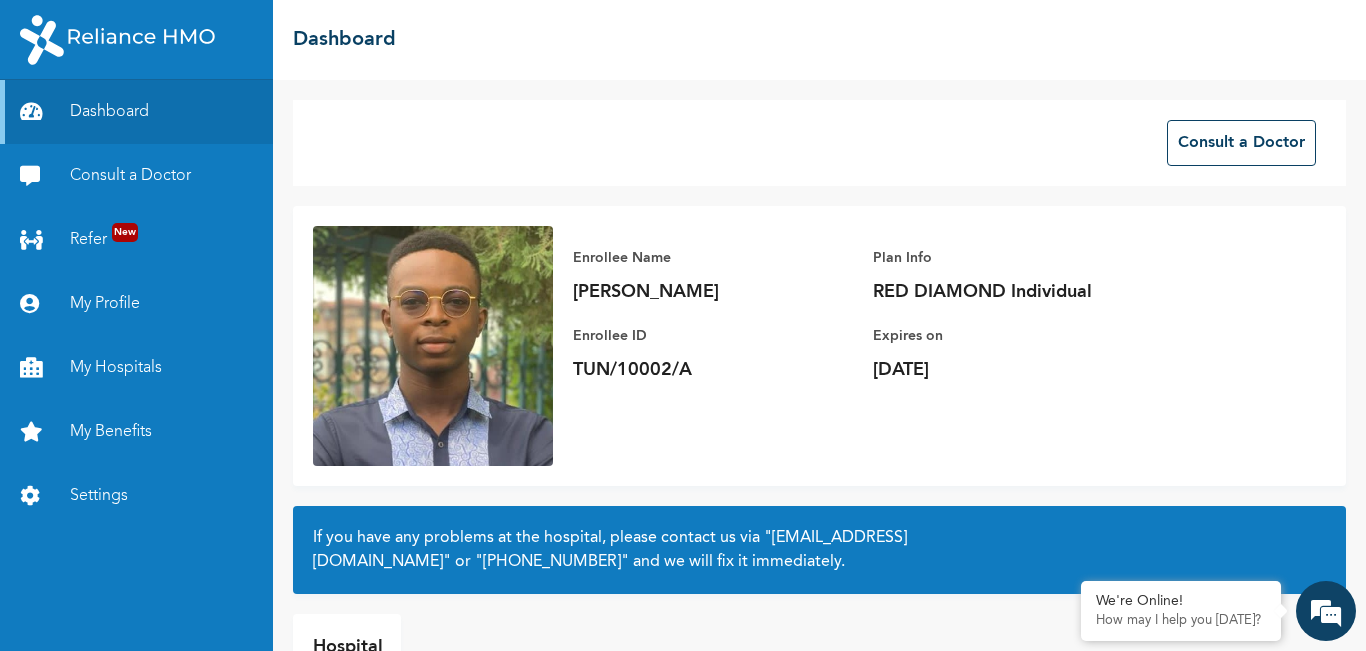 scroll, scrollTop: 0, scrollLeft: 0, axis: both 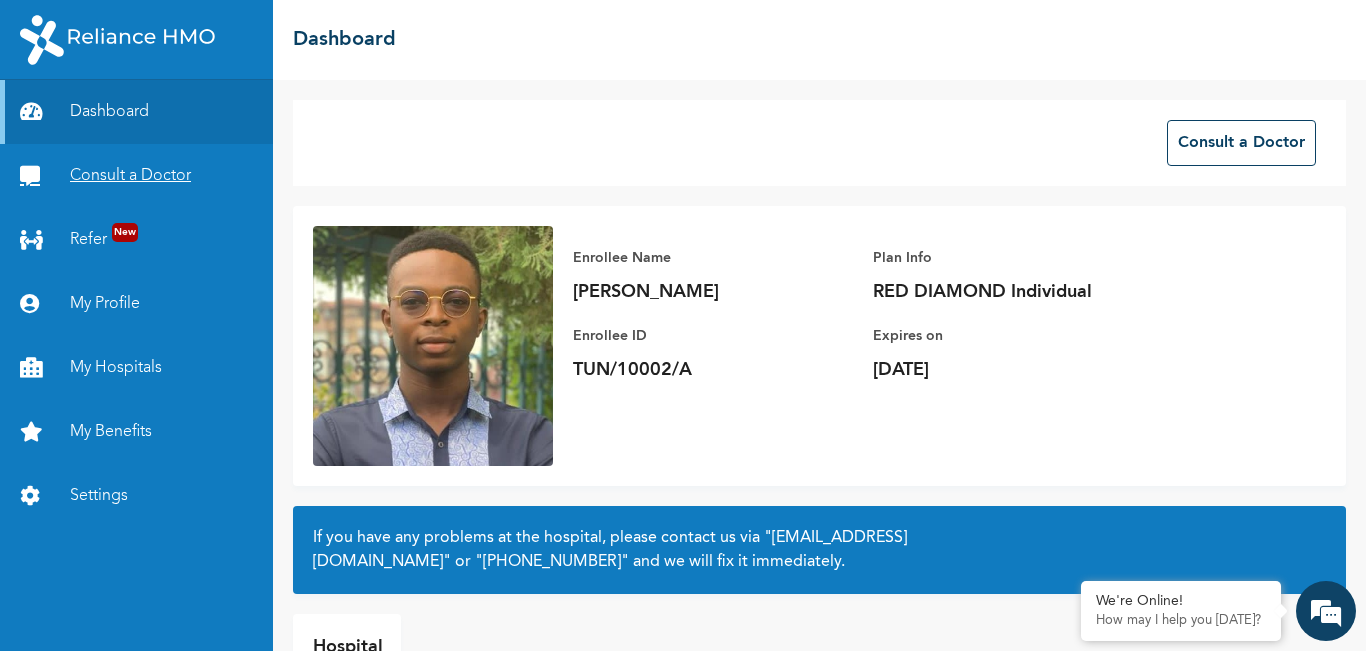 click on "Consult a Doctor" at bounding box center [136, 176] 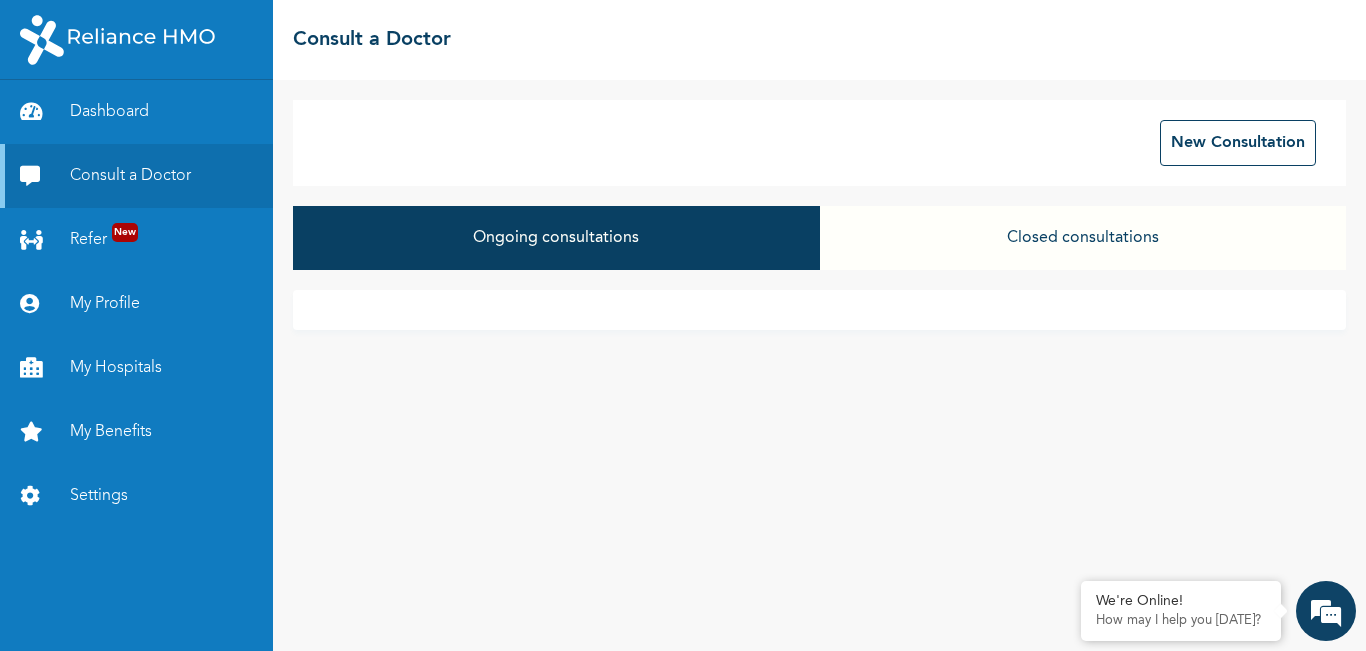click on "Closed consultations" at bounding box center [1083, 238] 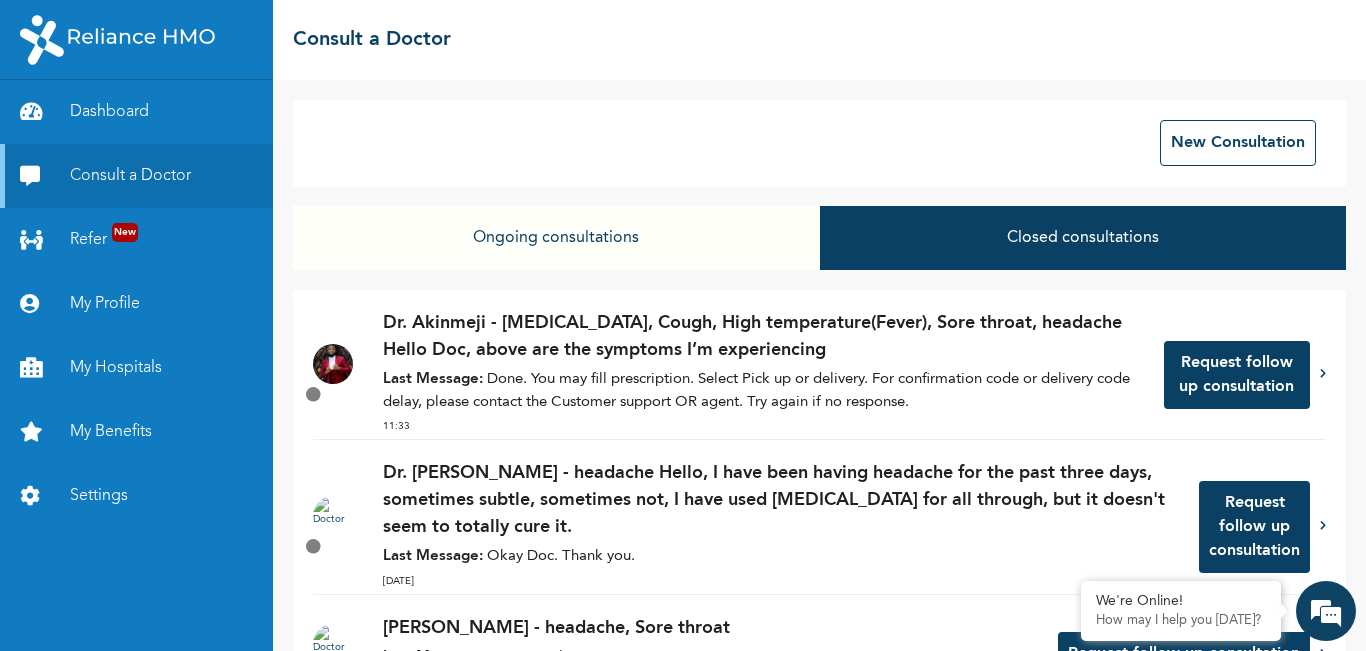 click on "Last Message:   Done.
You may fill prescription.
Select Pick up or delivery.
For confirmation code or delivery code delay, please contact the Customer support OR agent. Try again if no response." at bounding box center [763, 391] 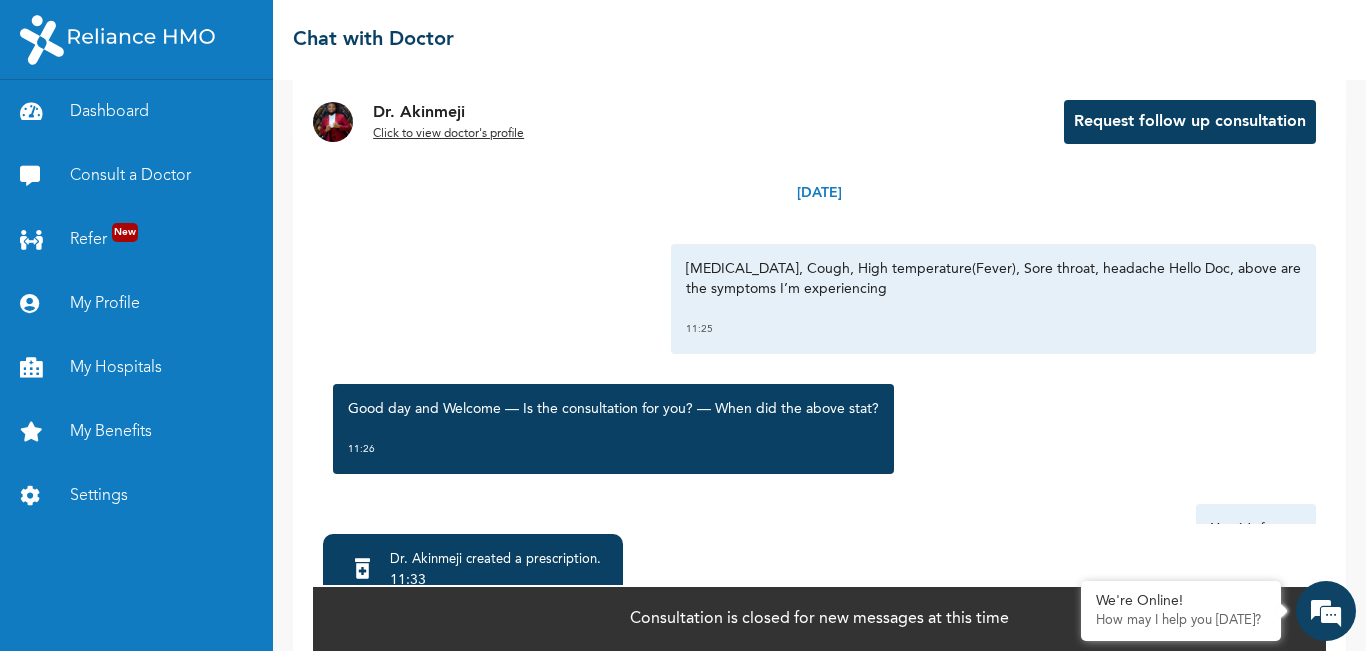 scroll, scrollTop: 0, scrollLeft: 0, axis: both 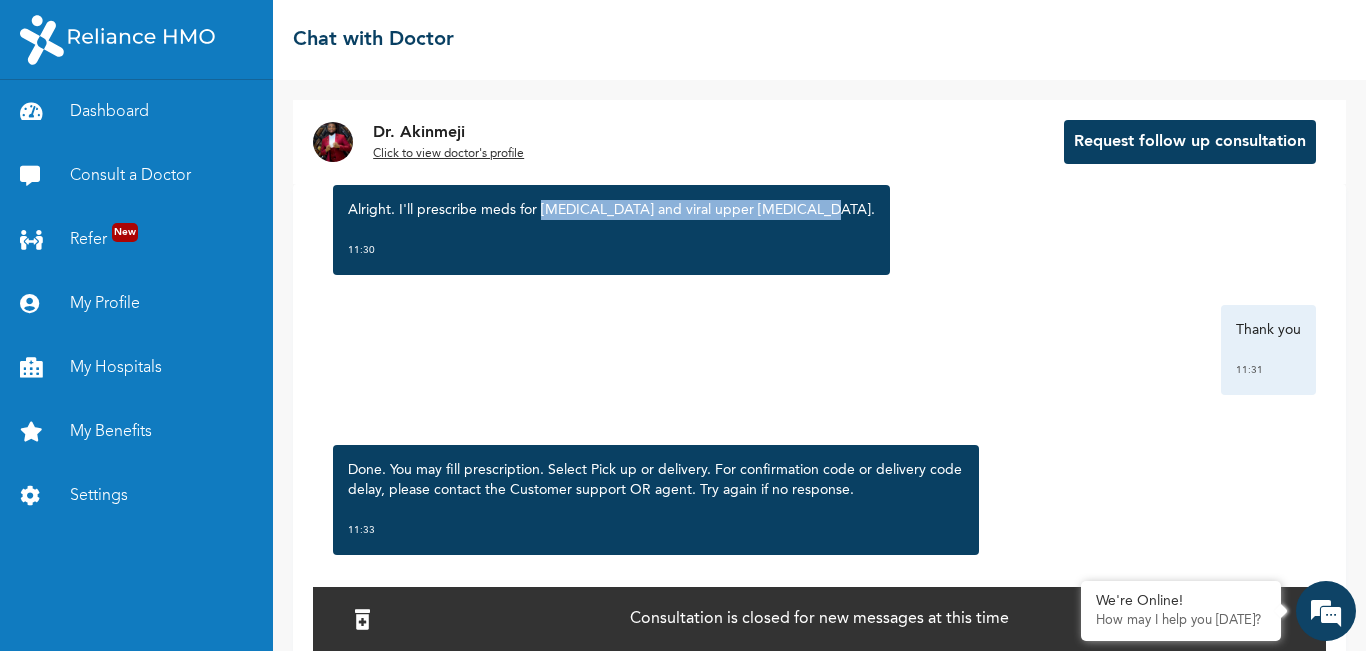 drag, startPoint x: 539, startPoint y: 208, endPoint x: 790, endPoint y: 210, distance: 251.00797 